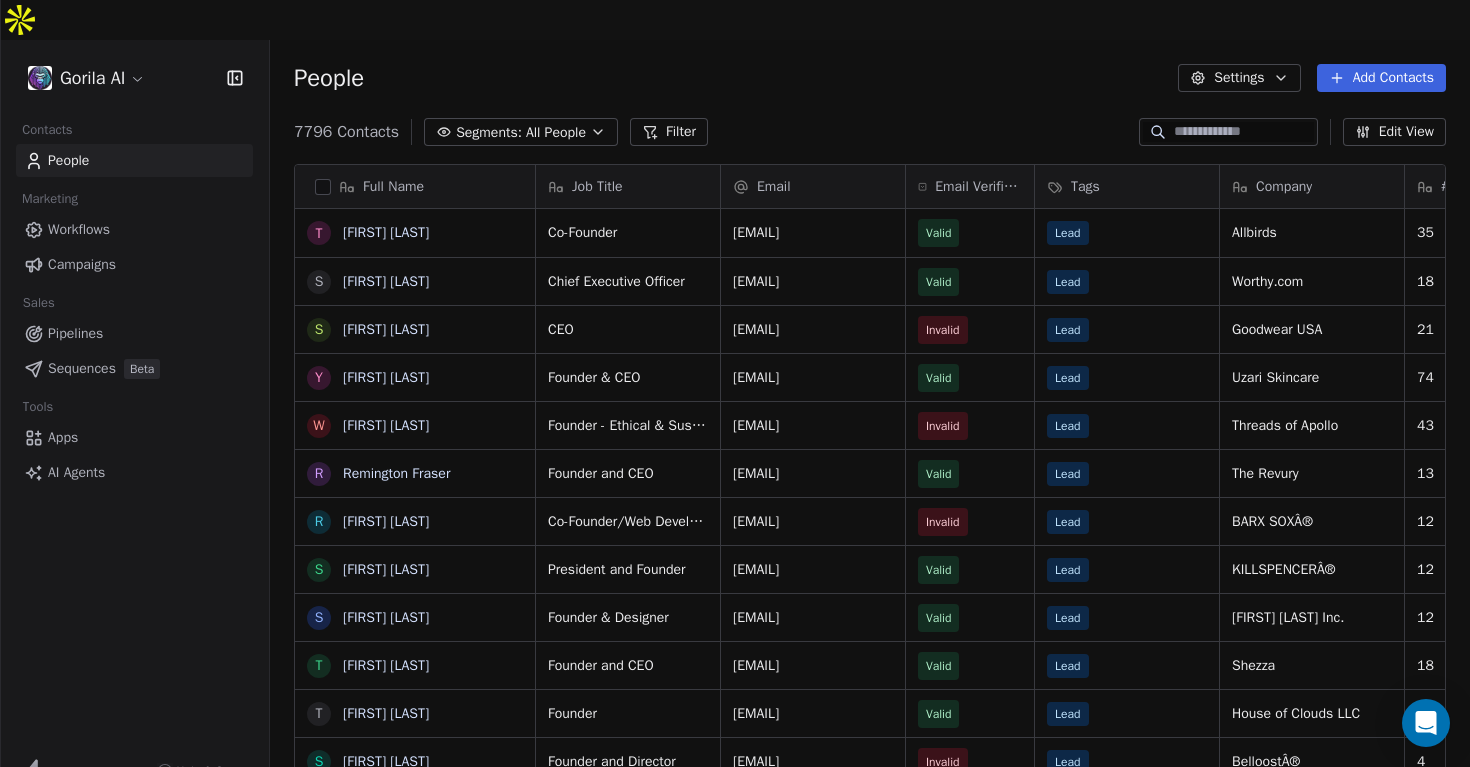 scroll, scrollTop: 0, scrollLeft: 0, axis: both 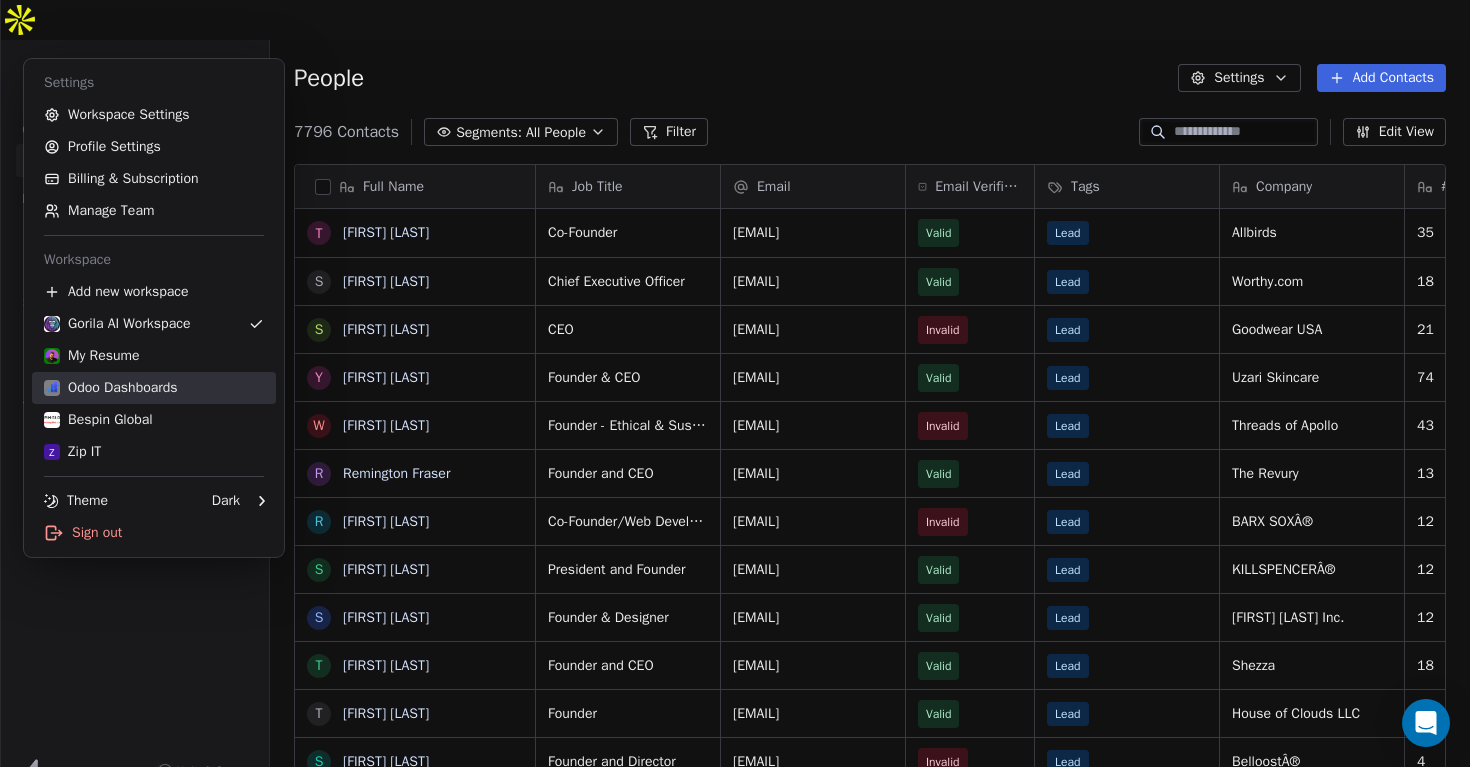 click on "Odoo Dashboards" at bounding box center [111, 388] 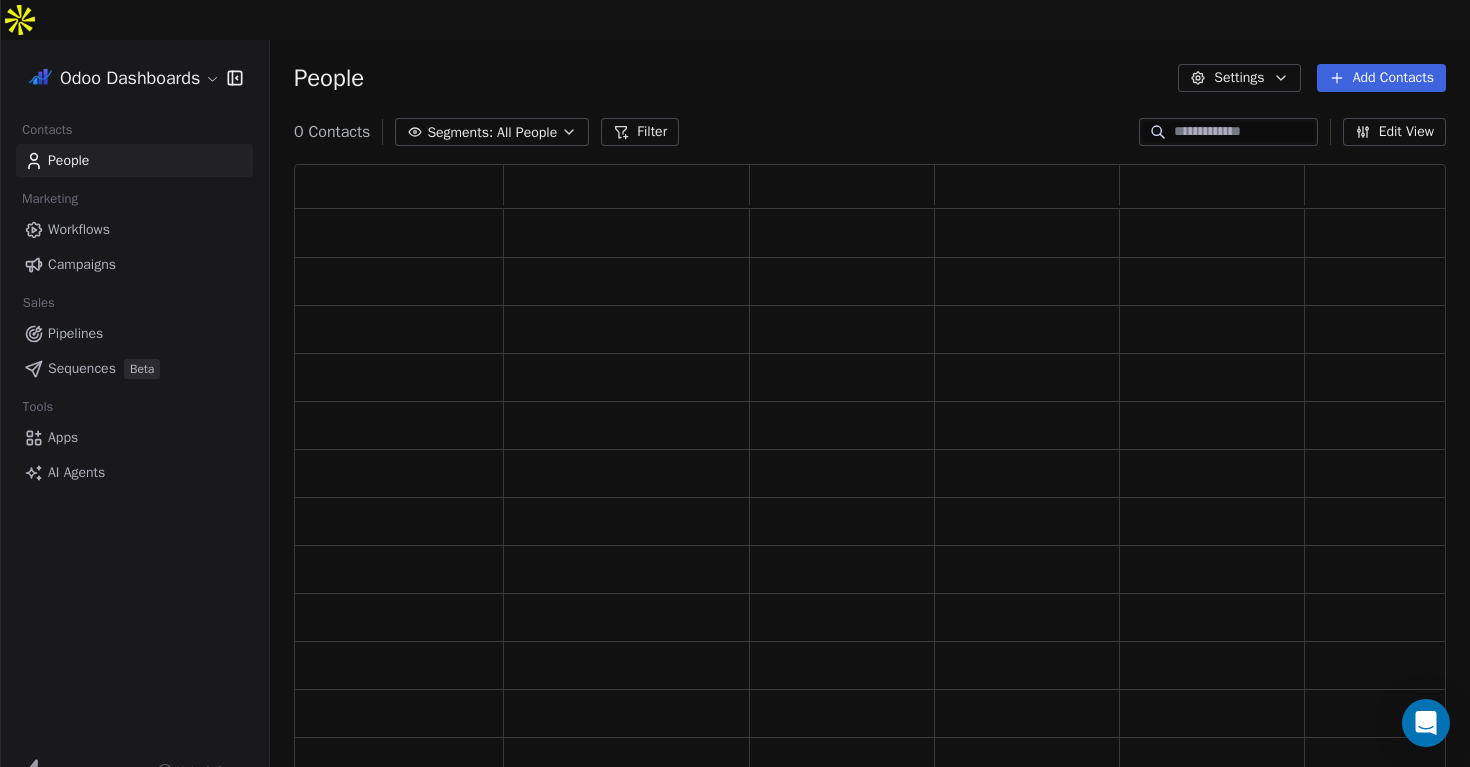 scroll, scrollTop: 1, scrollLeft: 1, axis: both 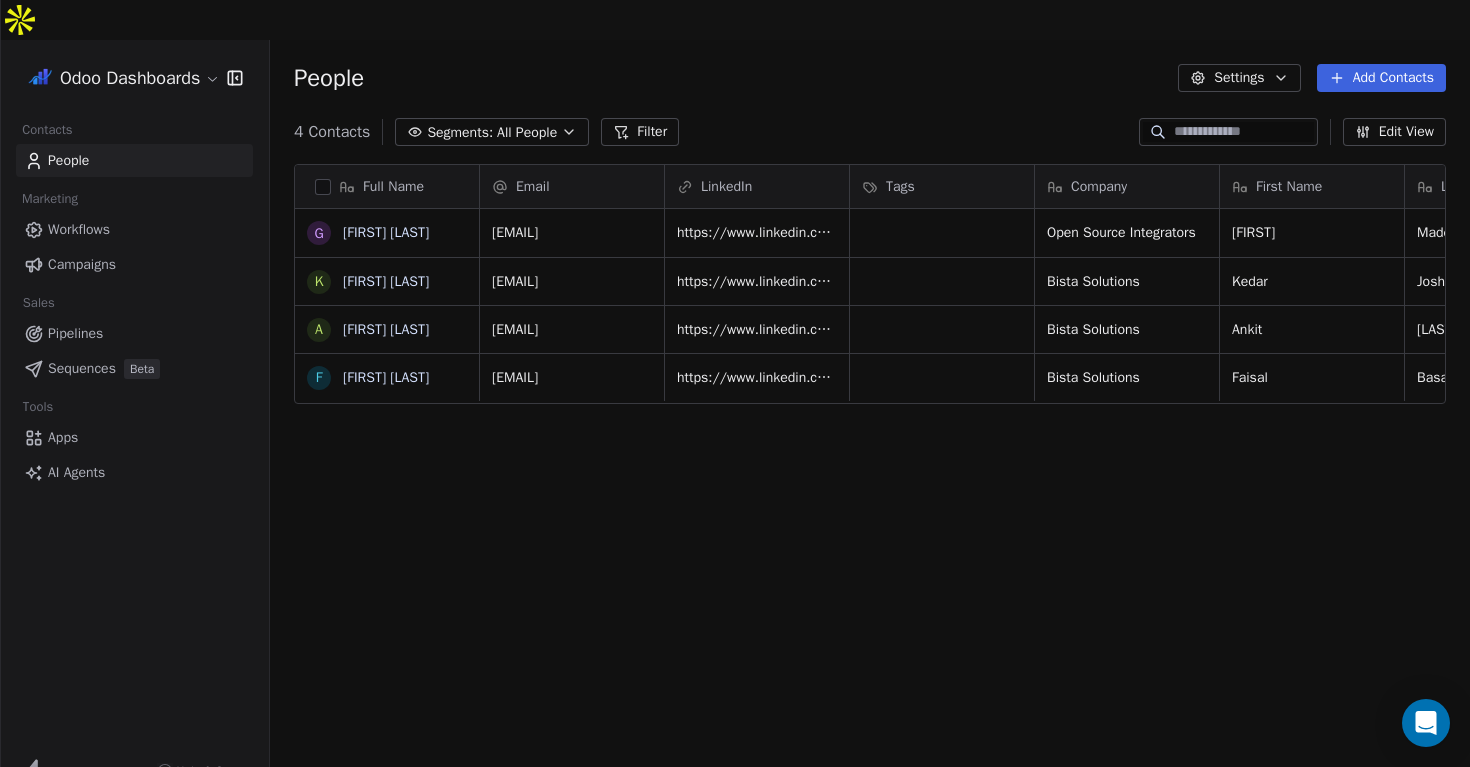click on "Sequences" at bounding box center [82, 368] 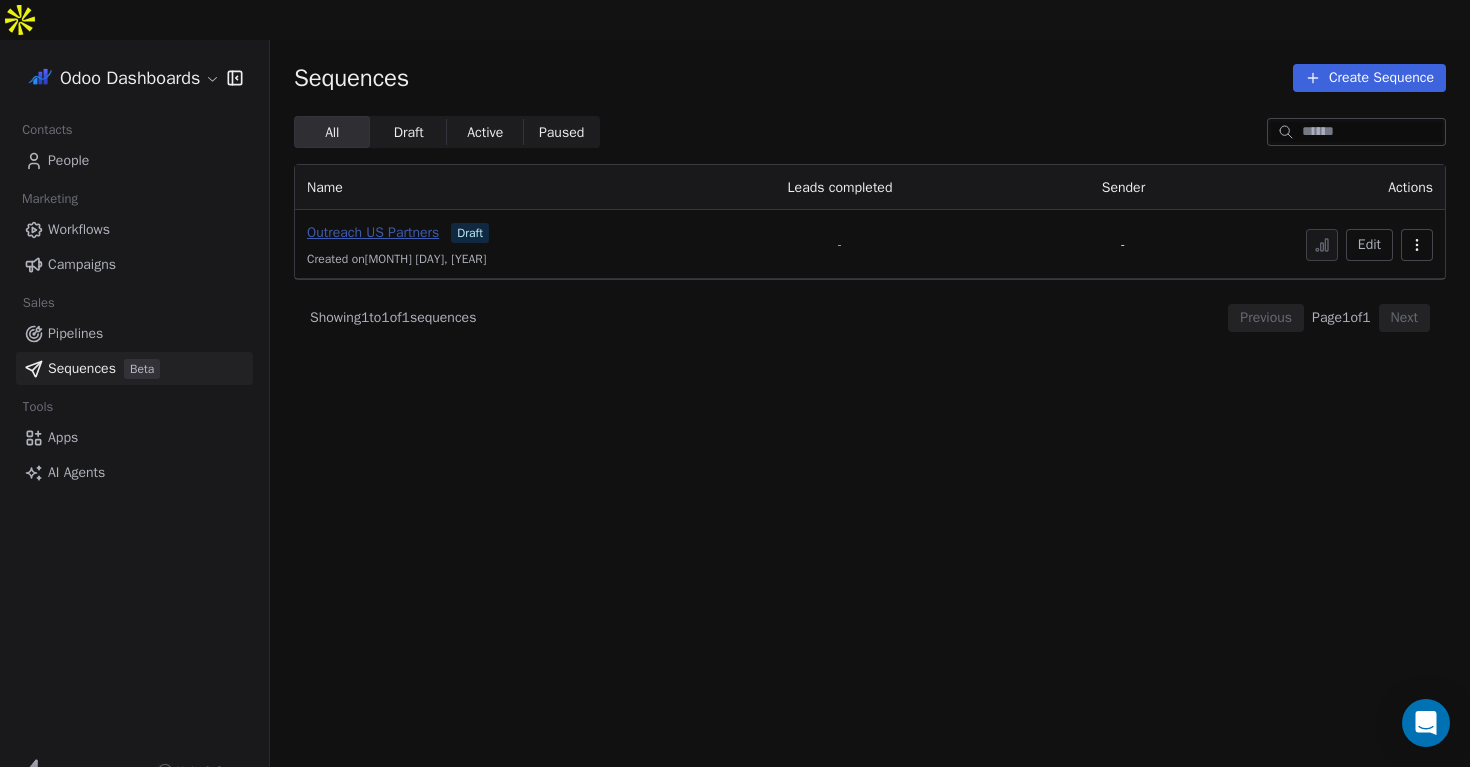 click on "Outreach US Partners" at bounding box center [373, 232] 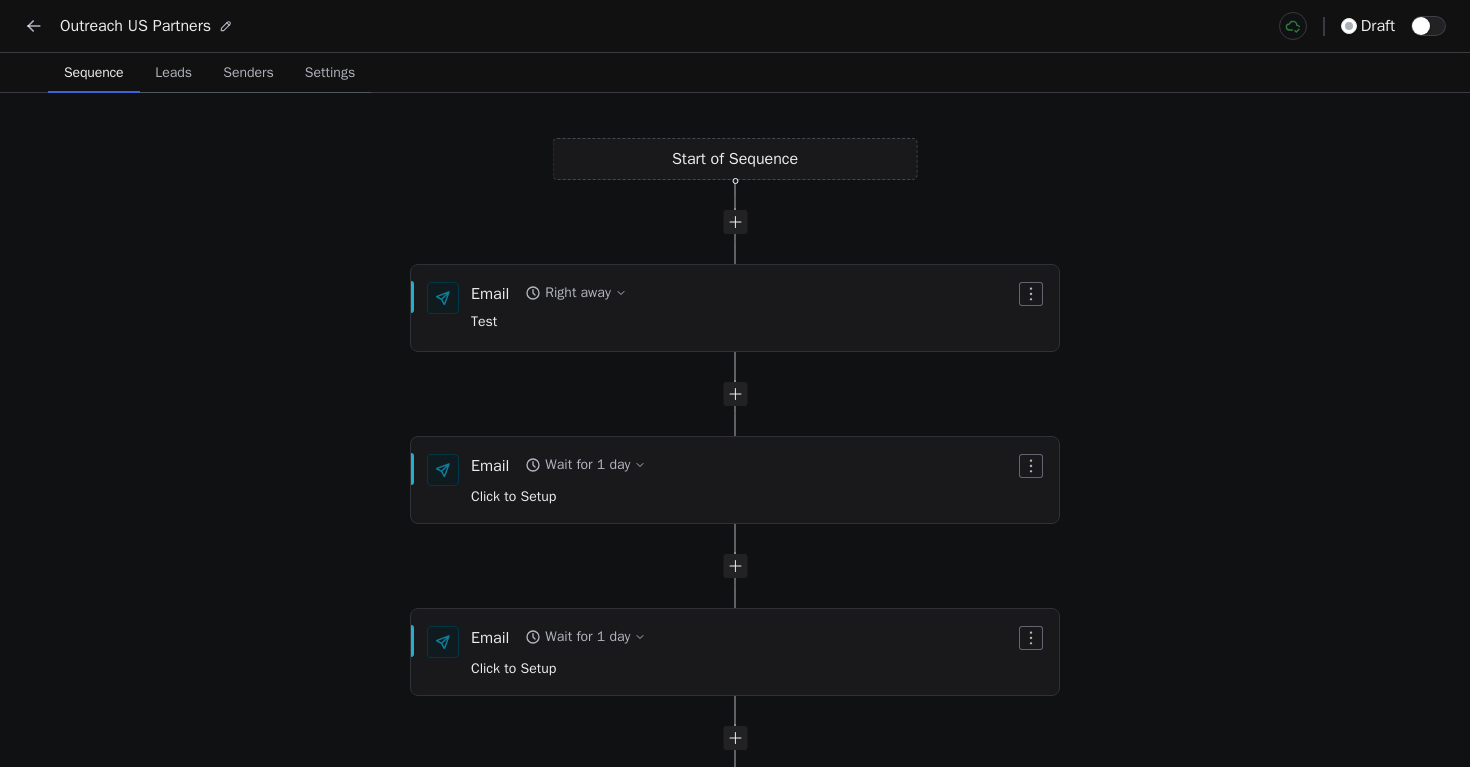 scroll, scrollTop: 0, scrollLeft: 0, axis: both 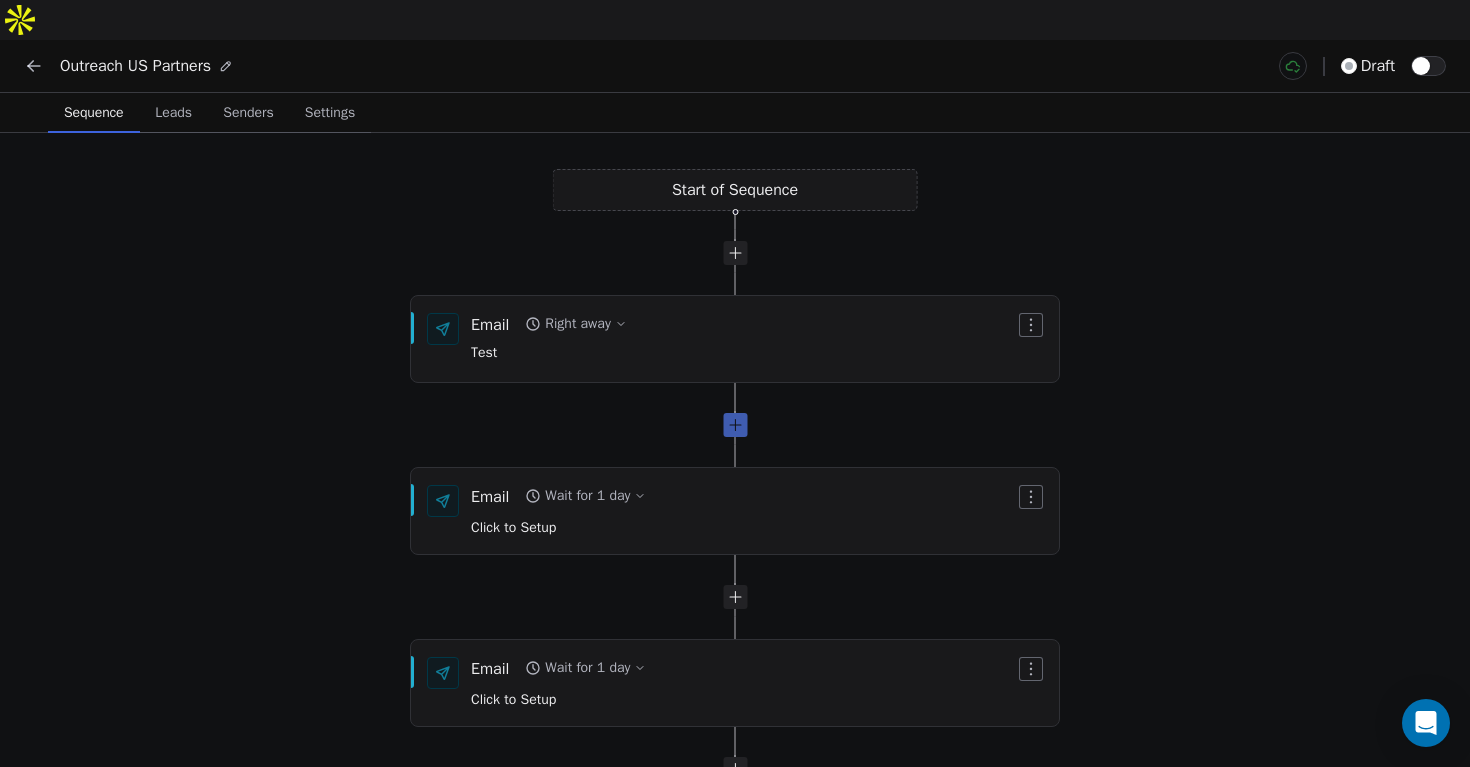 click at bounding box center [735, 425] 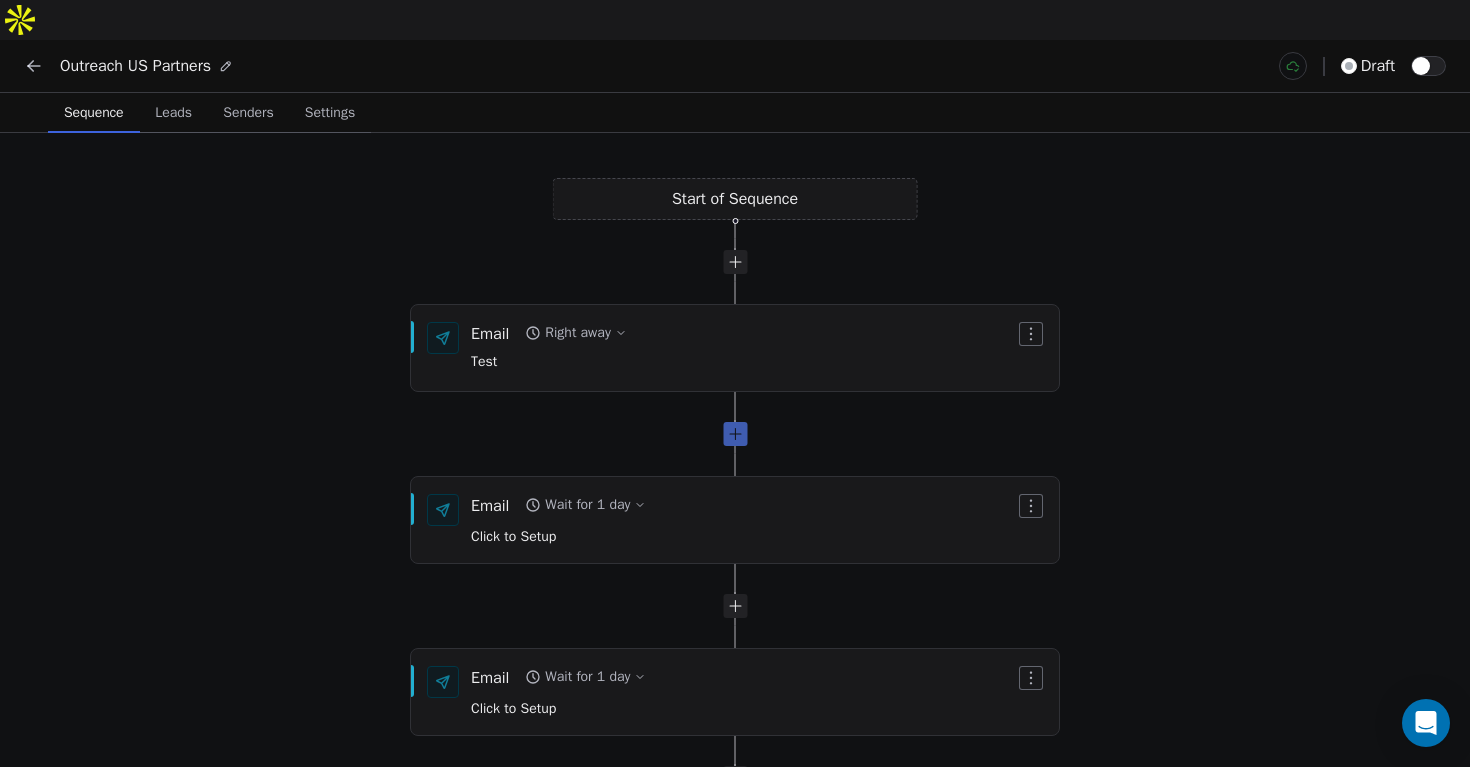 click at bounding box center [735, 434] 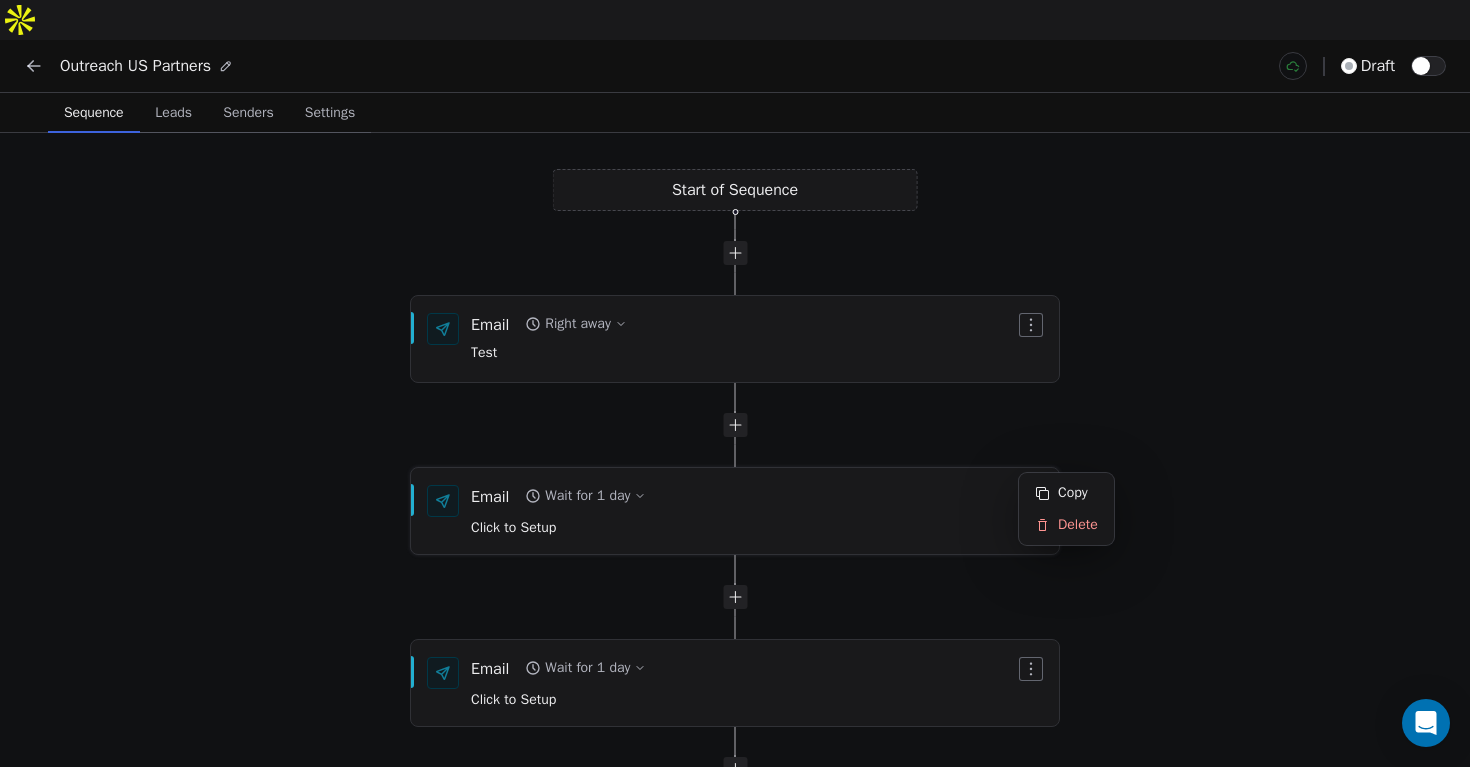 click 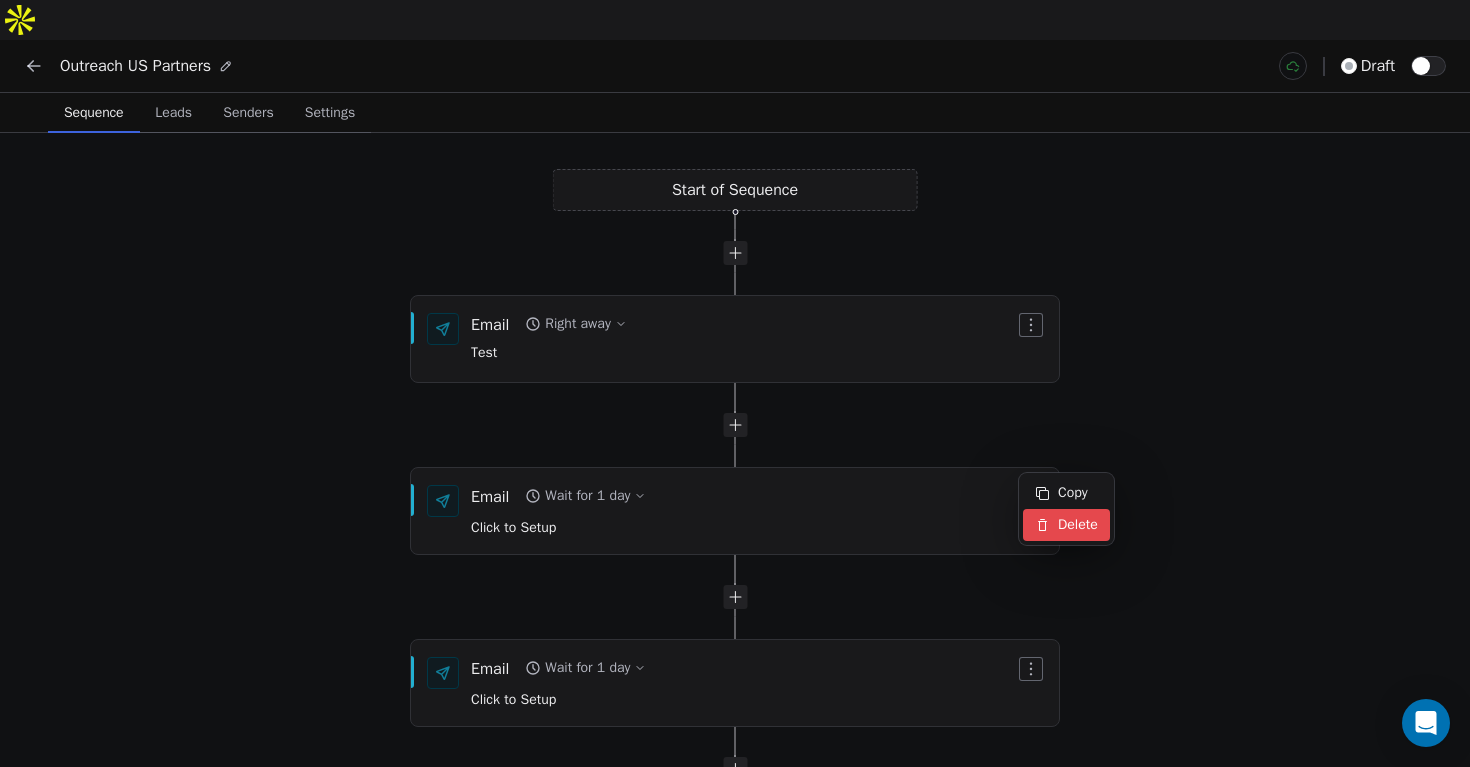 click on "Delete" at bounding box center (1066, 525) 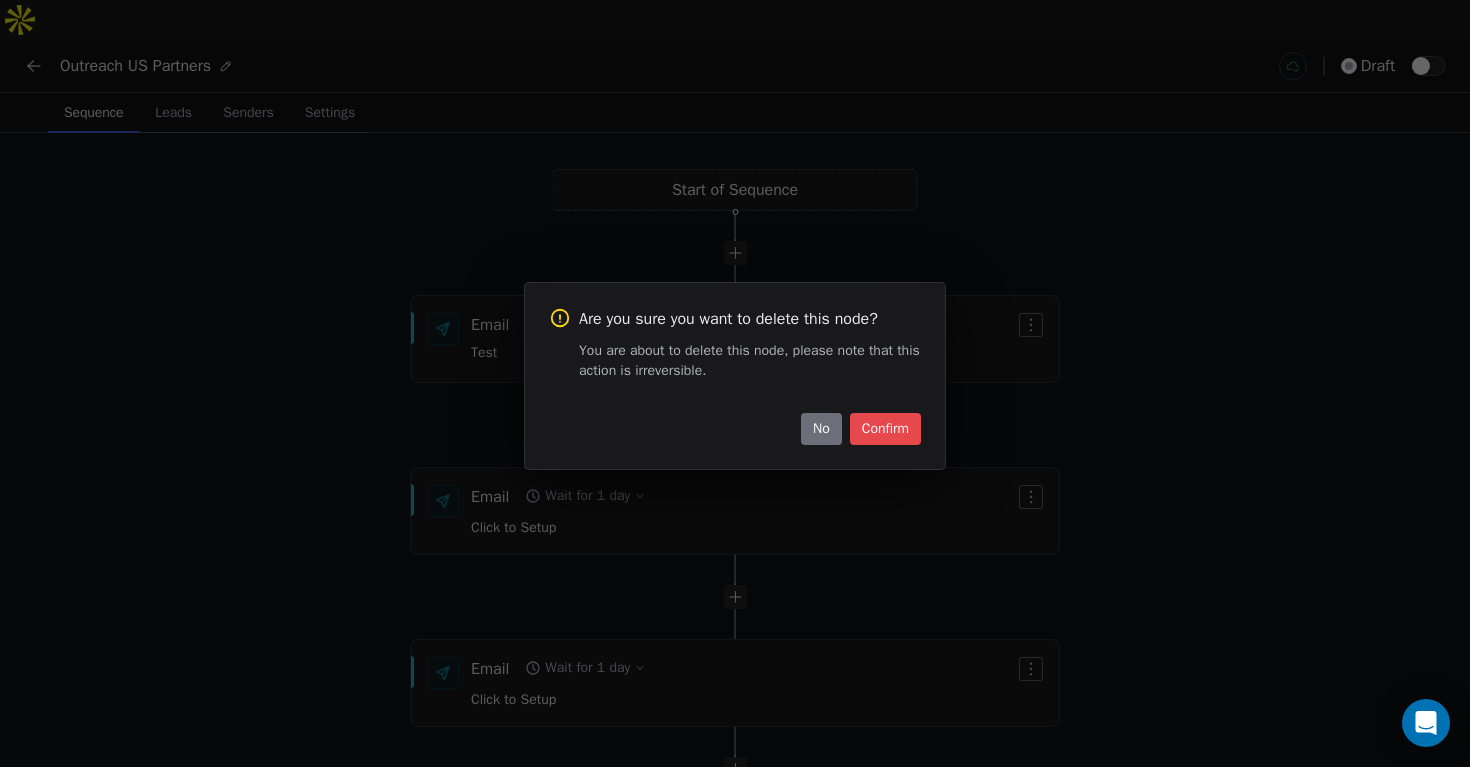 click on "Confirm" at bounding box center (885, 429) 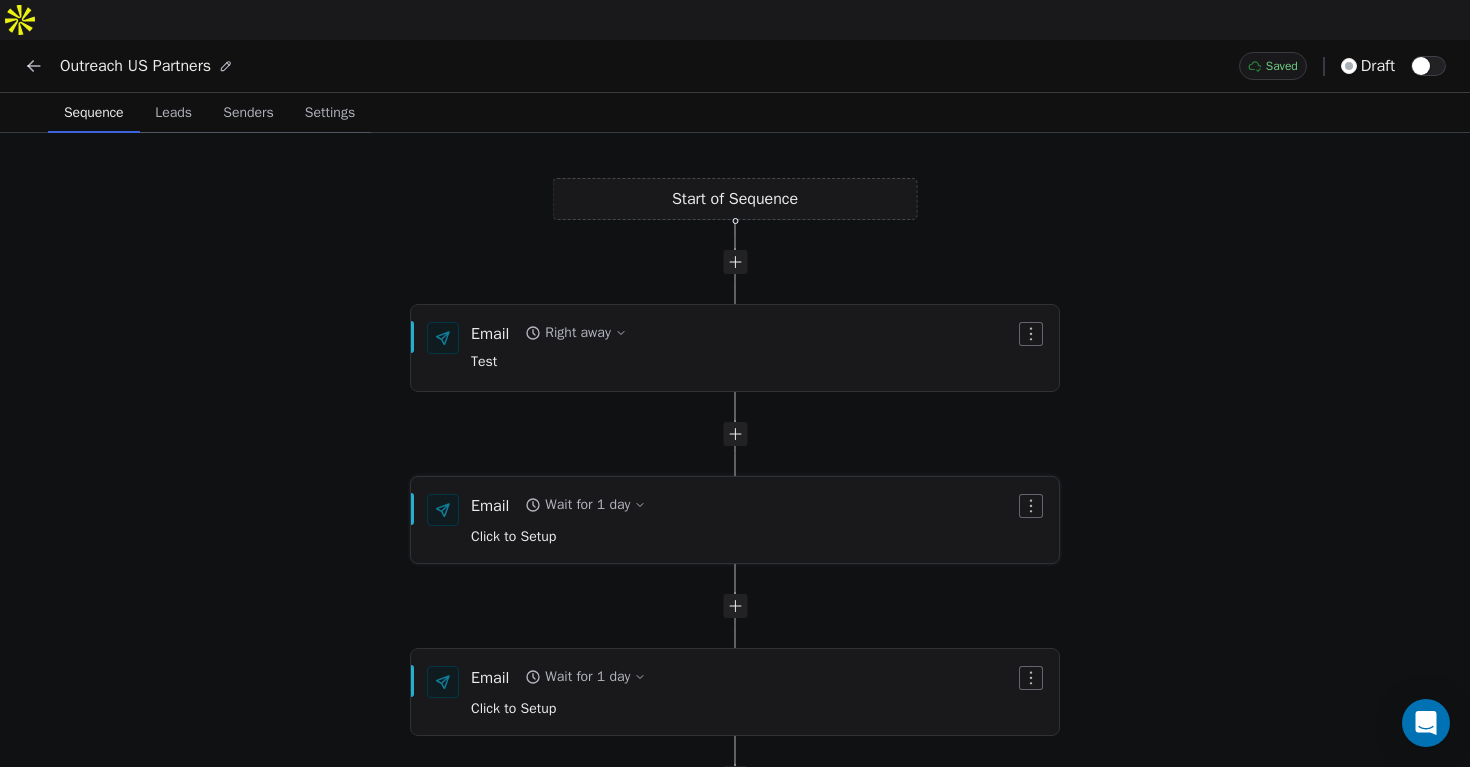 click 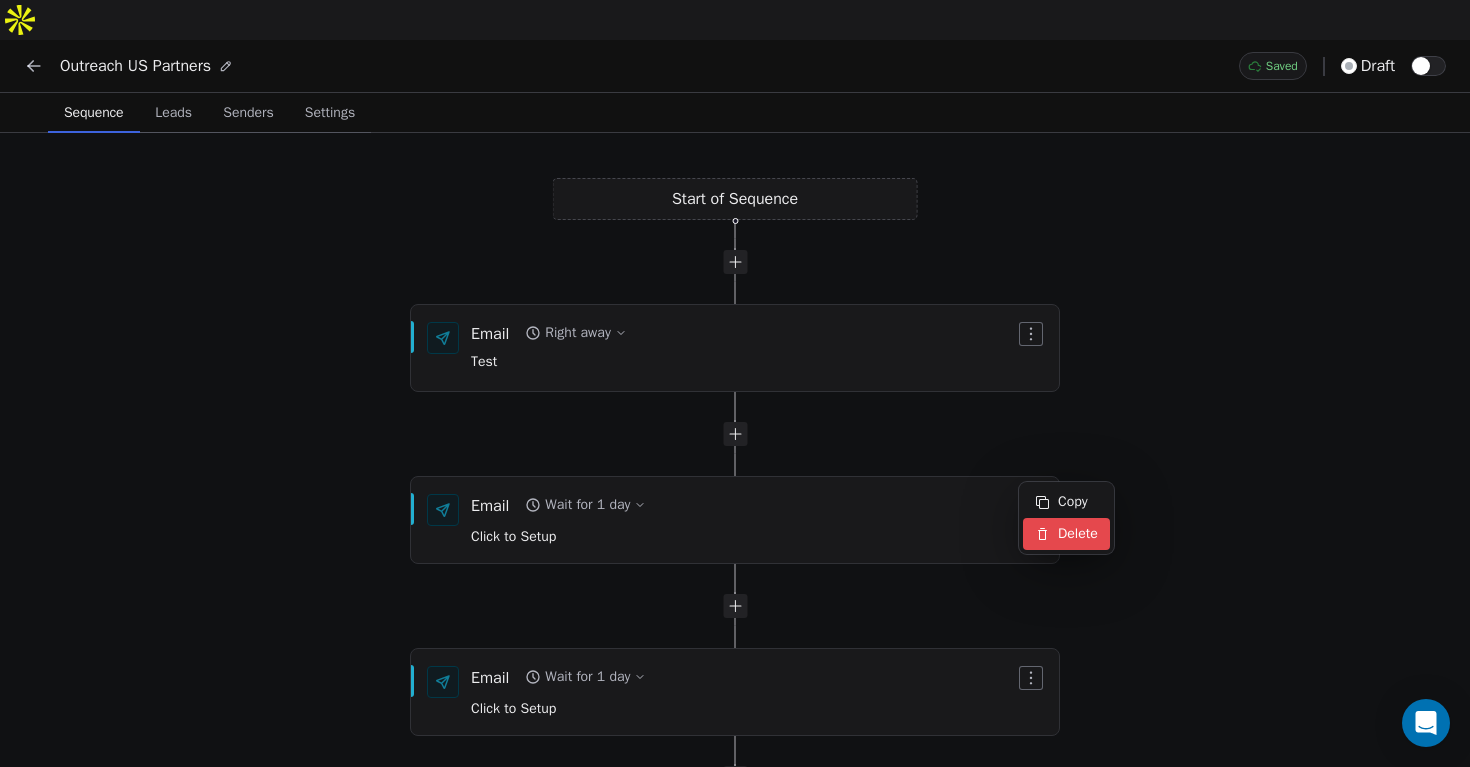 click on "Delete" at bounding box center [1066, 534] 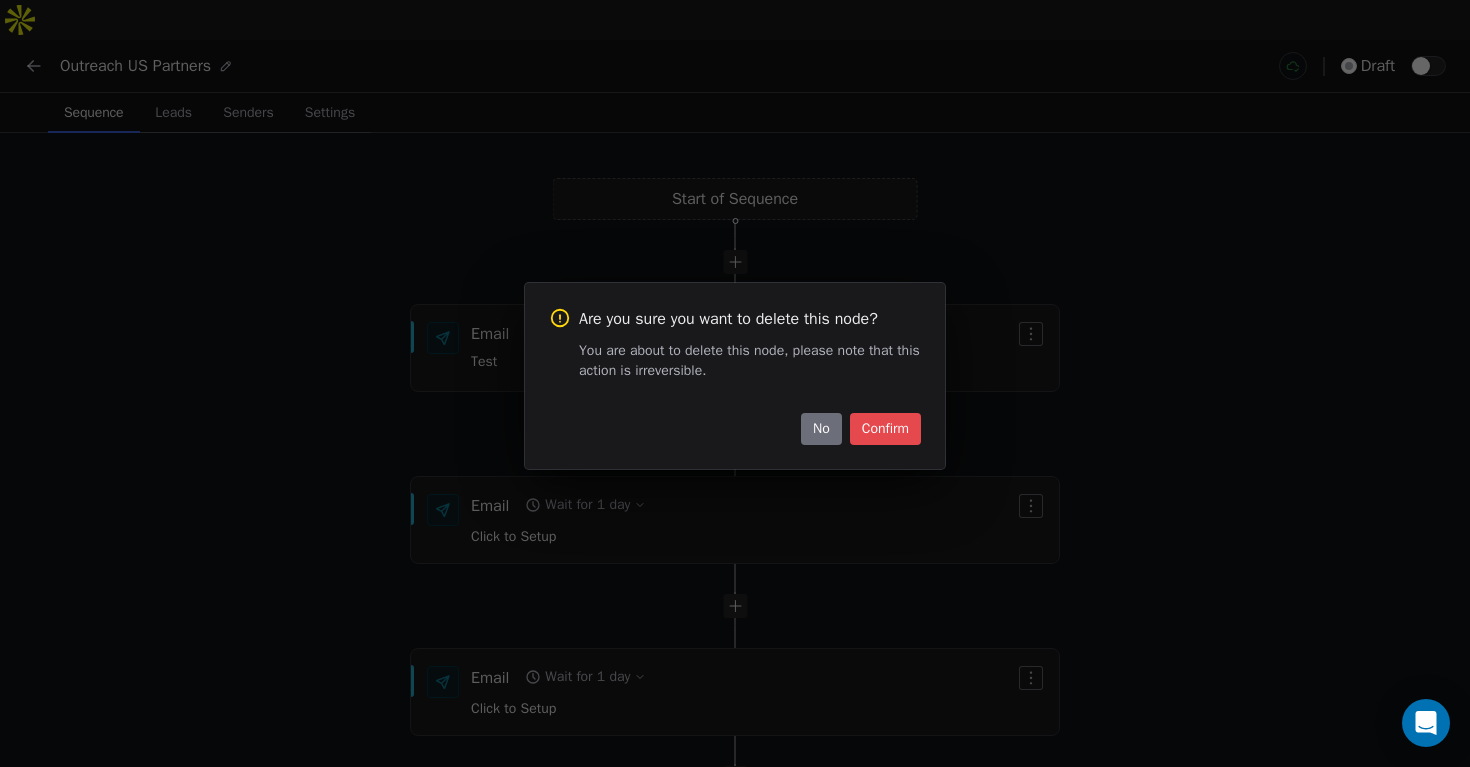 click on "Confirm" at bounding box center (885, 429) 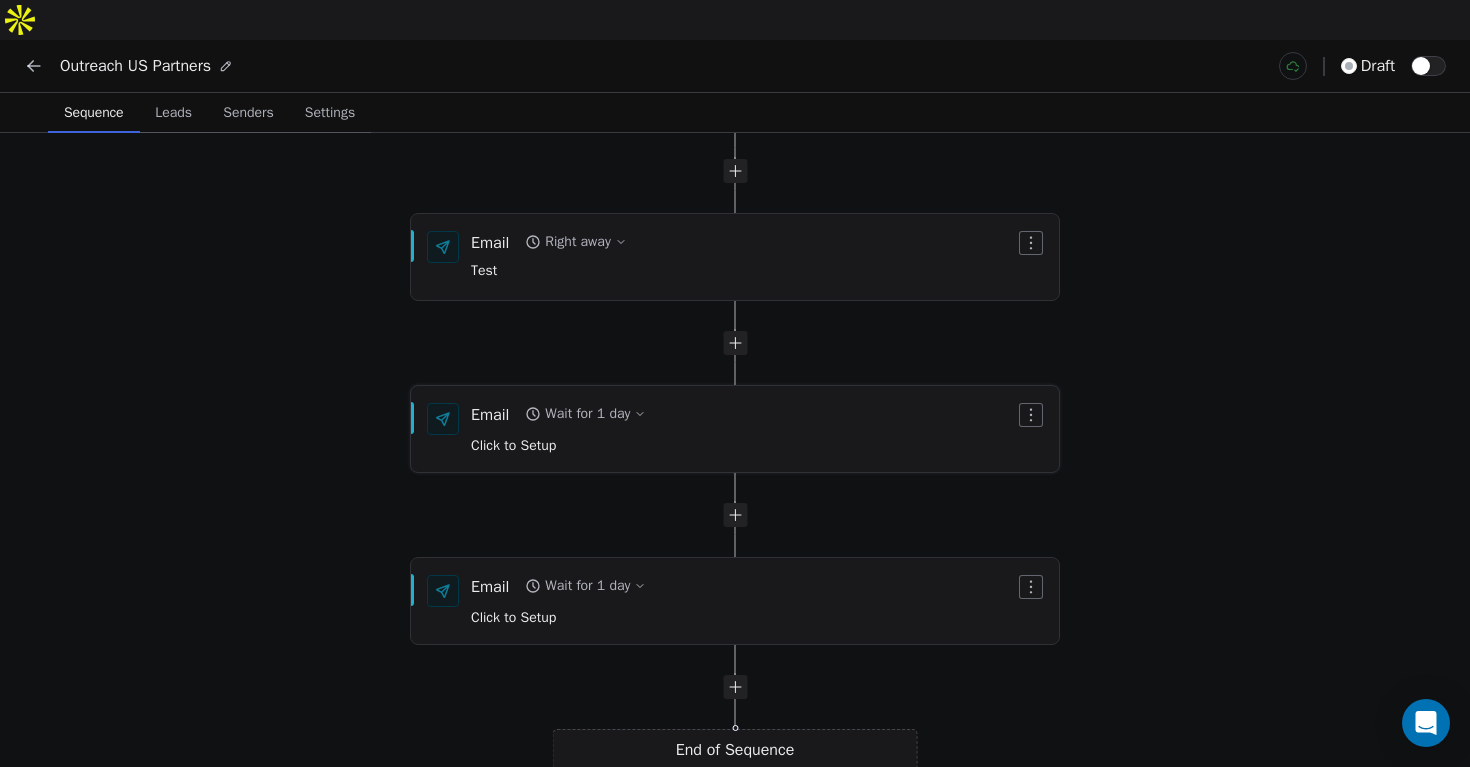 click on "Click to Setup" at bounding box center [513, 445] 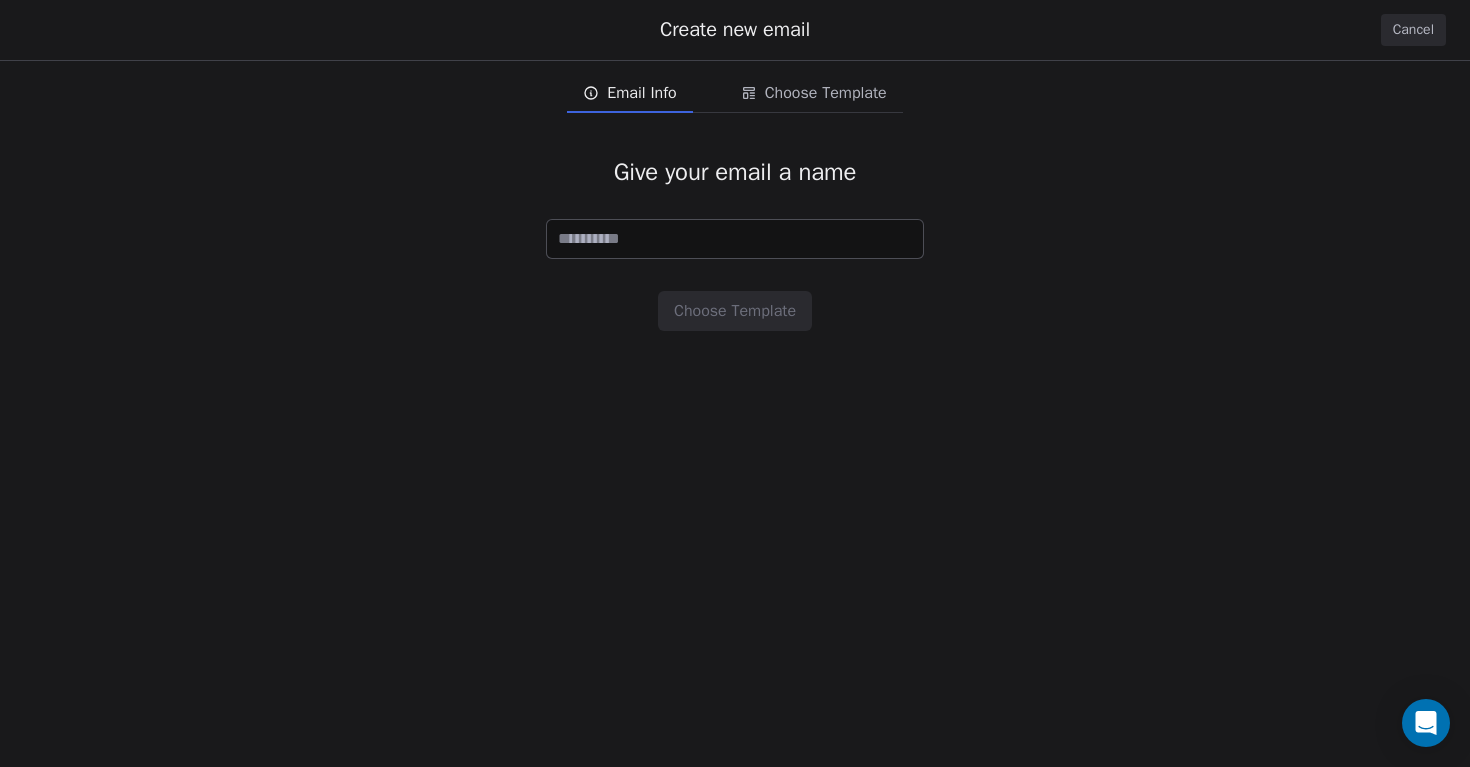 click on "Email Info" at bounding box center [641, 93] 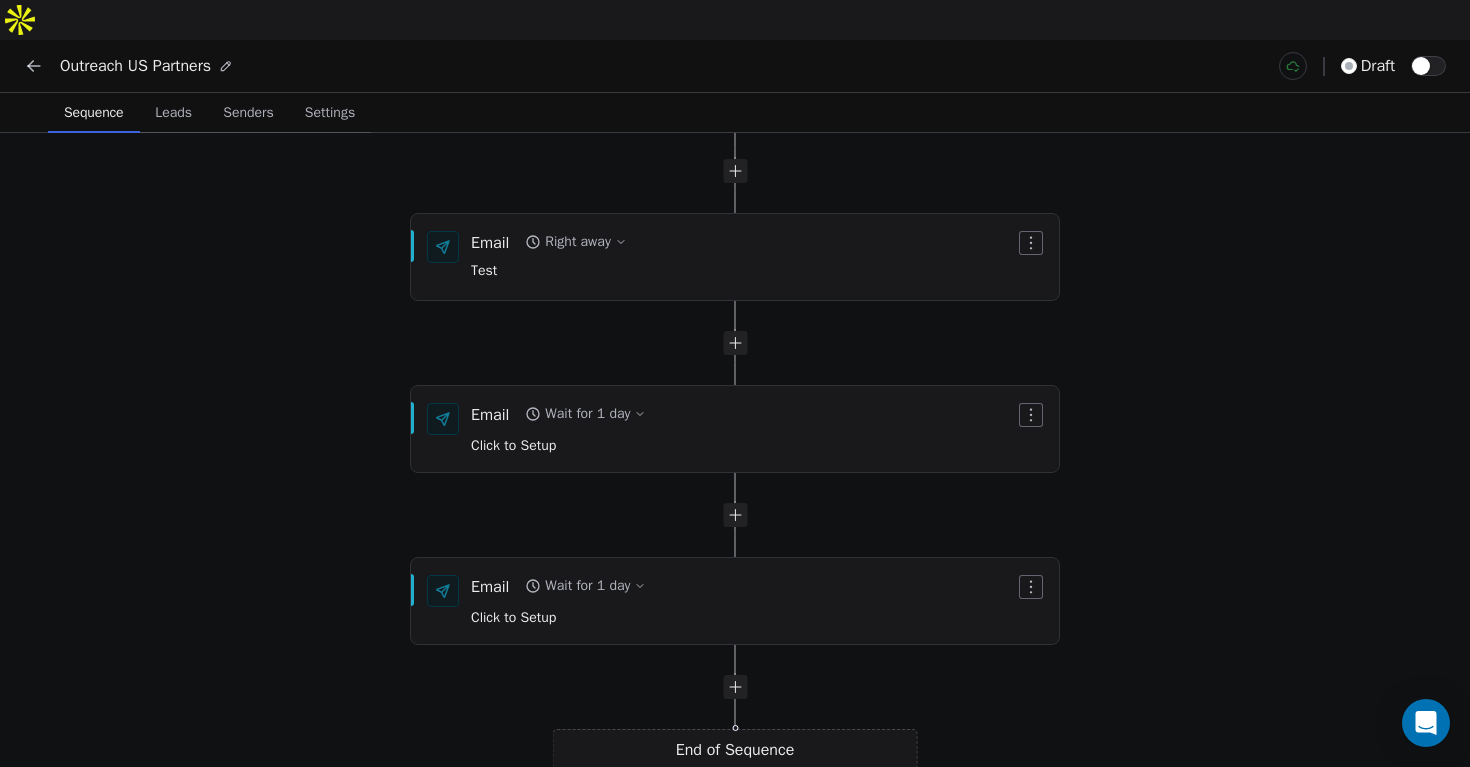 click 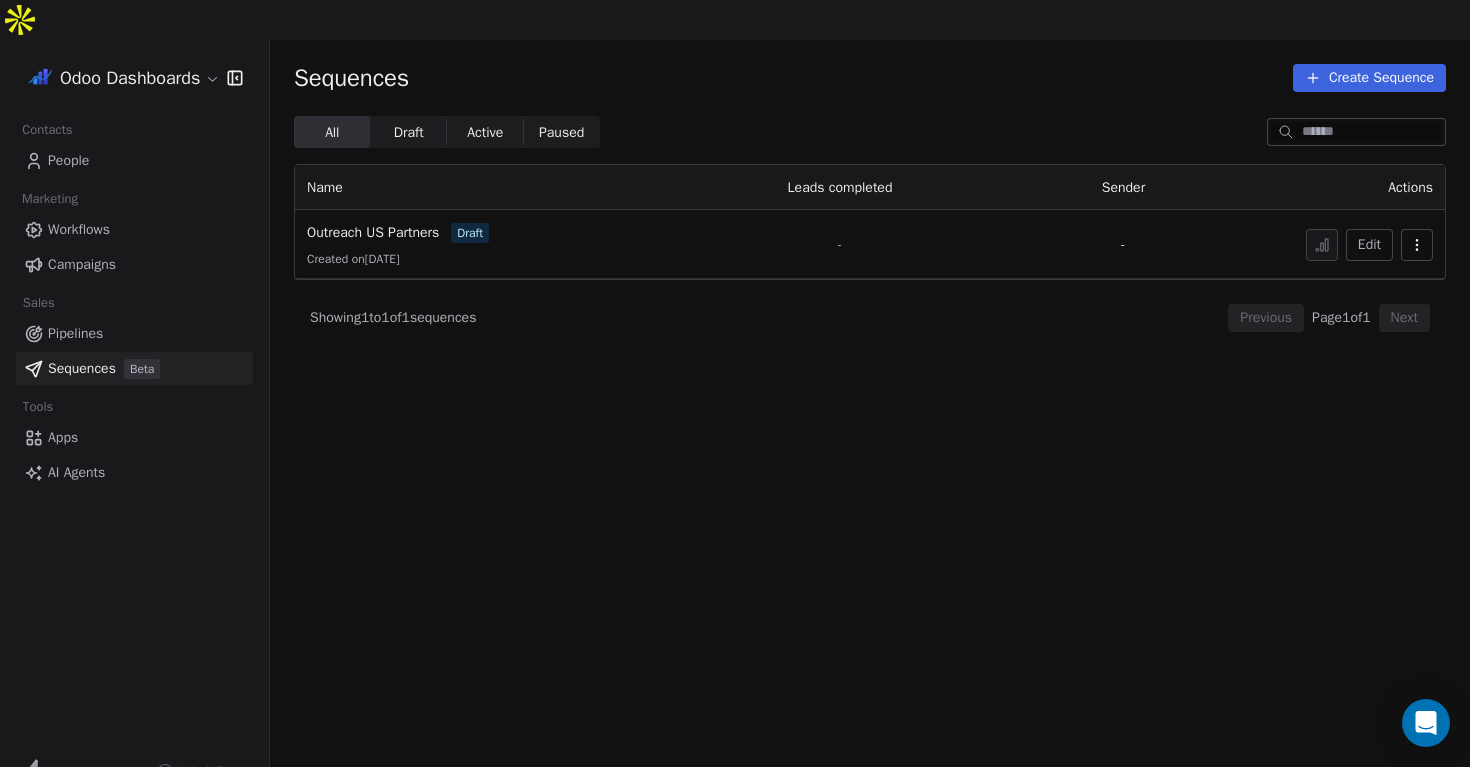 click on "Workflows" at bounding box center (79, 229) 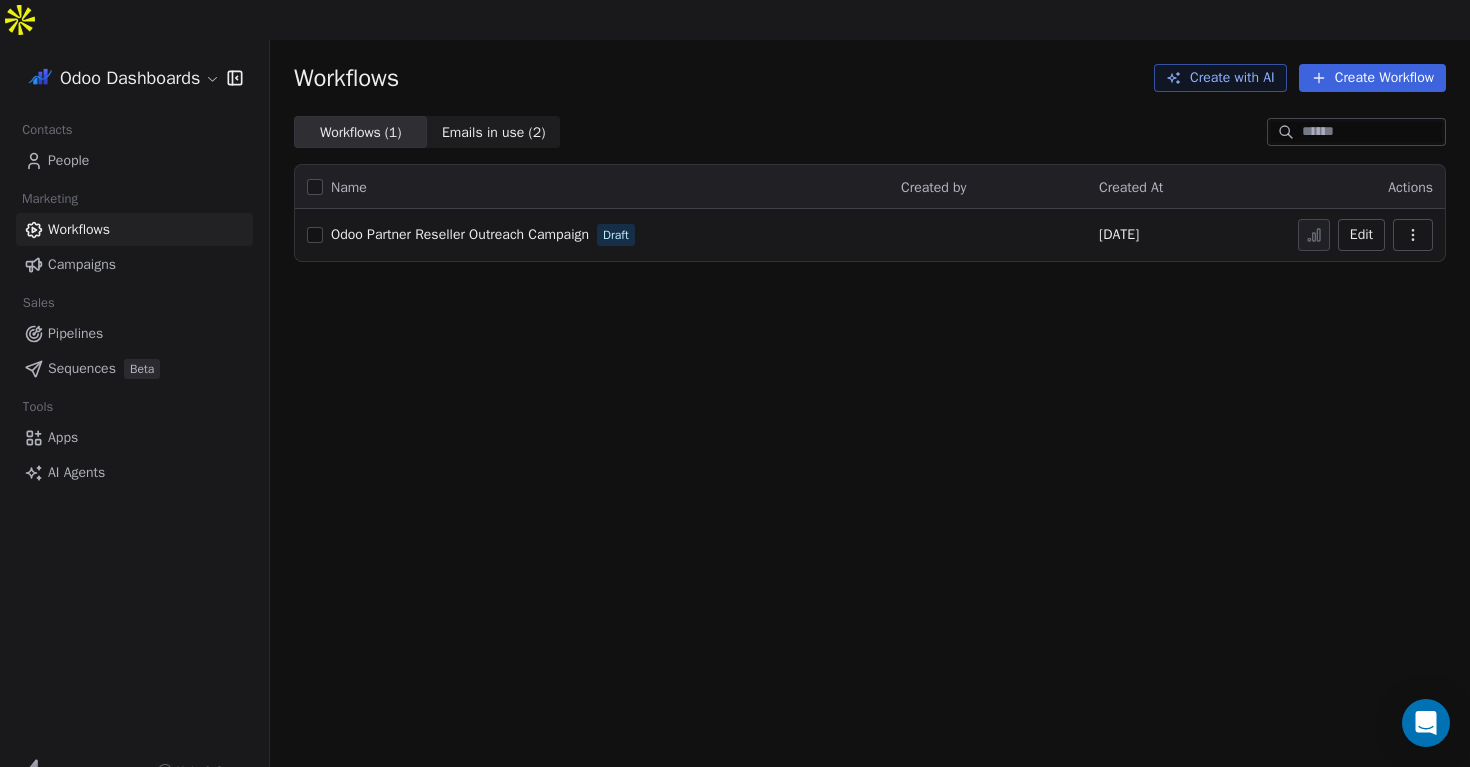click on "Campaigns" at bounding box center (82, 264) 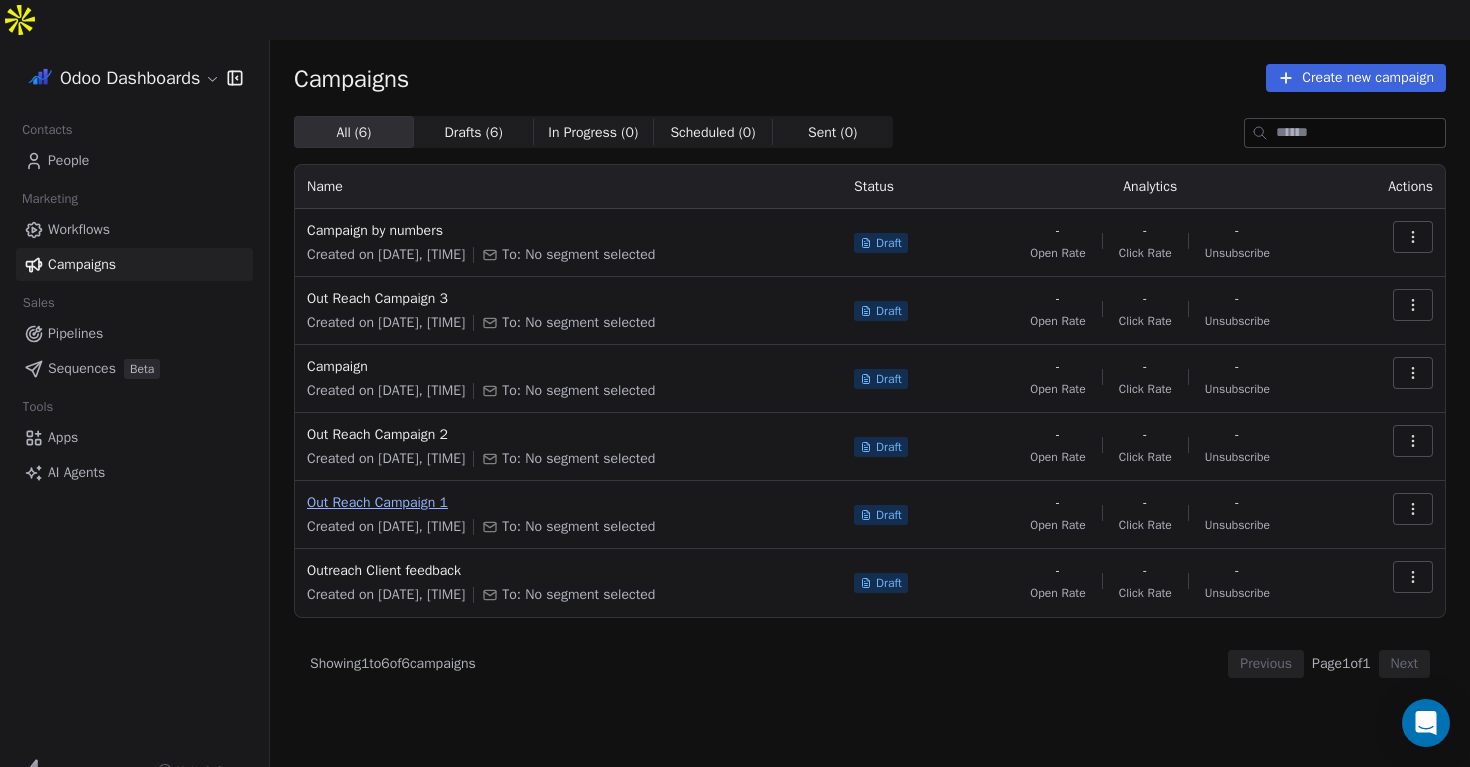 click on "Out Reach Campaign 1" at bounding box center (568, 503) 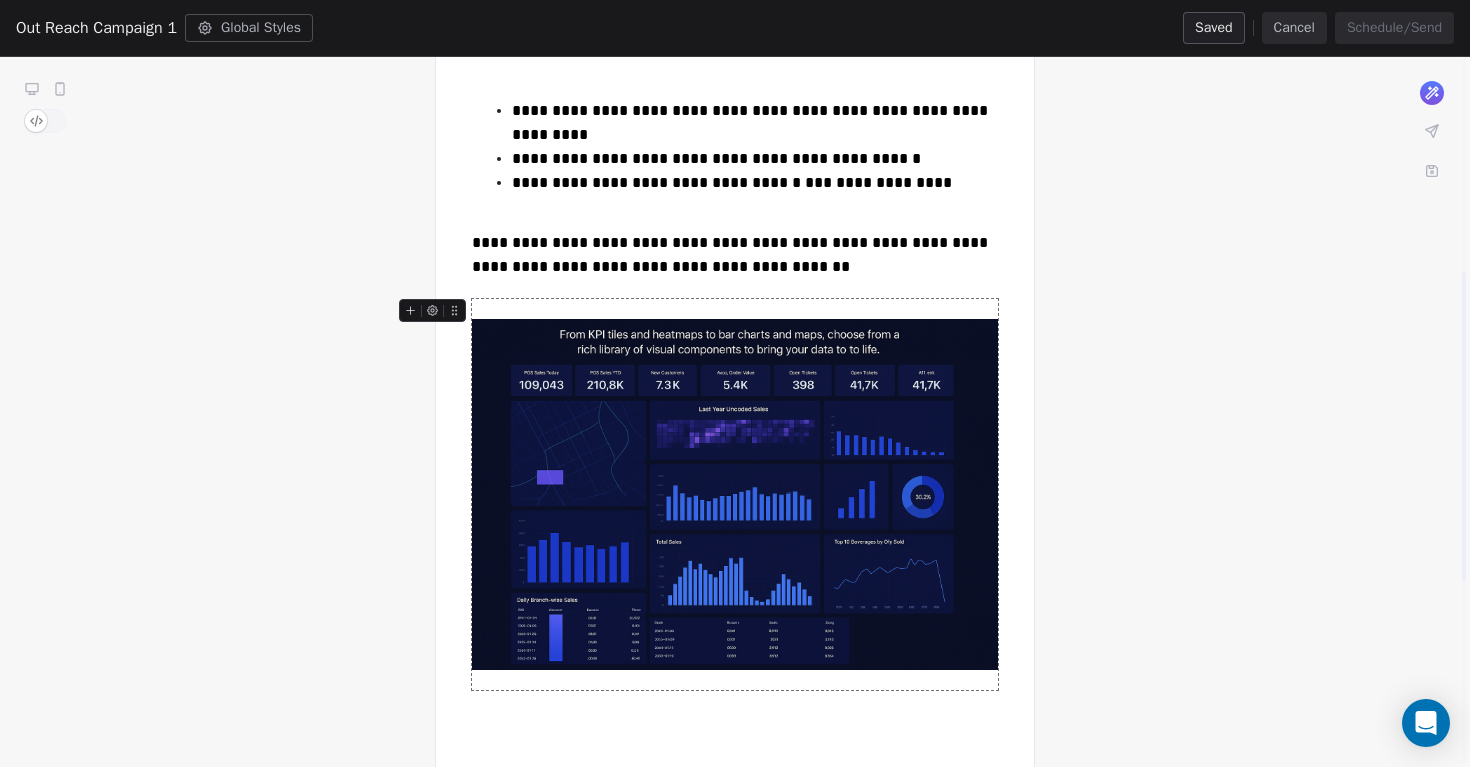 scroll, scrollTop: 485, scrollLeft: 0, axis: vertical 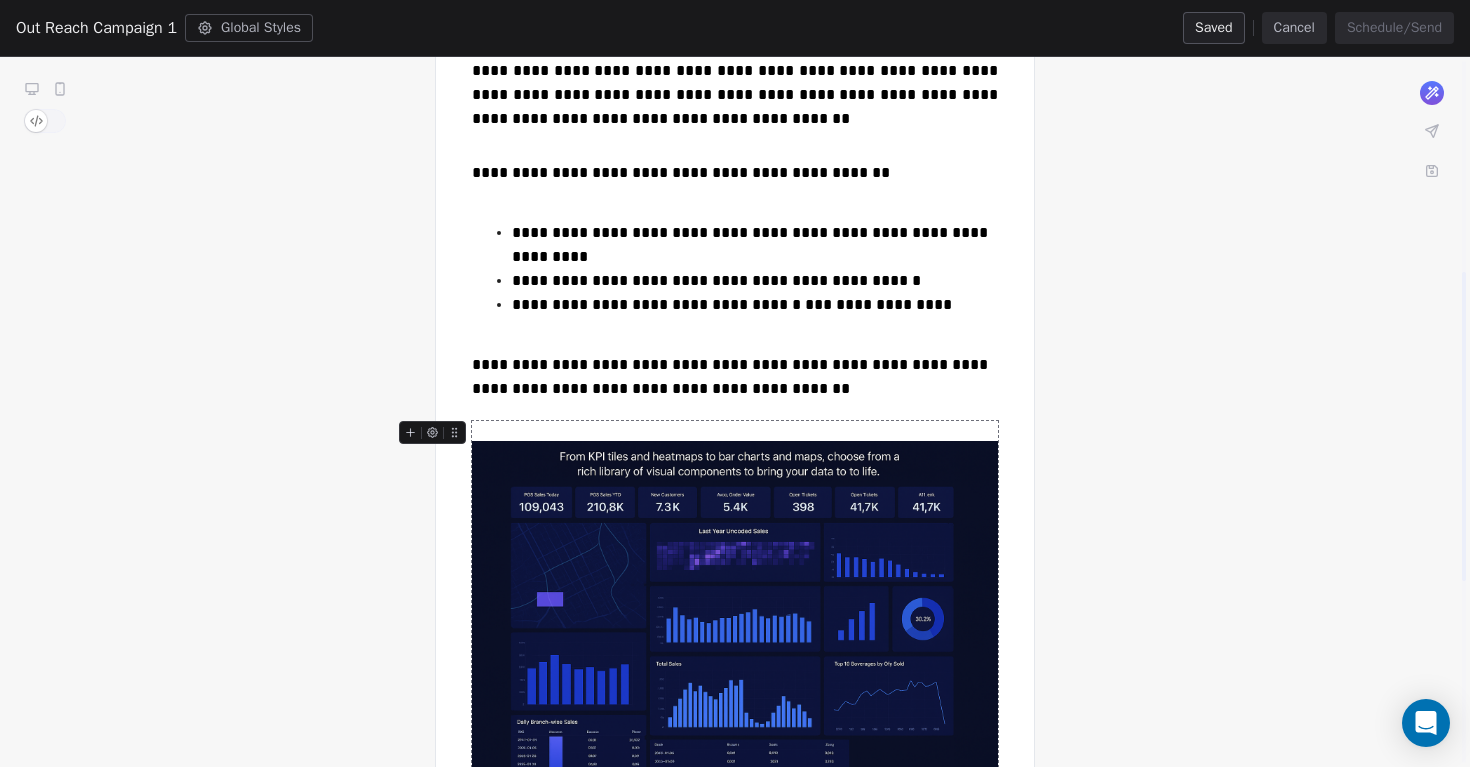 click at bounding box center [735, 616] 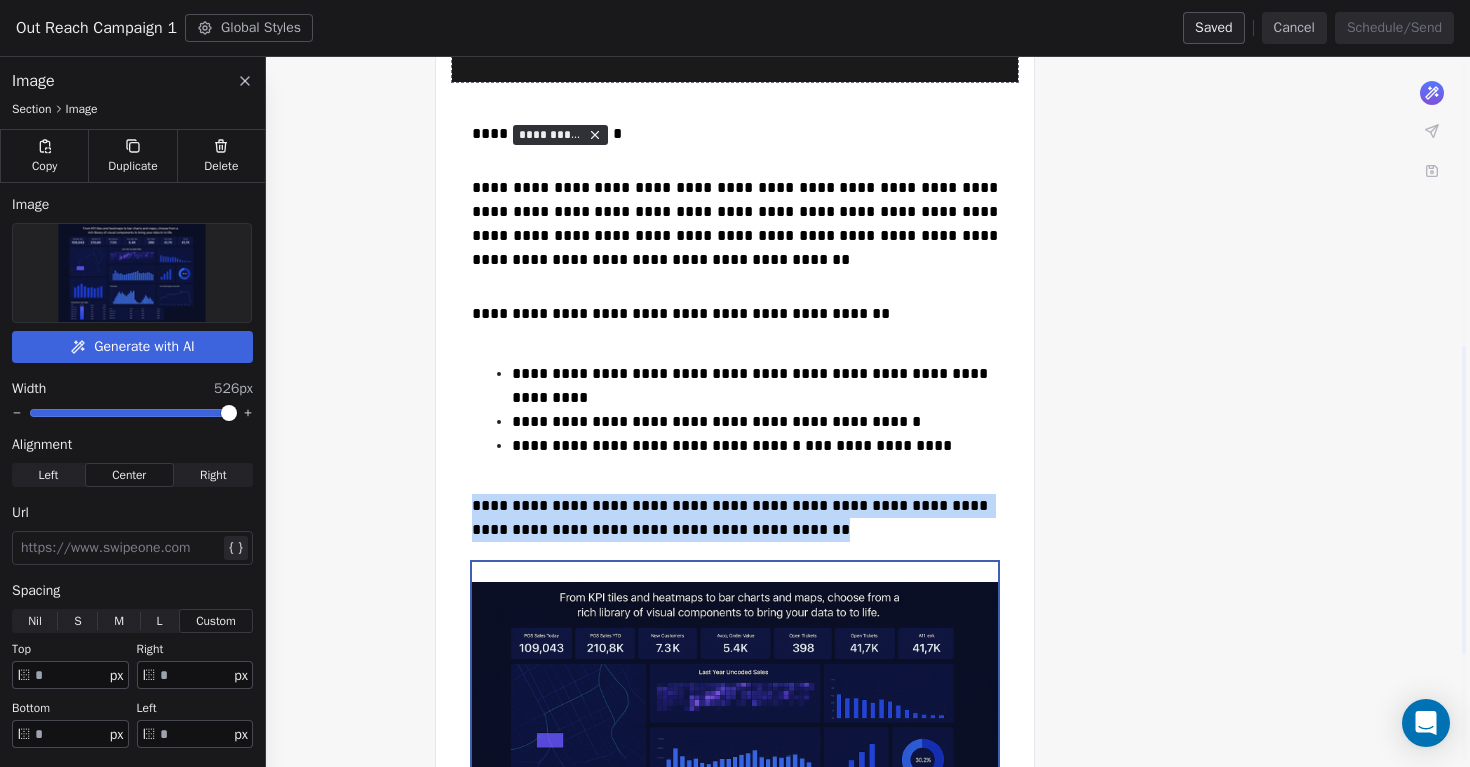 scroll, scrollTop: 905, scrollLeft: 0, axis: vertical 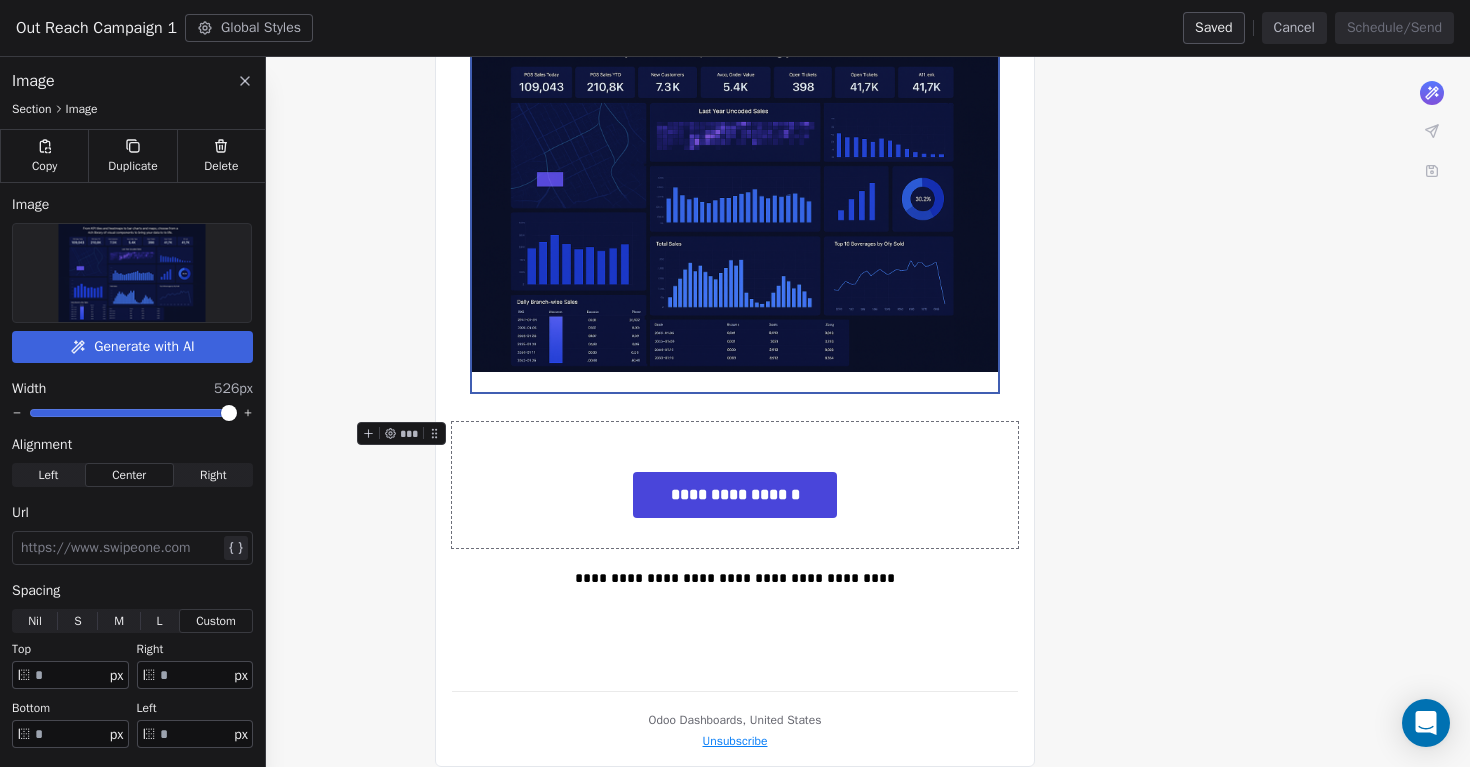 click on "**********" at bounding box center [735, 485] 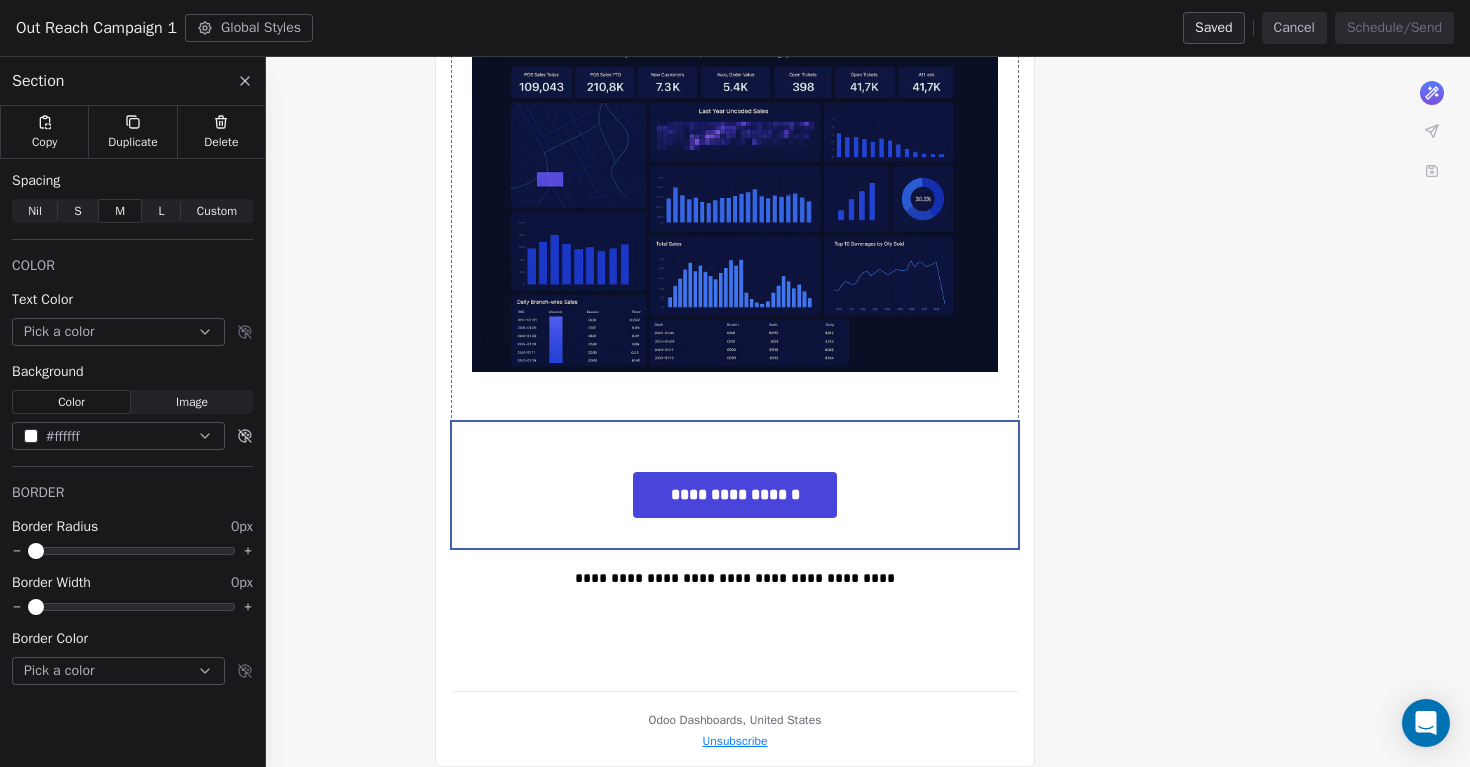 click on "**********" at bounding box center (735, -29) 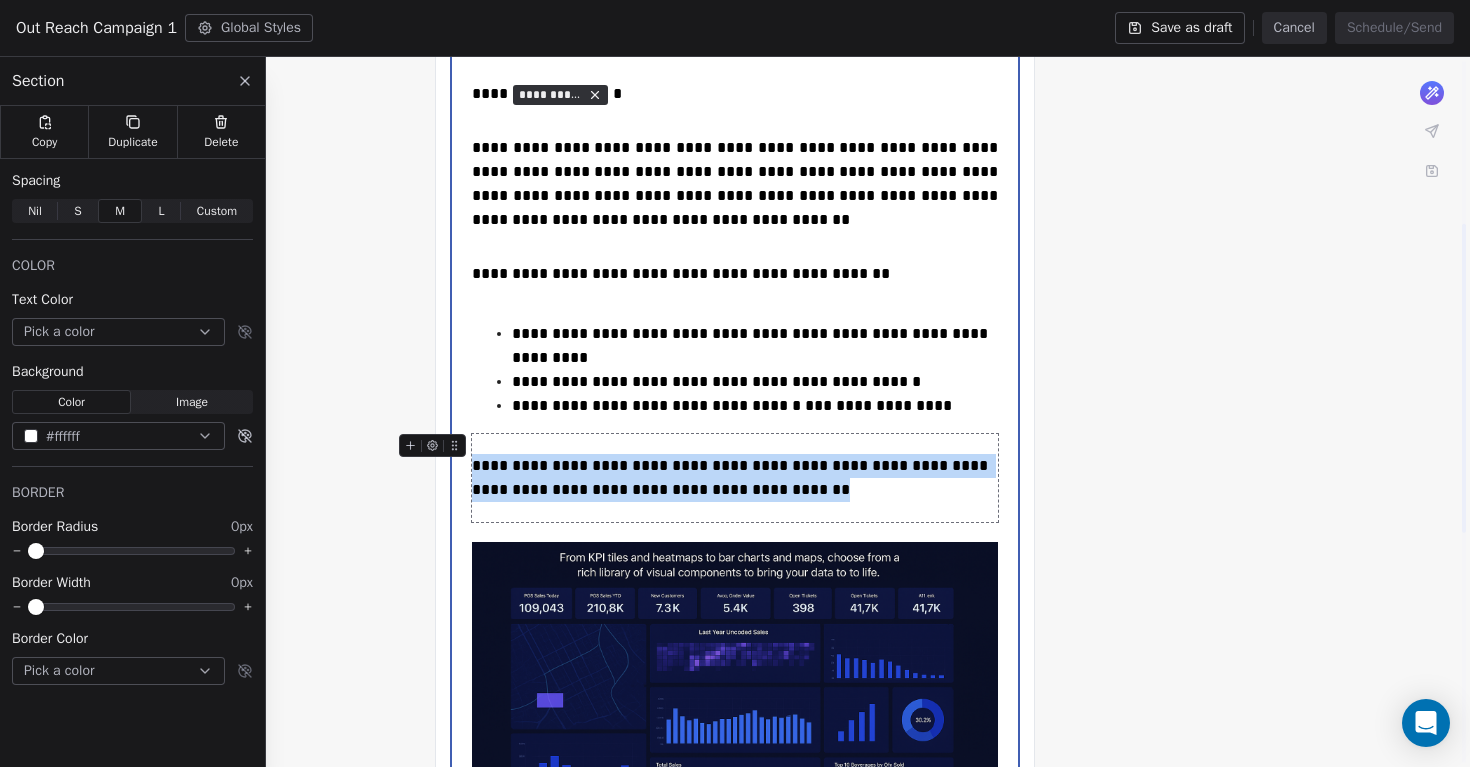 scroll, scrollTop: 374, scrollLeft: 0, axis: vertical 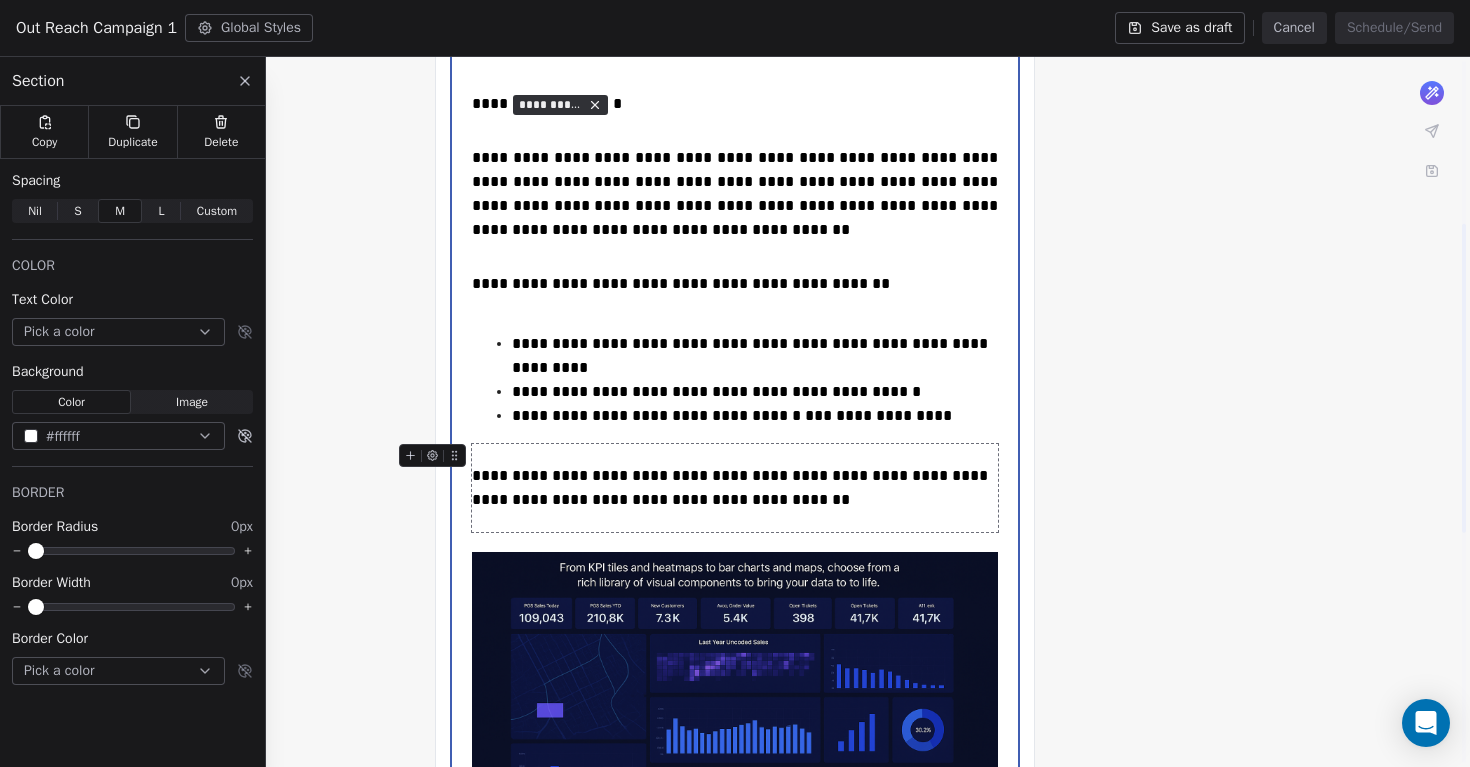 click on "**********" at bounding box center [735, 488] 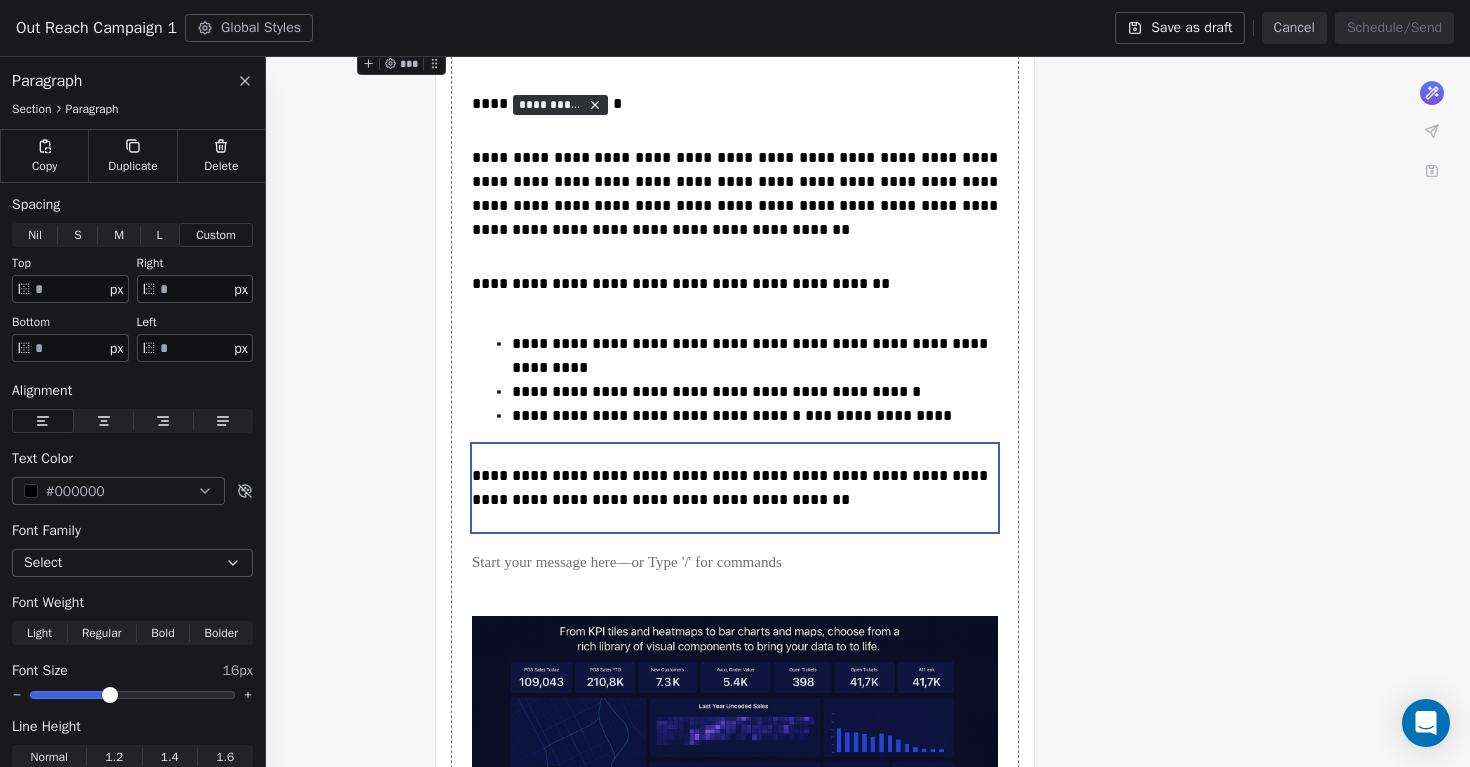 type 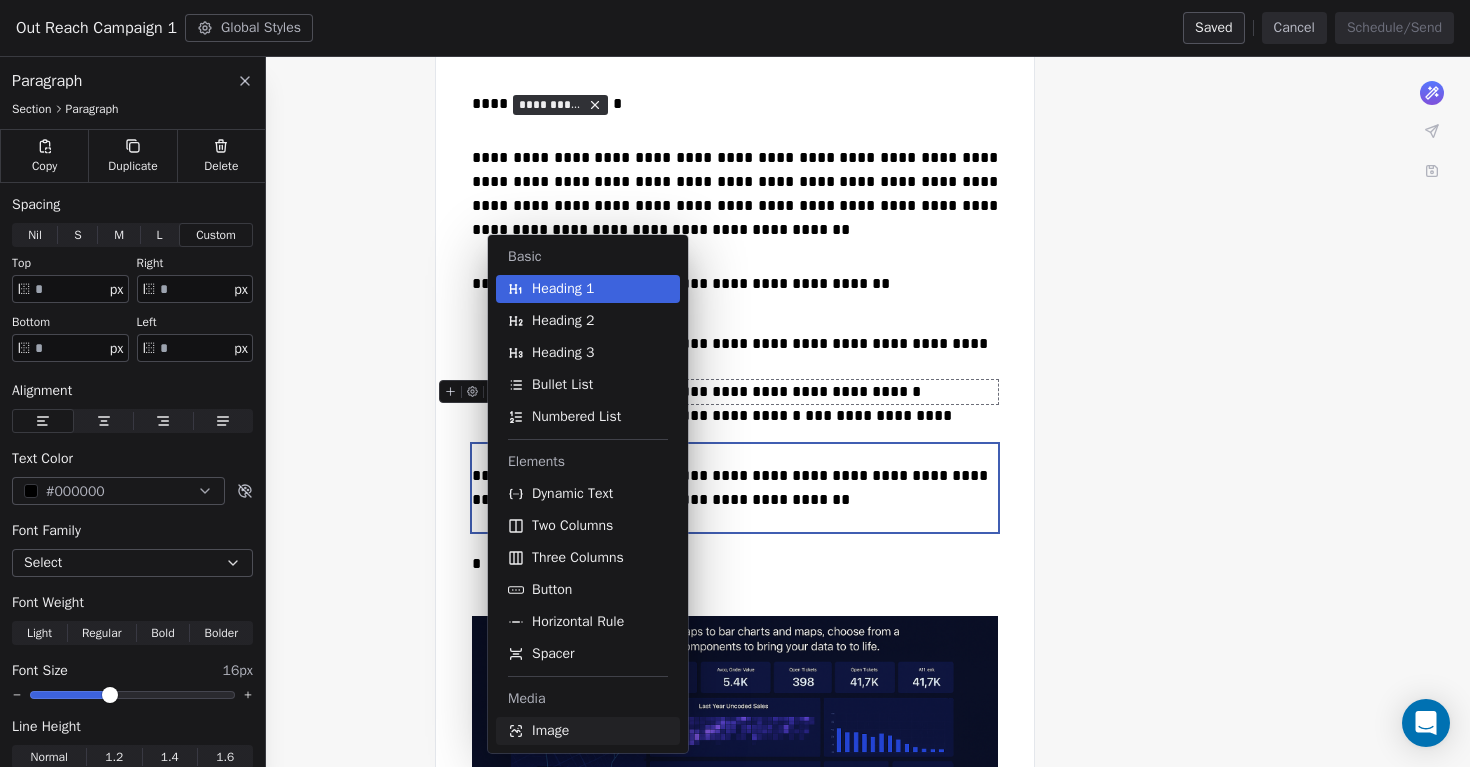 click on "Image" at bounding box center [550, 731] 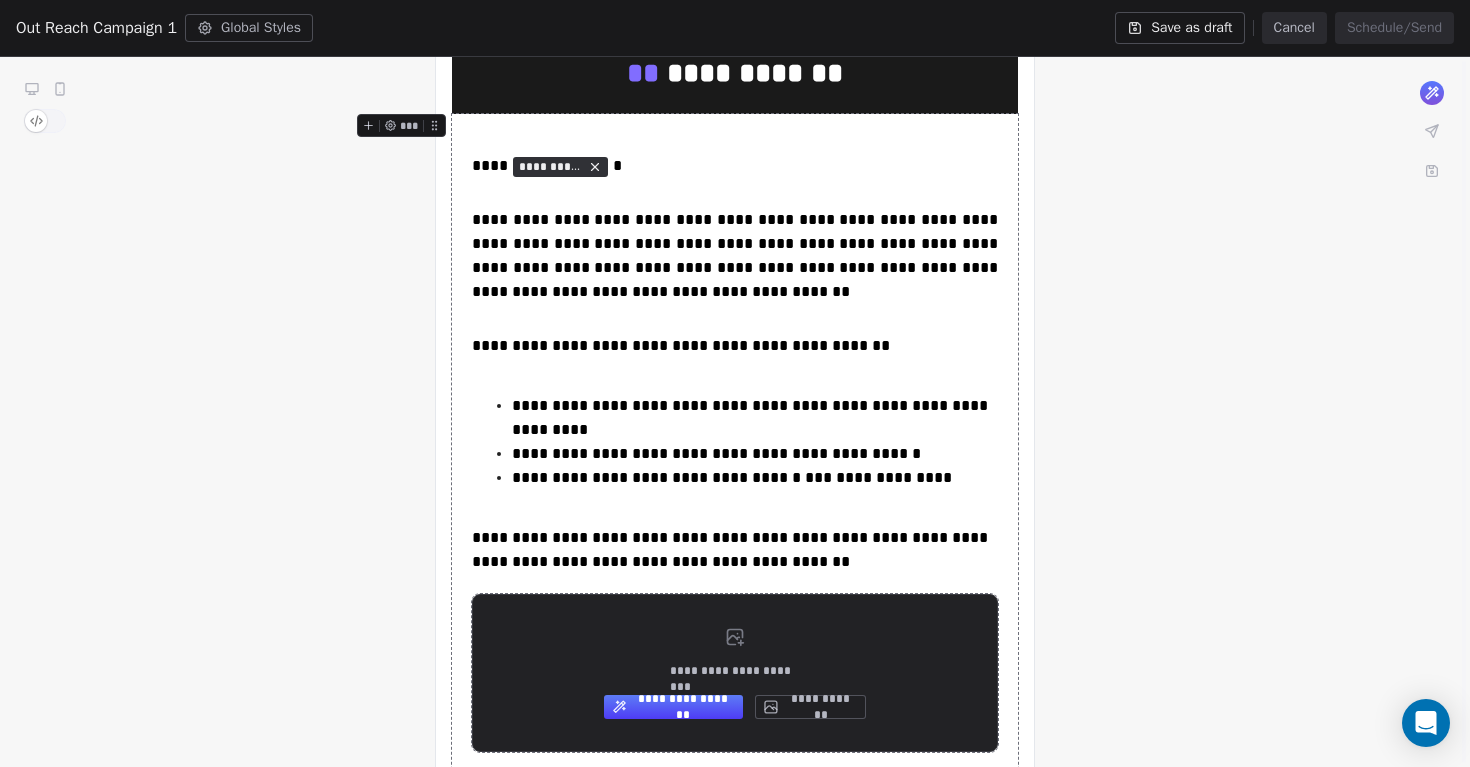 scroll, scrollTop: 439, scrollLeft: 0, axis: vertical 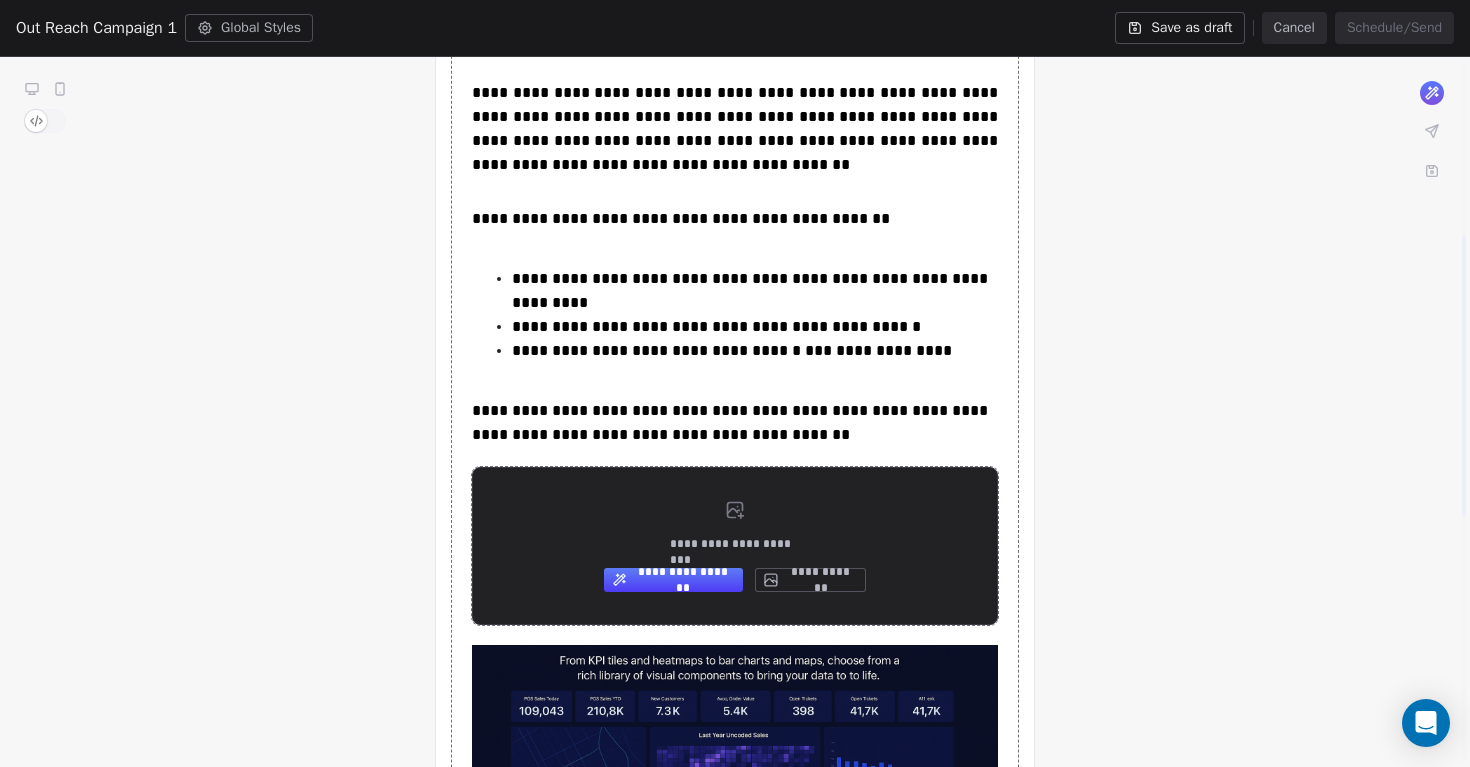 click on "**********" at bounding box center (810, 580) 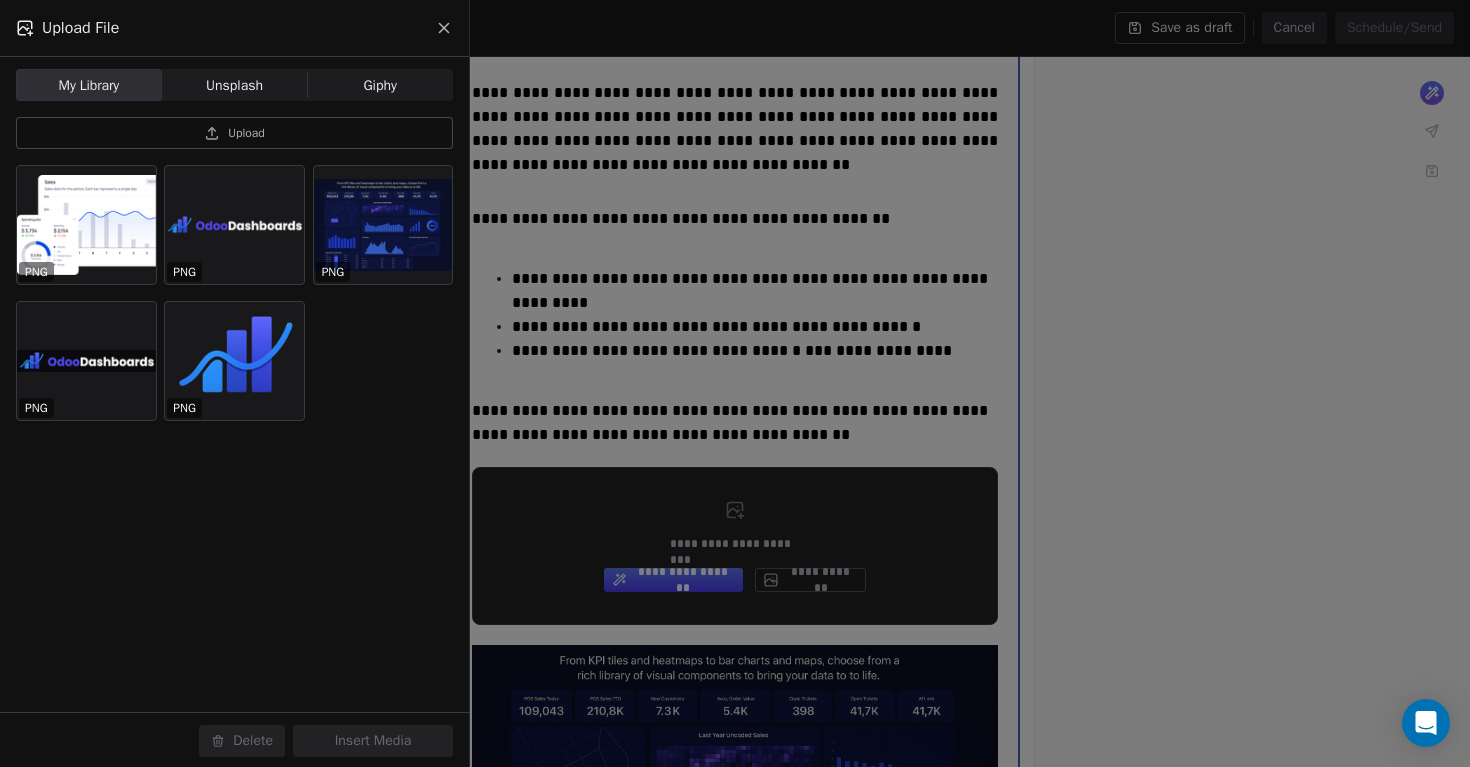 click on "Upload" at bounding box center [246, 133] 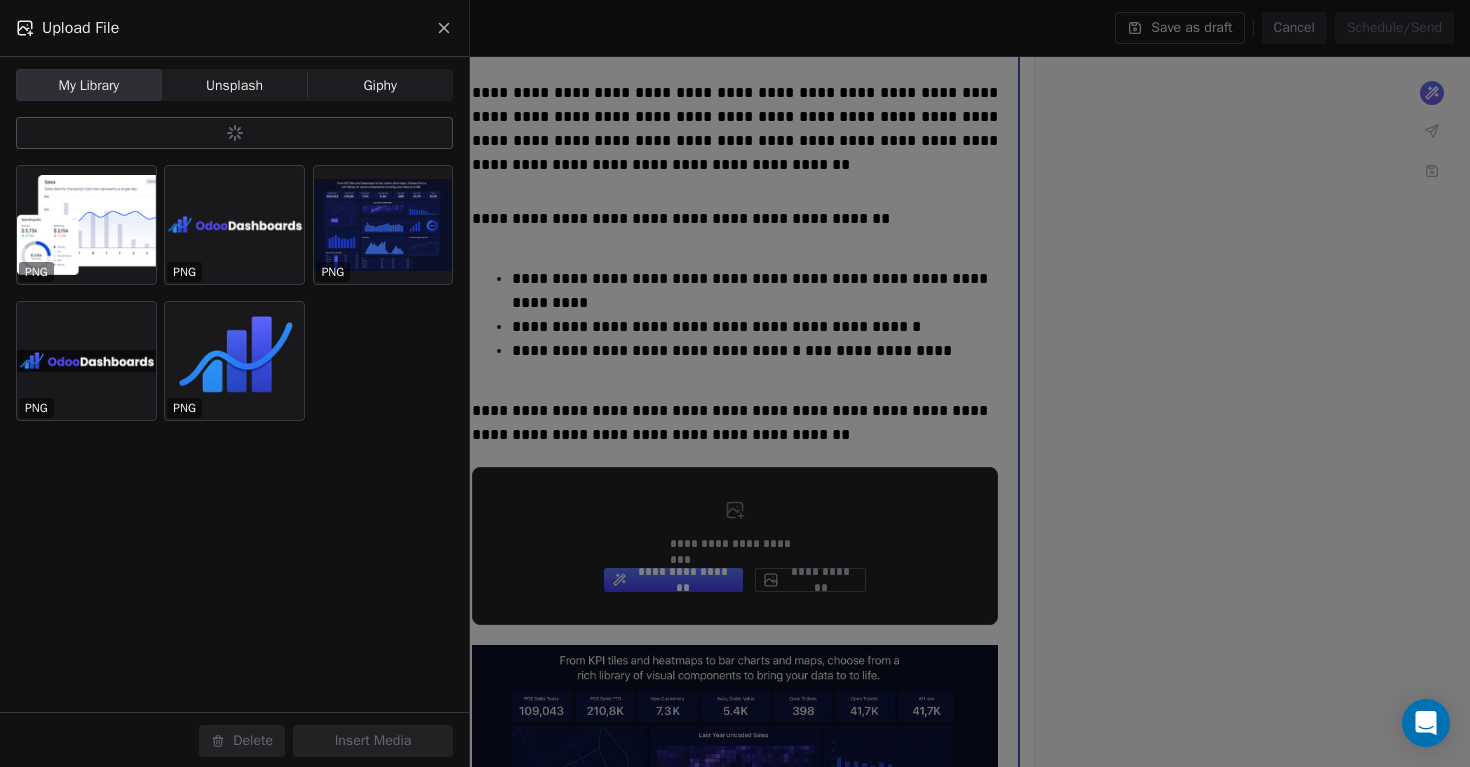 click on "Giphy" at bounding box center [380, 85] 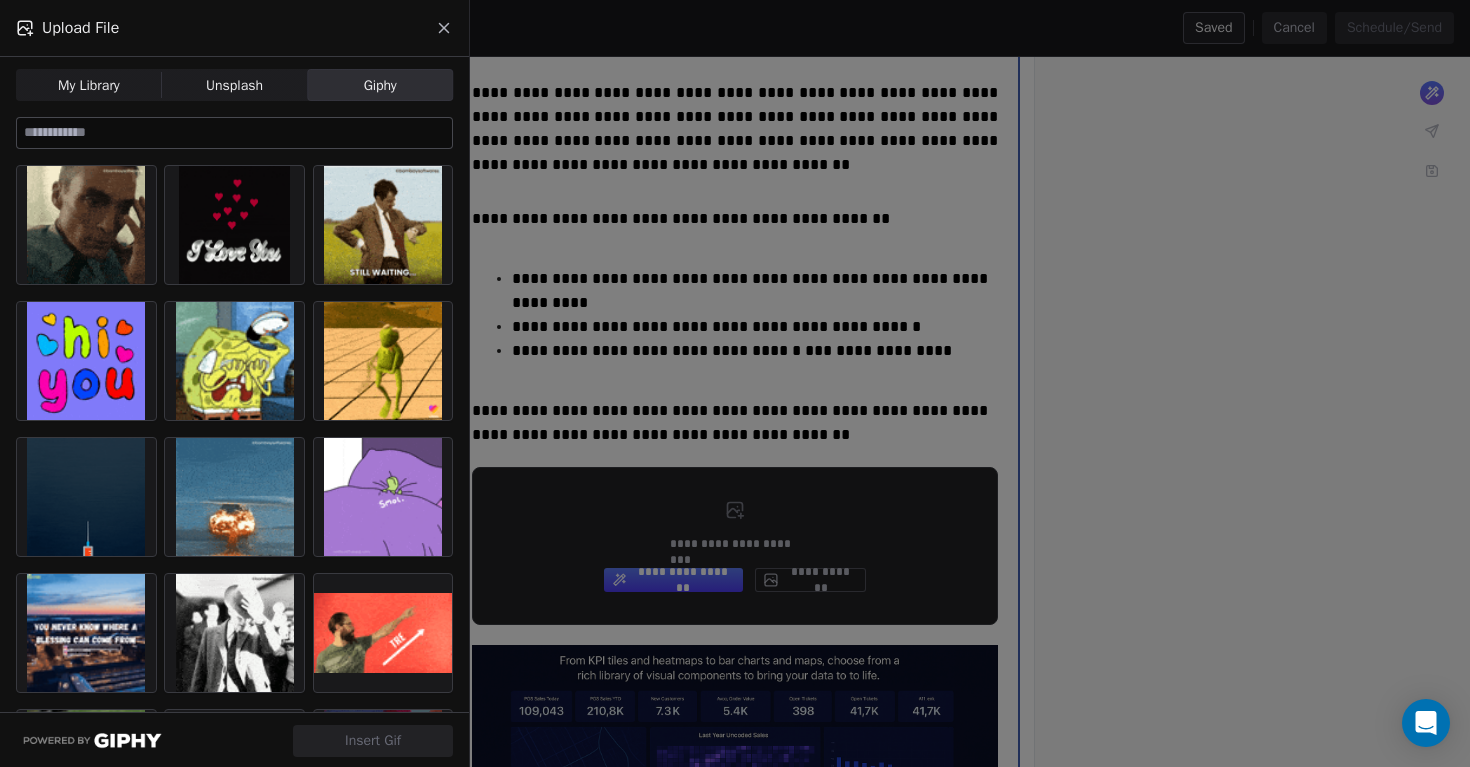 click on "Unsplash" at bounding box center [234, 85] 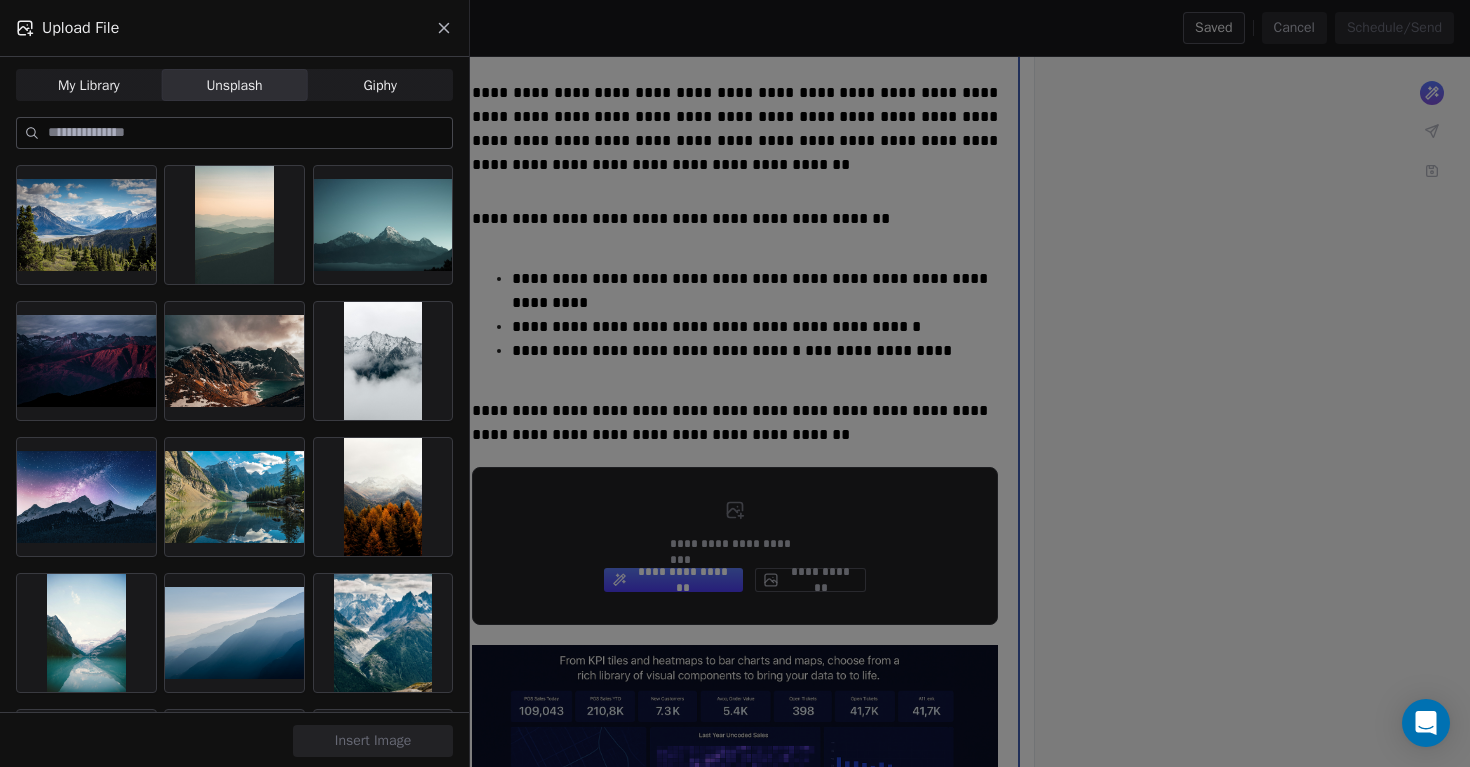 click on "My Library" at bounding box center (89, 85) 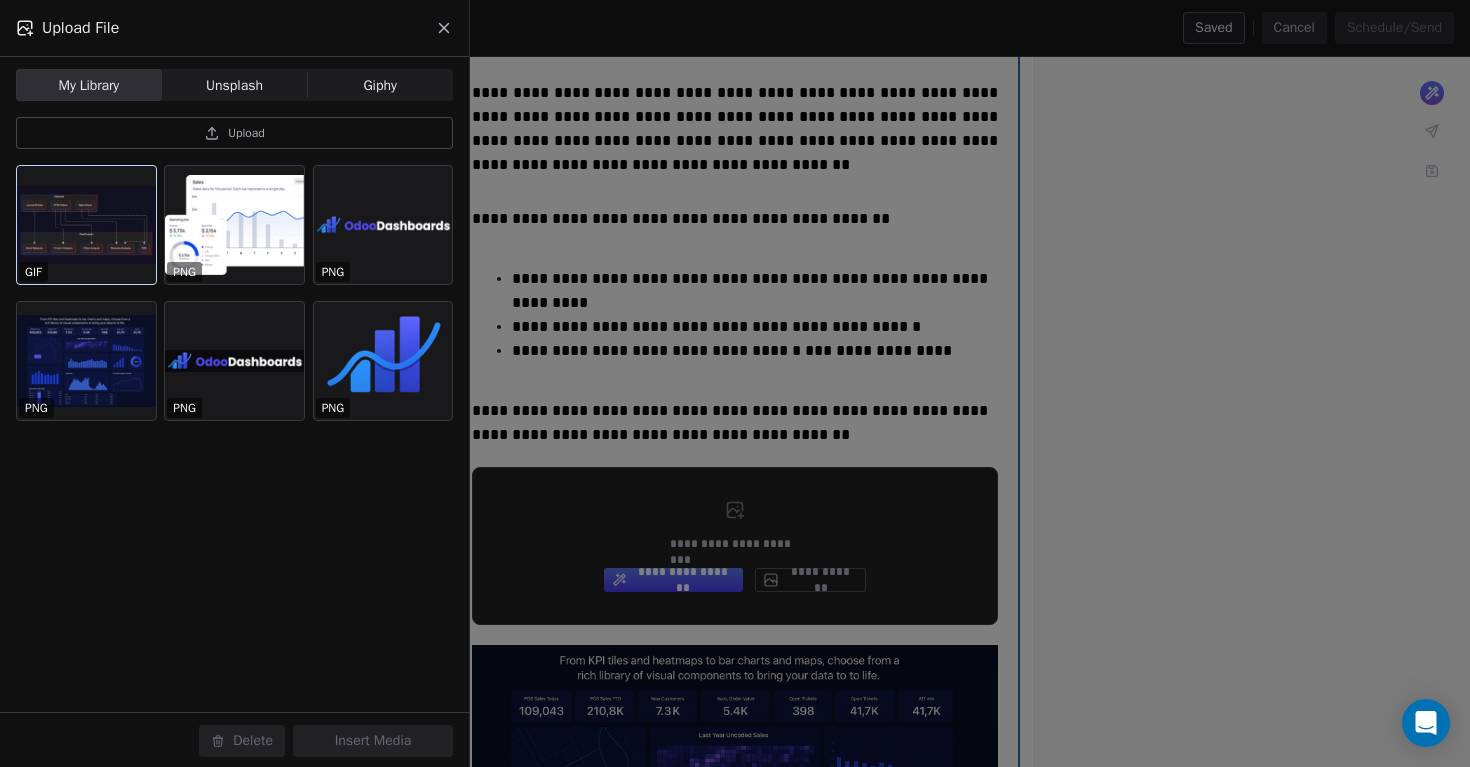 click at bounding box center [86, 225] 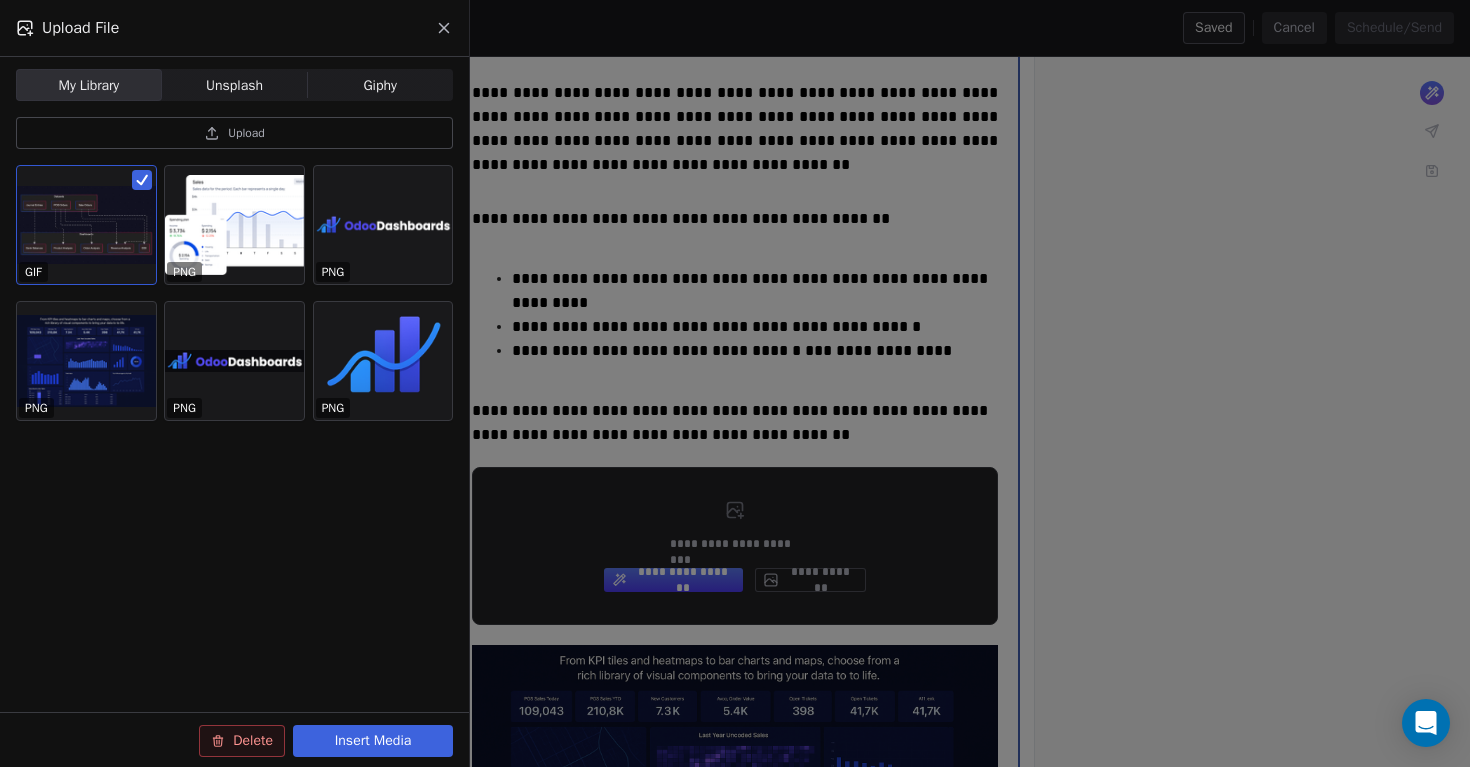 click on "Insert Media" at bounding box center (373, 741) 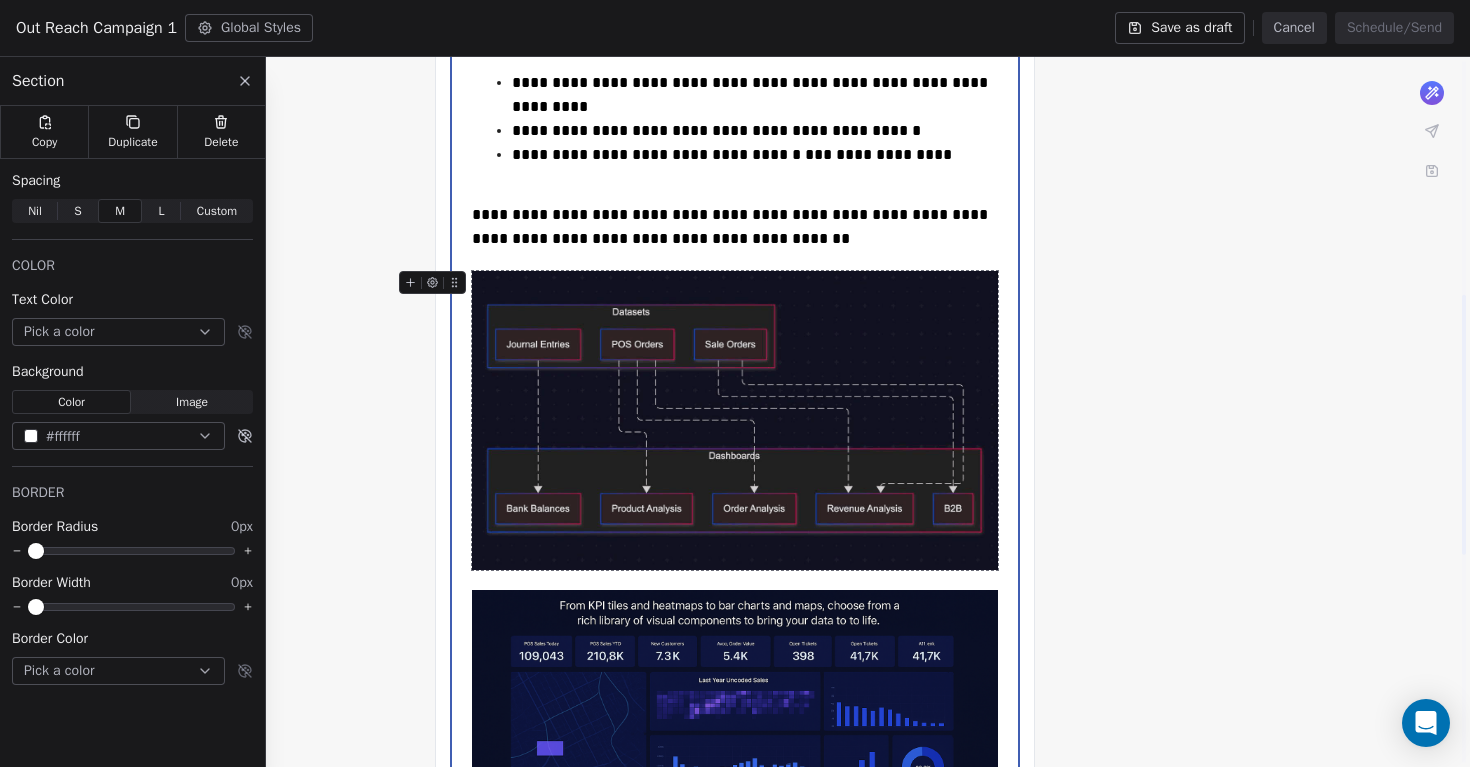 scroll, scrollTop: 637, scrollLeft: 0, axis: vertical 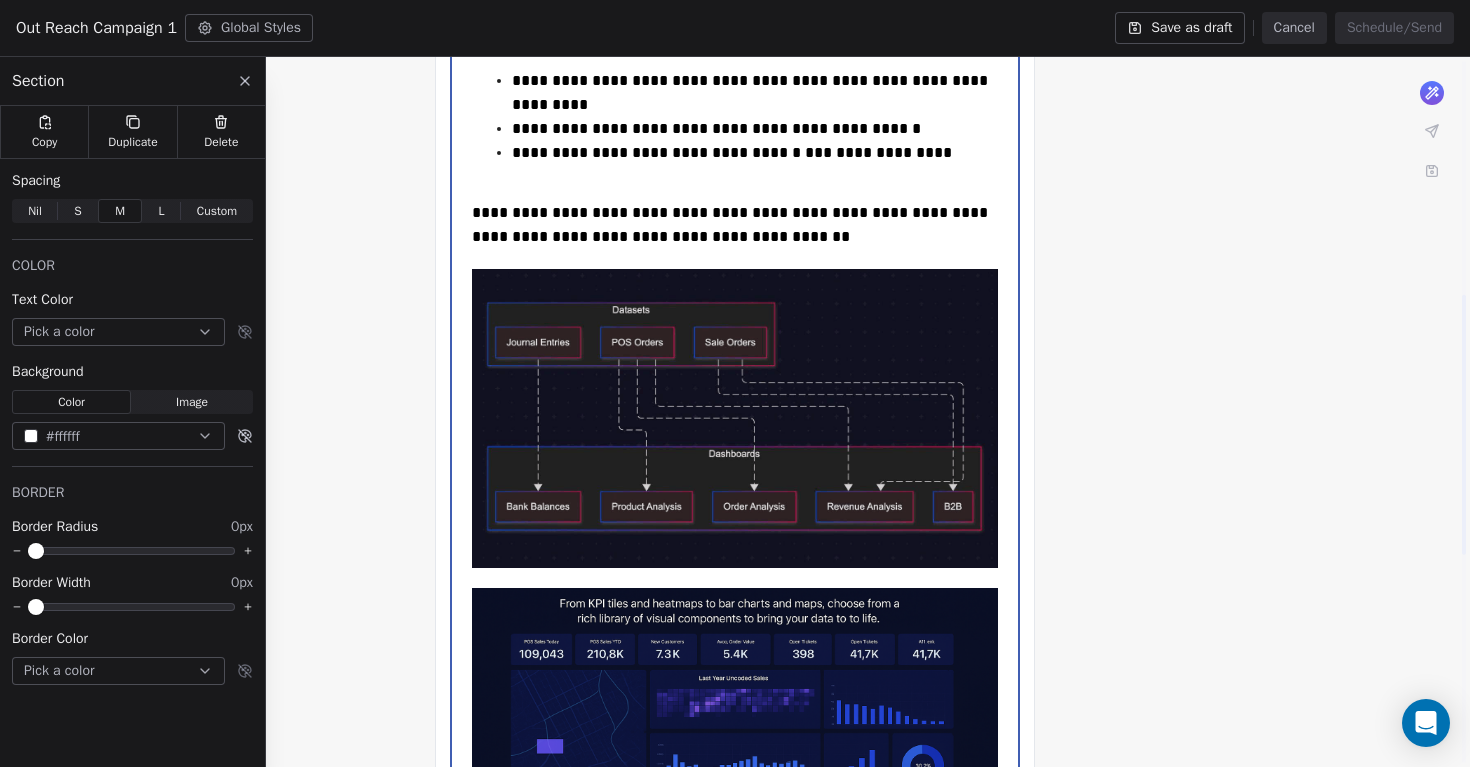 click on "**********" at bounding box center (735, 450) 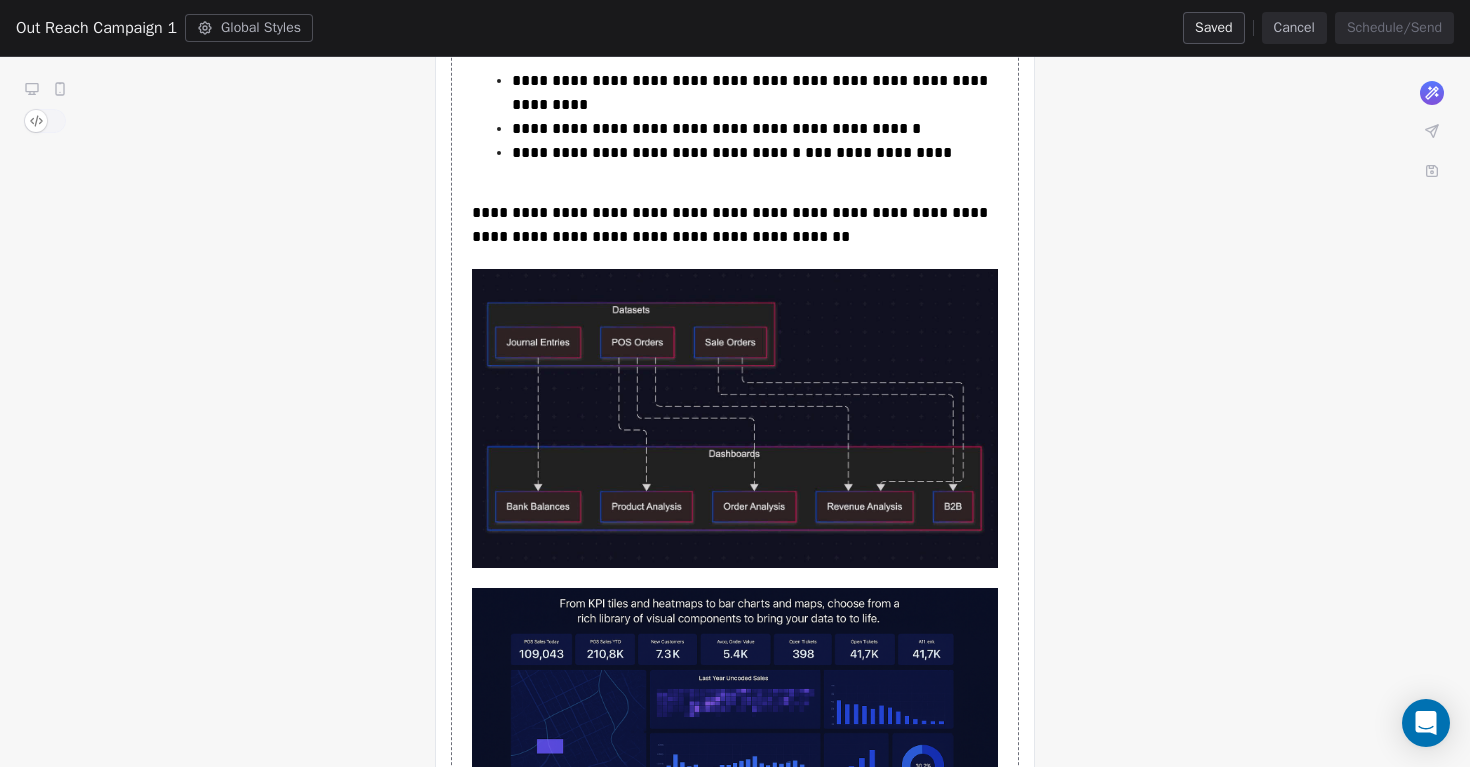 drag, startPoint x: 1197, startPoint y: 402, endPoint x: 1207, endPoint y: 403, distance: 10.049875 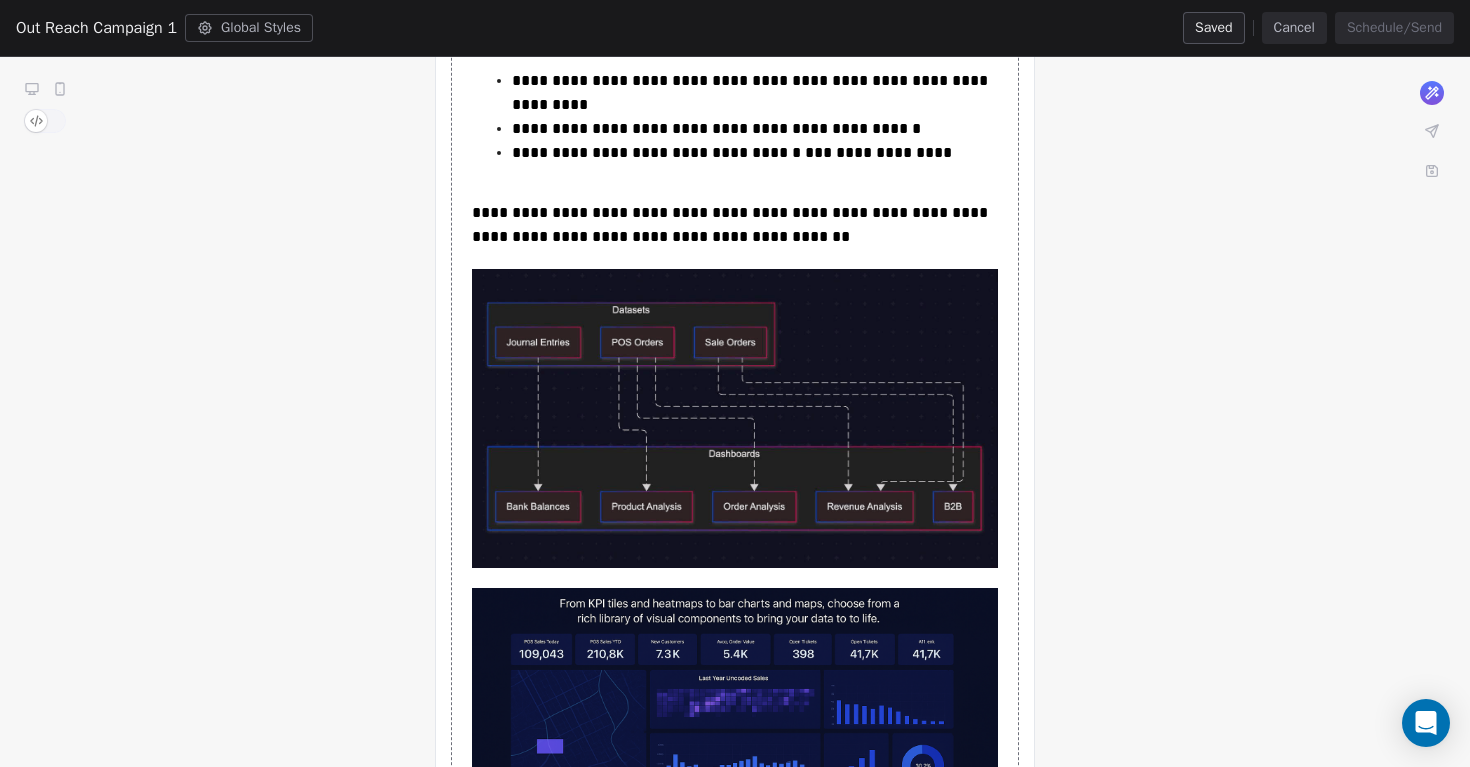 click on "**********" at bounding box center [735, 450] 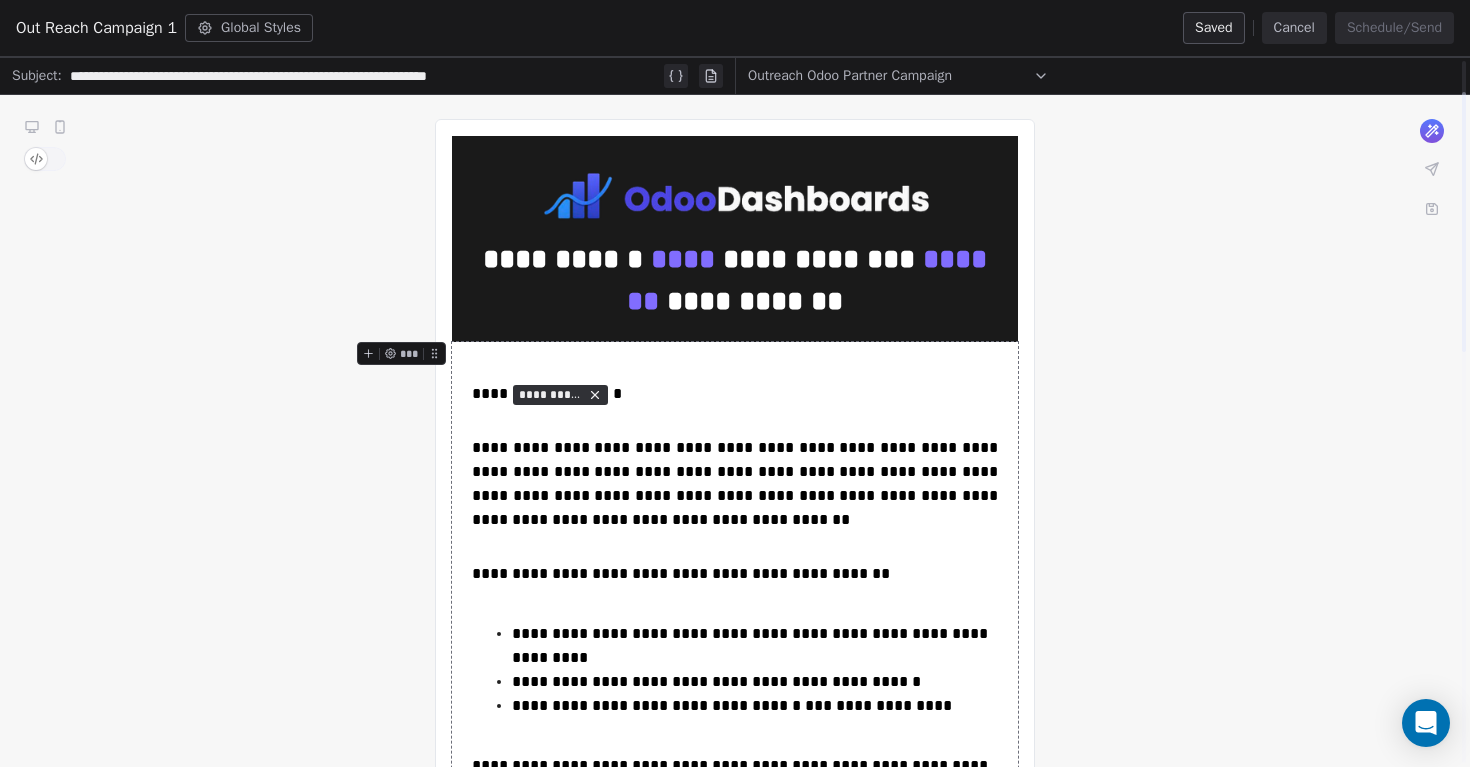 scroll, scrollTop: 0, scrollLeft: 0, axis: both 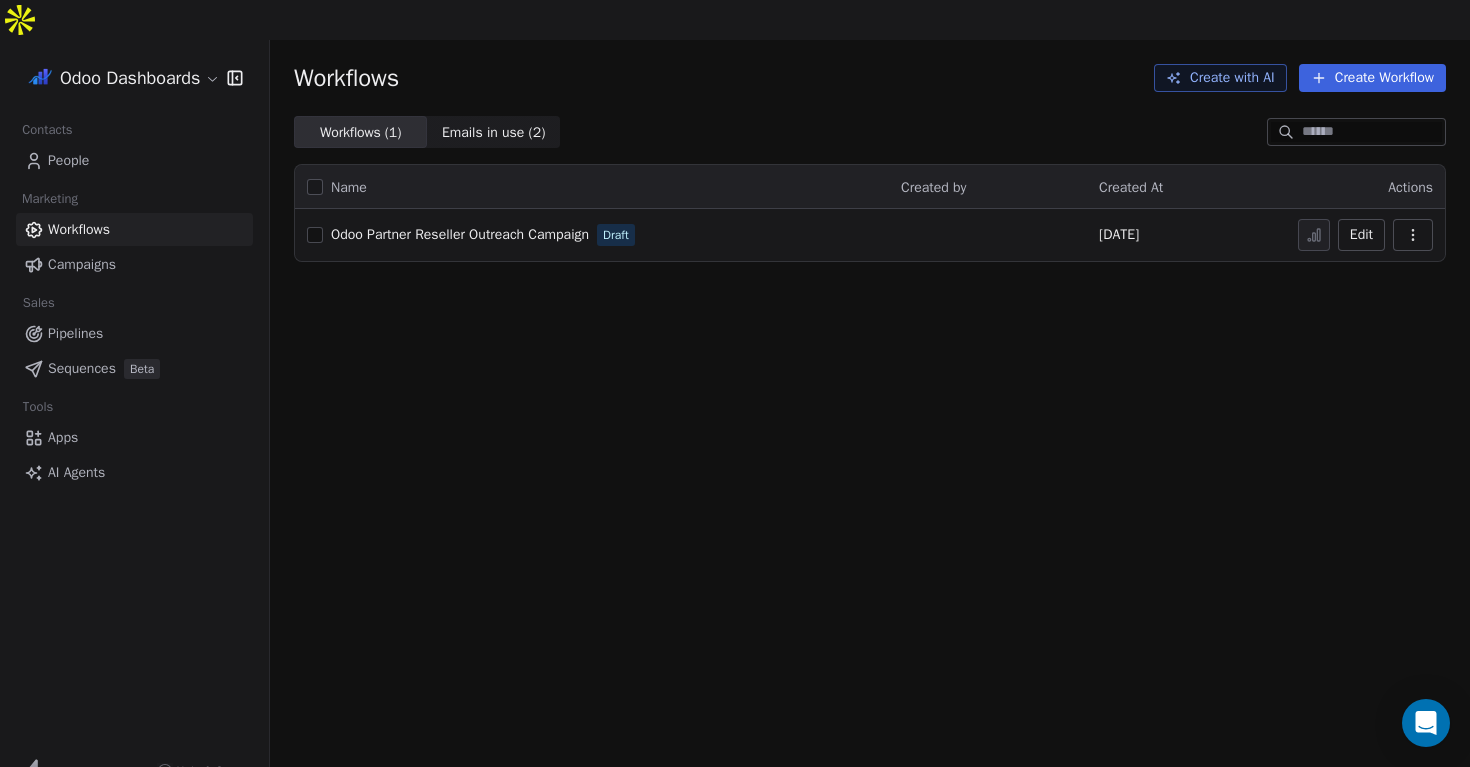 click on "Emails in use ( 2 ) Emails in use ( 2 )" at bounding box center (493, 132) 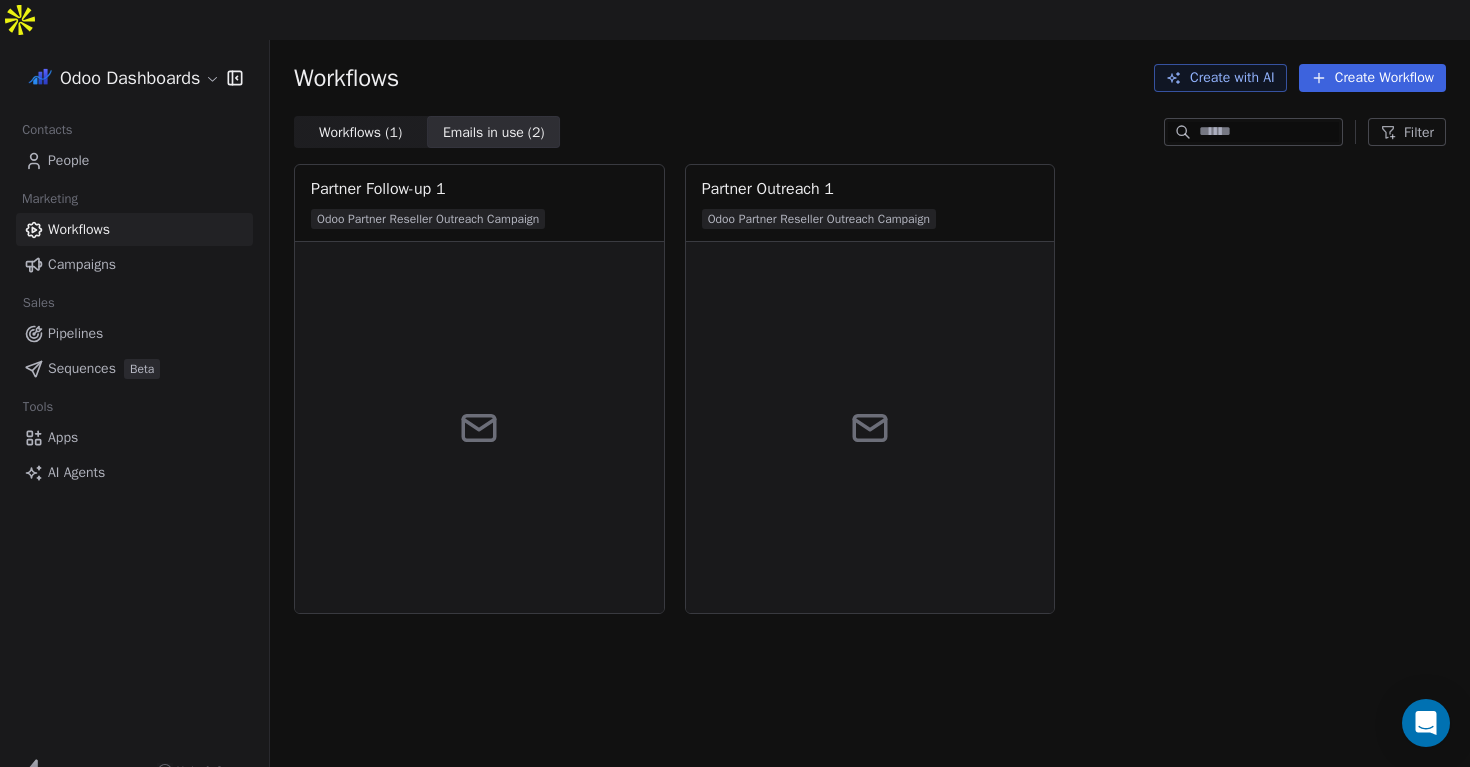 click on "Workflows ( 1 )" at bounding box center [360, 132] 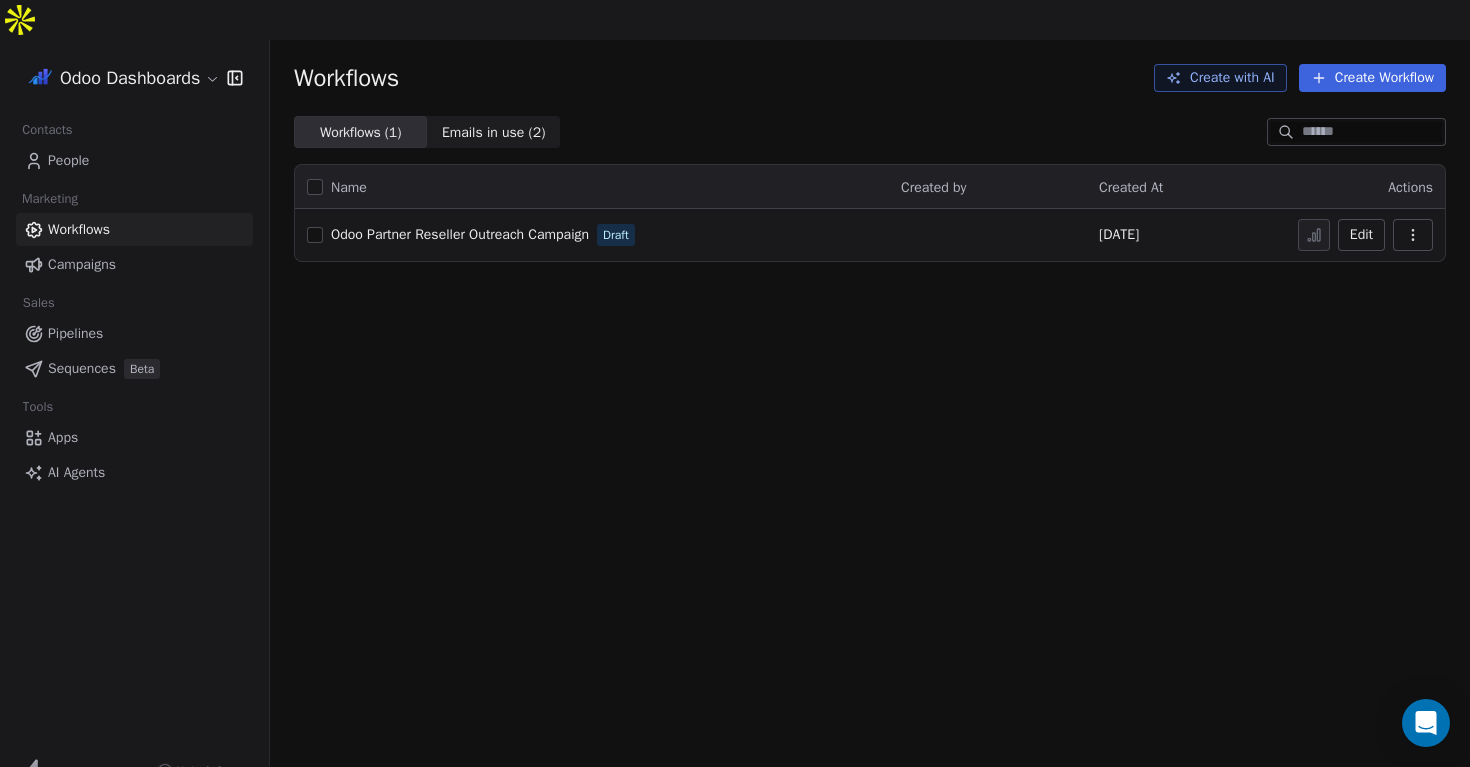 click on "Sequences" at bounding box center [82, 368] 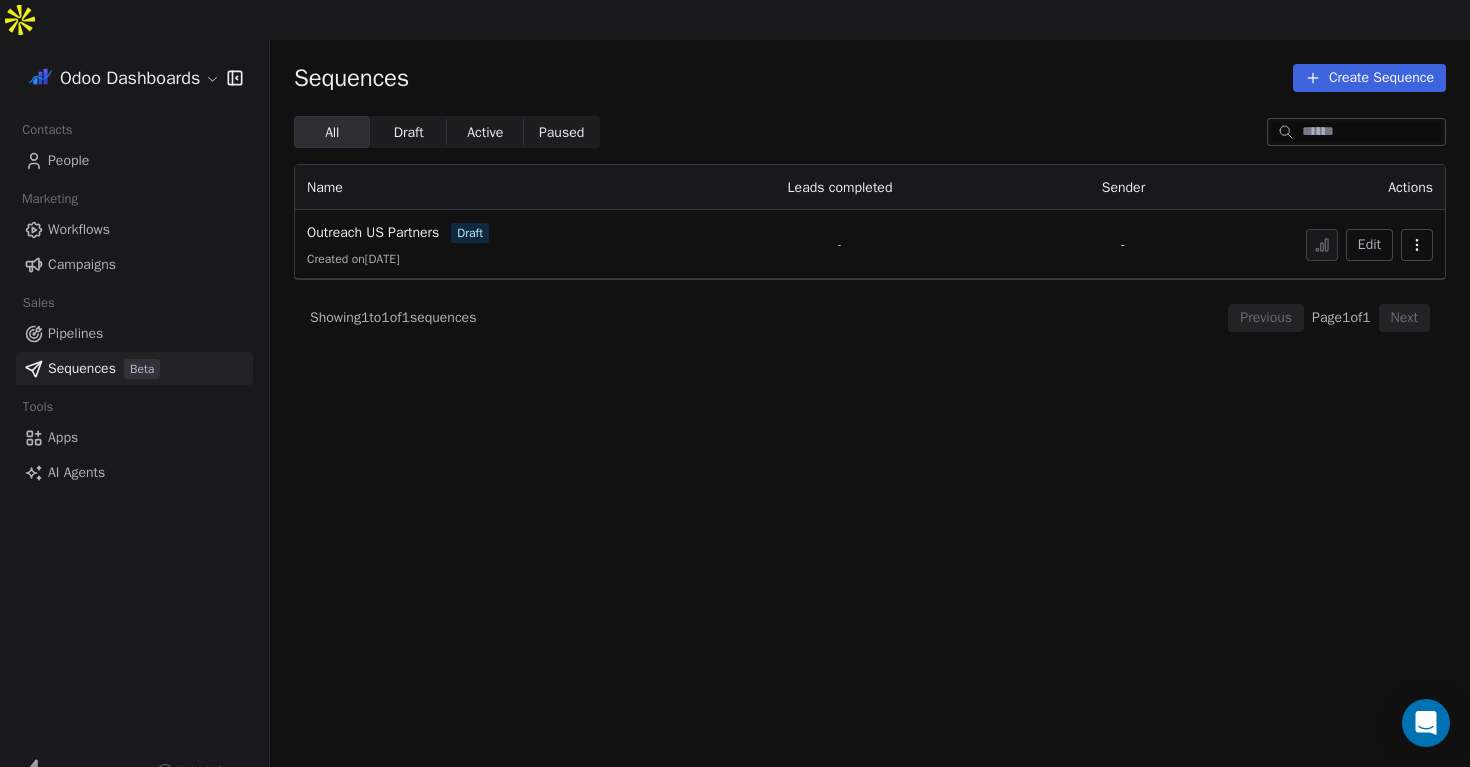 click on "Pipelines" at bounding box center (75, 333) 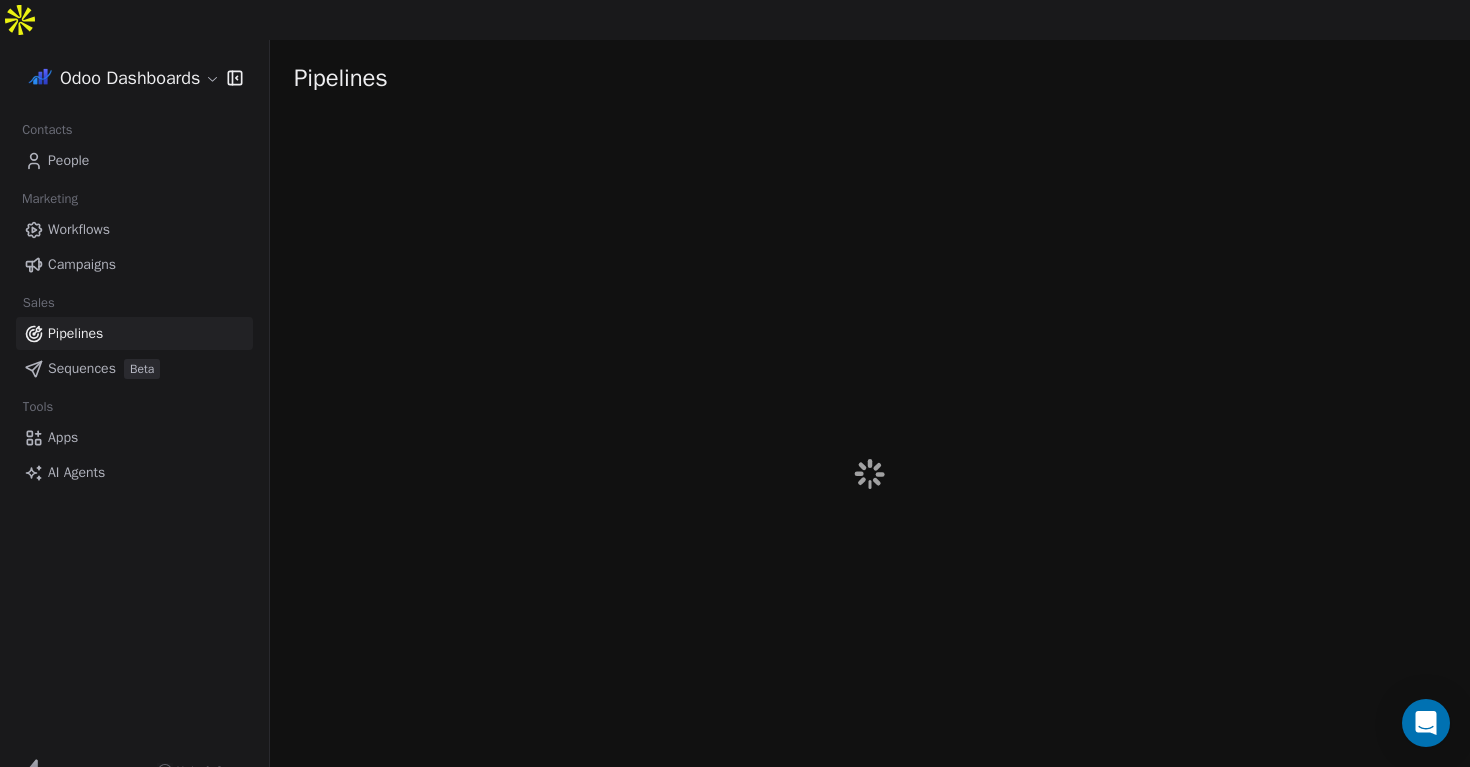 click on "AI Agents" at bounding box center (76, 472) 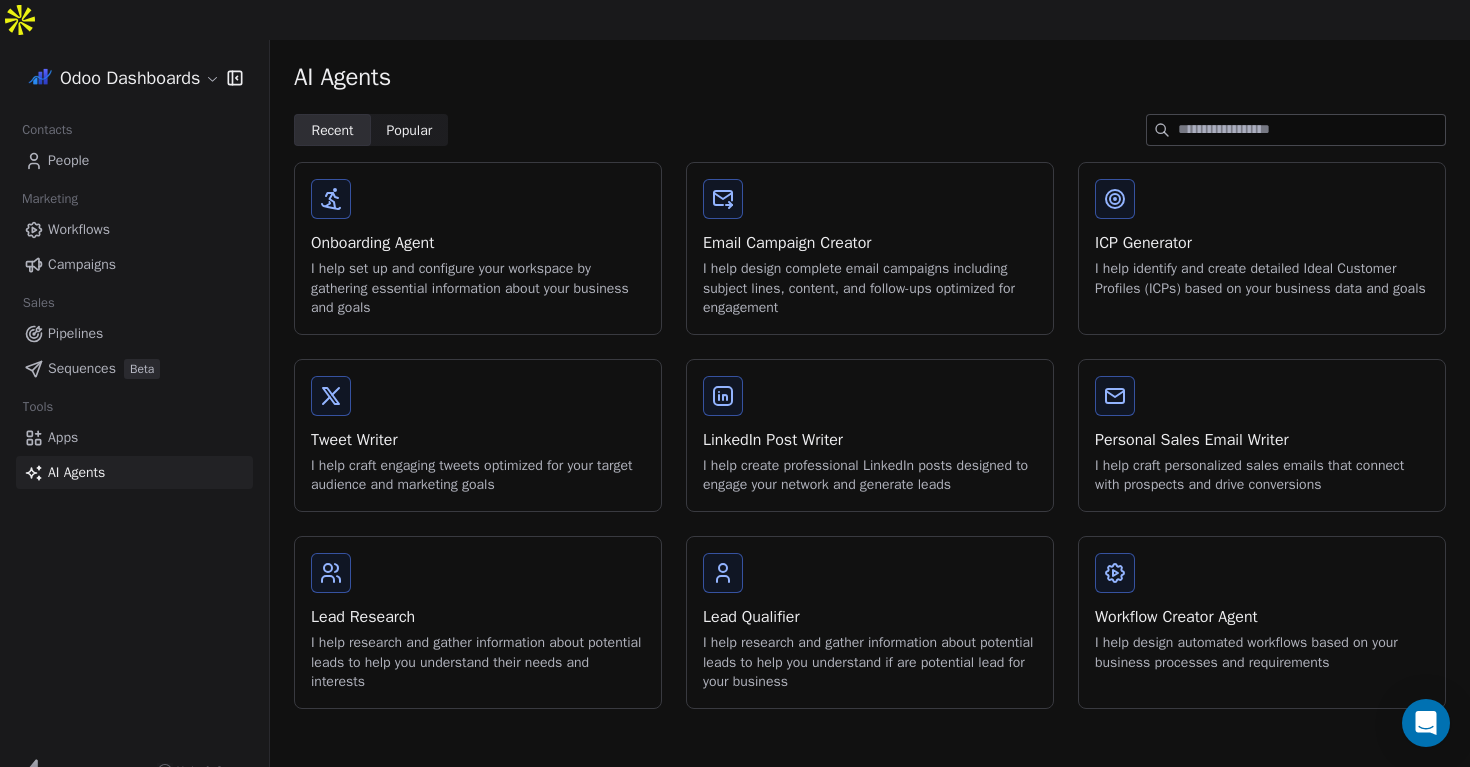 click on "ICP Generator" at bounding box center [1262, 243] 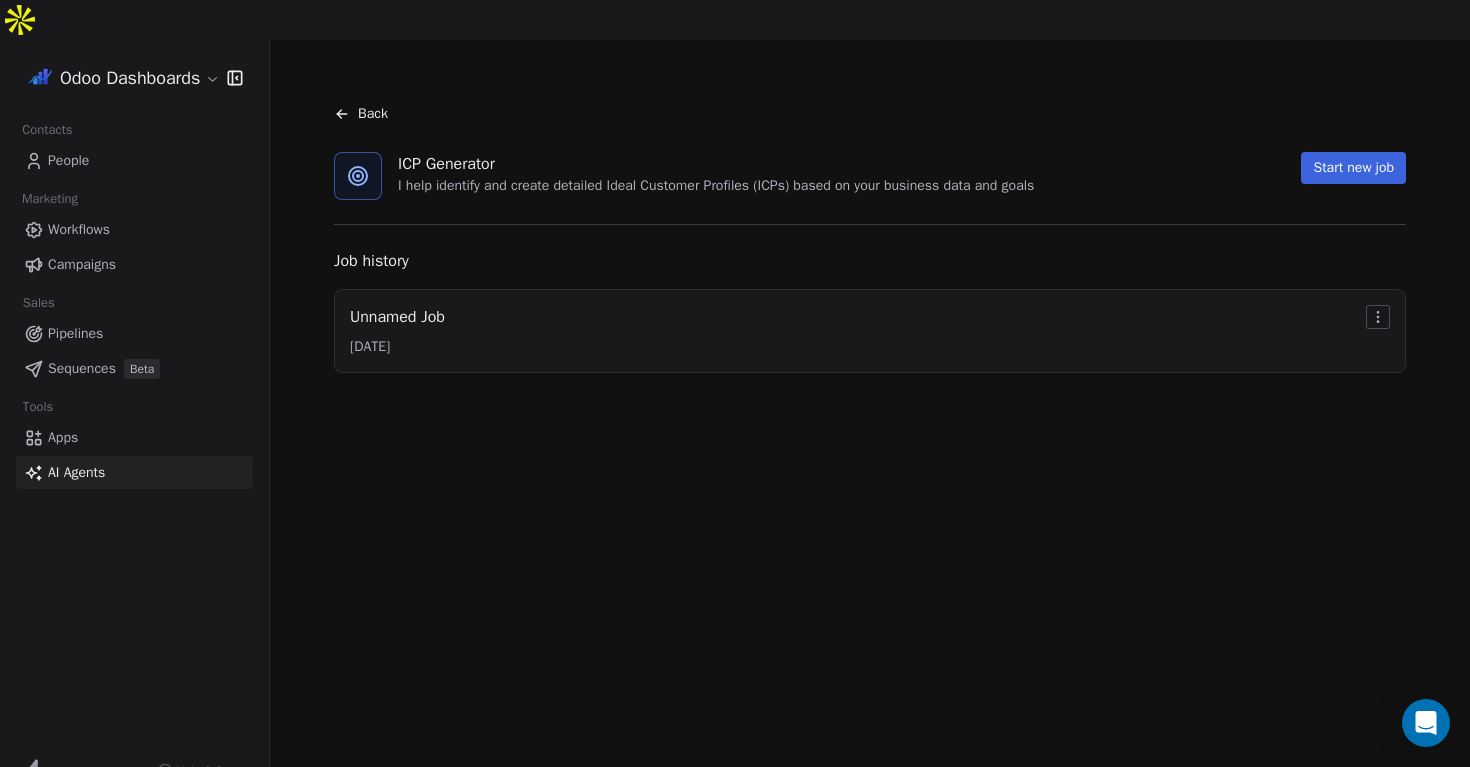 click on "Unnamed Job 7/14/2025" at bounding box center [870, 331] 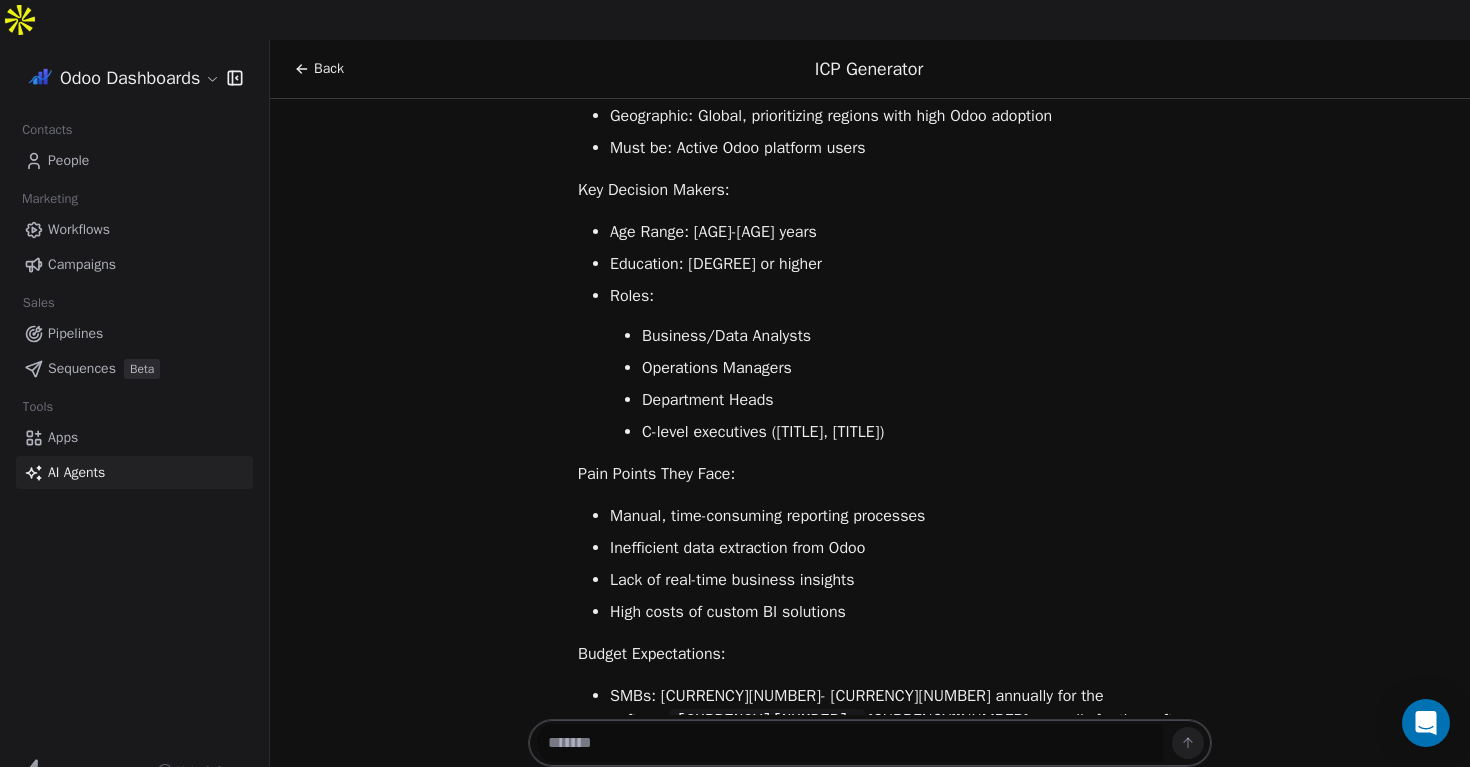 scroll, scrollTop: 1189, scrollLeft: 0, axis: vertical 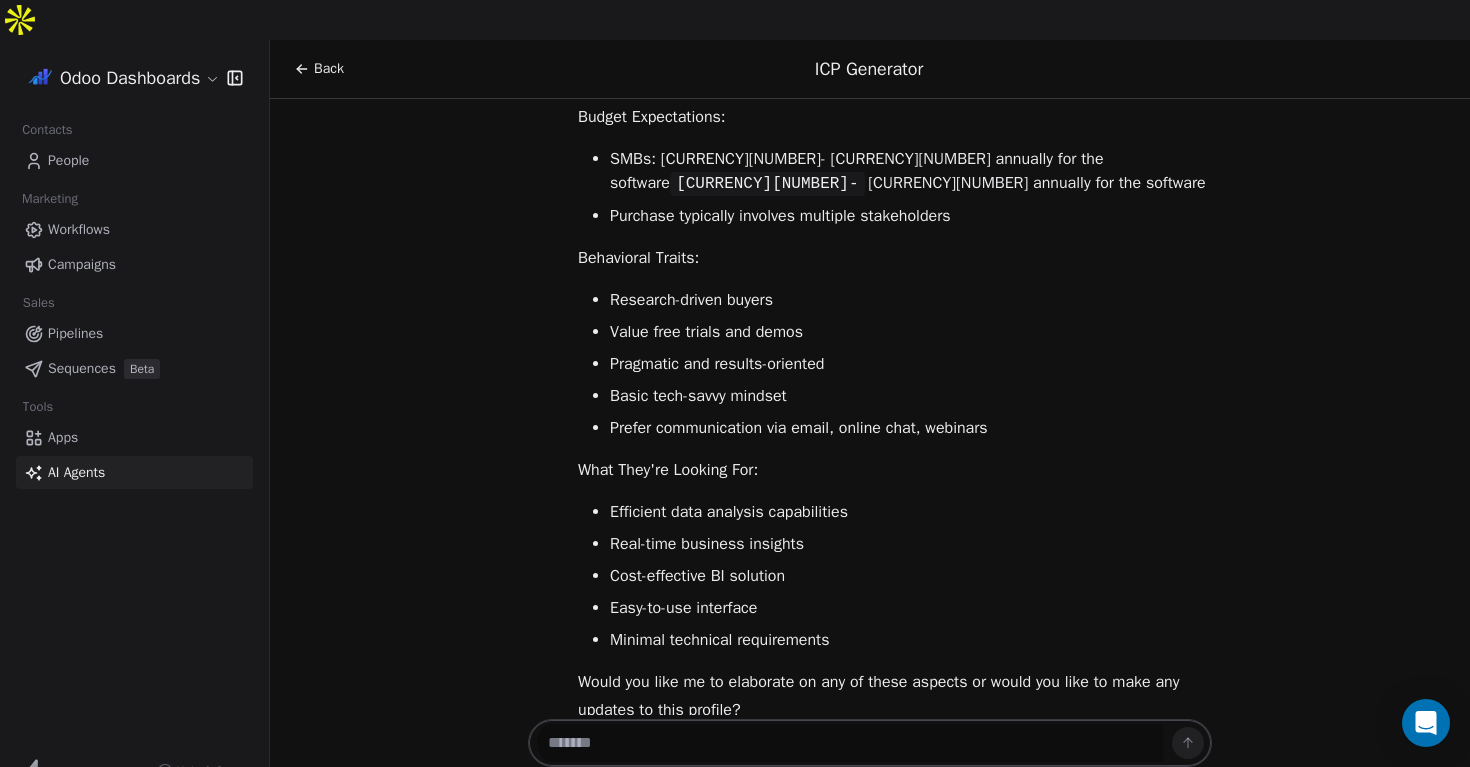 click on "SMBs:  500- 5000 annually for the software" at bounding box center (911, 171) 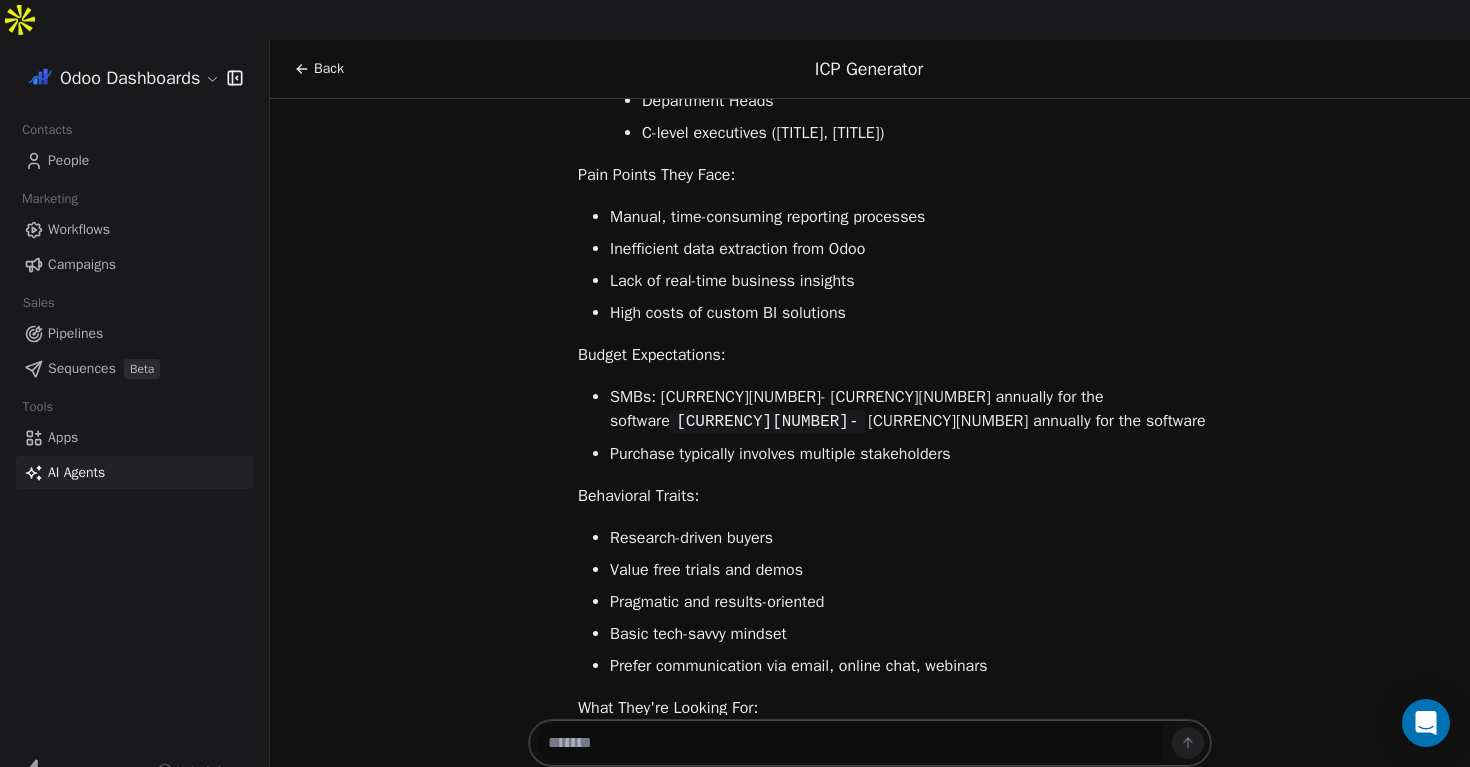 scroll, scrollTop: 1189, scrollLeft: 0, axis: vertical 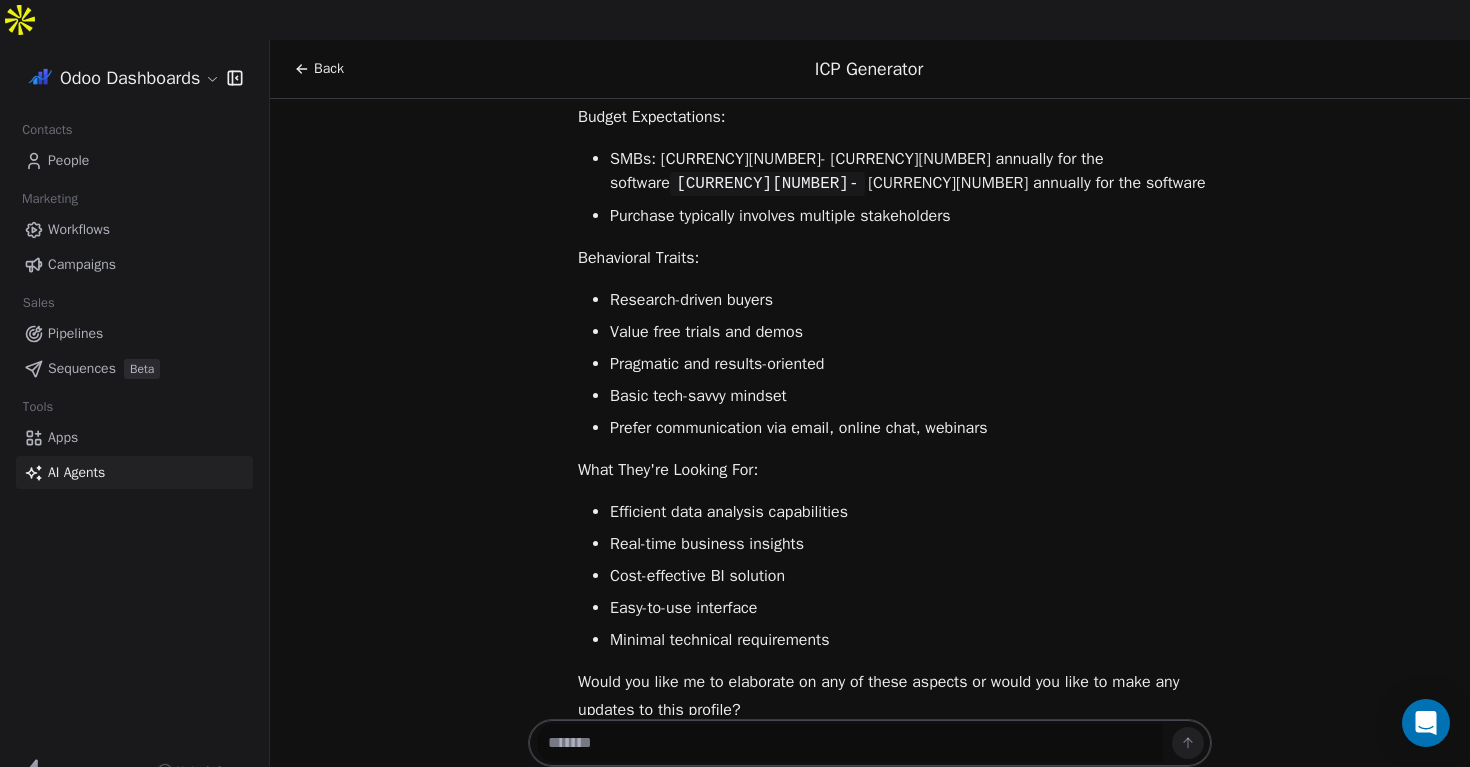 click on "Behavioral Traits:" at bounding box center [895, 258] 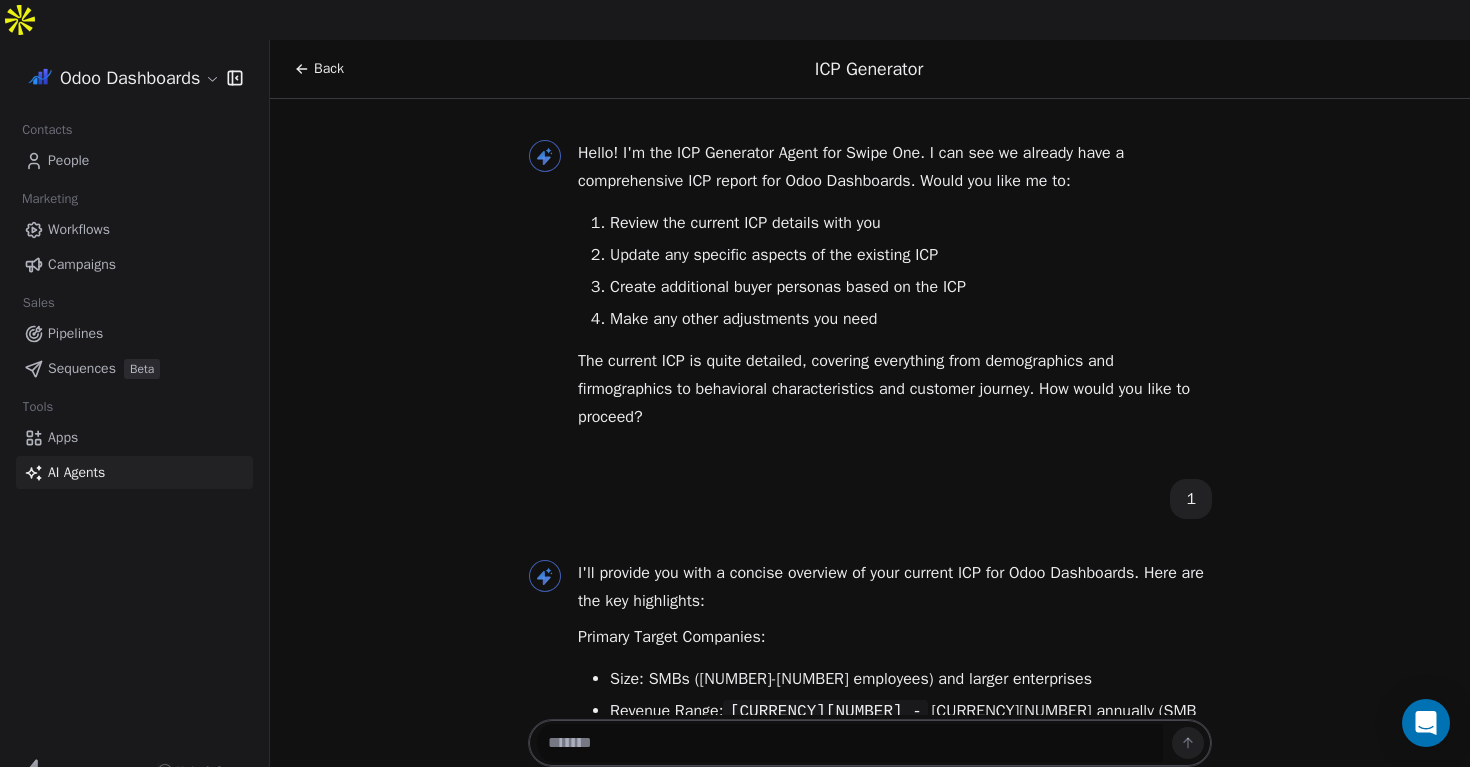 scroll, scrollTop: 1189, scrollLeft: 0, axis: vertical 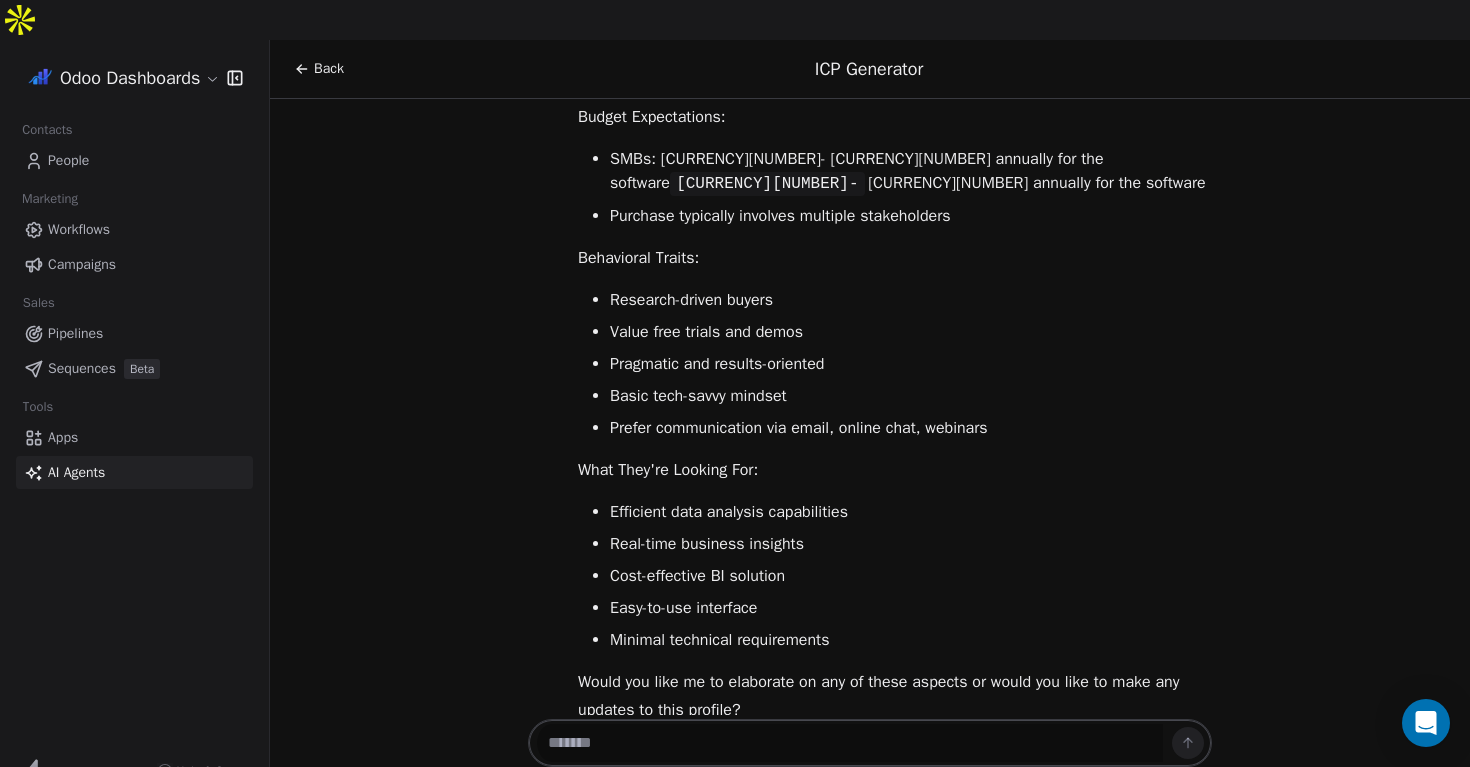 click on "I'll provide you with a concise overview of your current ICP for Odoo Dashboards. Here are the key highlights:
Primary Target Companies:
Size: SMBs (50-500 employees) and larger enterprises
Revenue Range:  1M -  50M annually (SMB focus)
Geographic: Global, prioritizing regions with high Odoo adoption
Must be: Active Odoo platform users
Key Decision Makers:
Age Range: 30-55 years
Education: Bachelor's degree or higher
Roles:
Business/Data Analysts
Operations Managers
Department Heads
C-level executives (CEOs, CFOs)
Pain Points They Face:
Manual, time-consuming reporting processes
Inefficient data extraction from Odoo
Lack of real-time business insights
High costs of custom BI solutions
Budget Expectations:
SMBs:  500- 5000 annually for the software
Purchase typically involves multiple stakeholders
Behavioral Traits:
Research-driven buyers
Value free trials and demos
Pragmatic and results-oriented
Basic tech-savvy mindset" at bounding box center (895, 47) 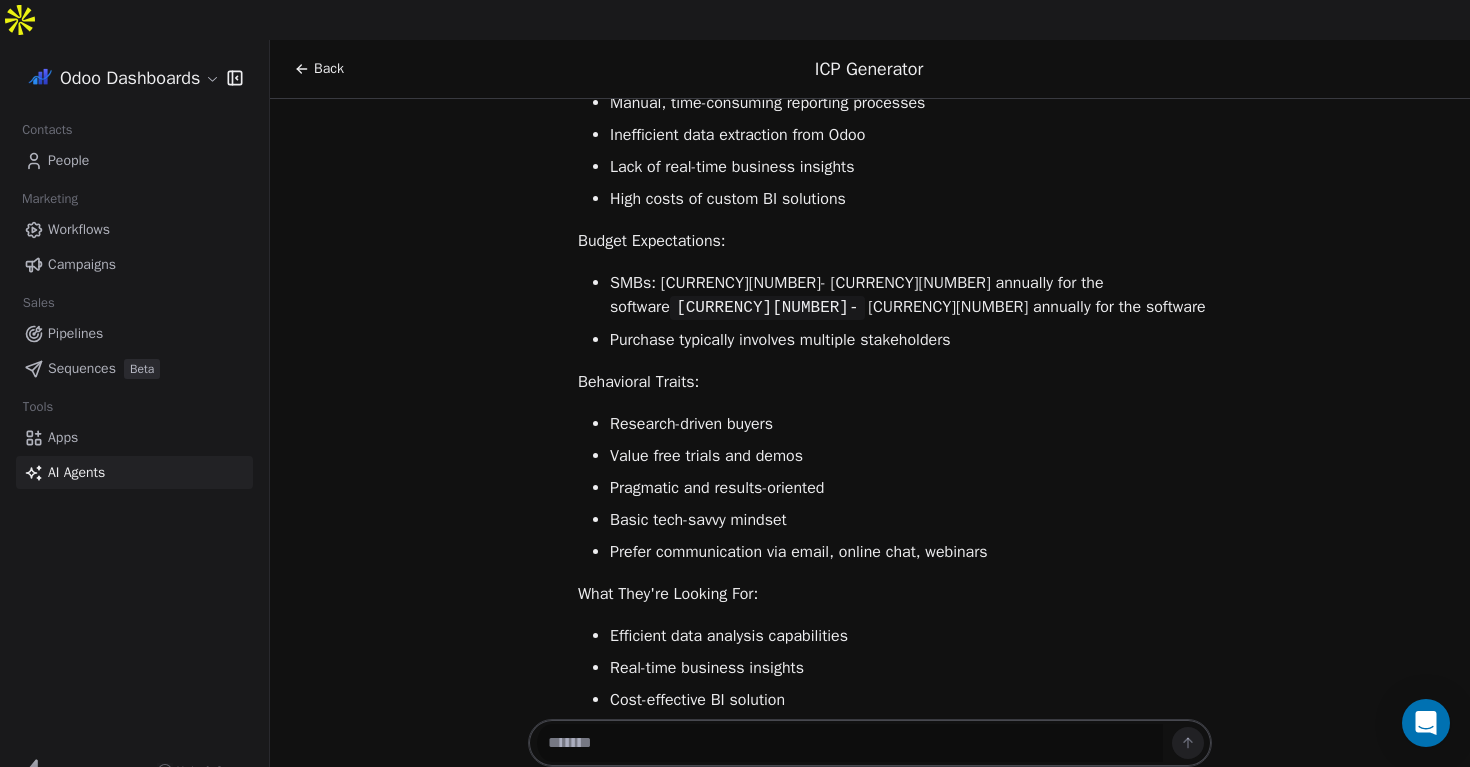 scroll, scrollTop: 1189, scrollLeft: 0, axis: vertical 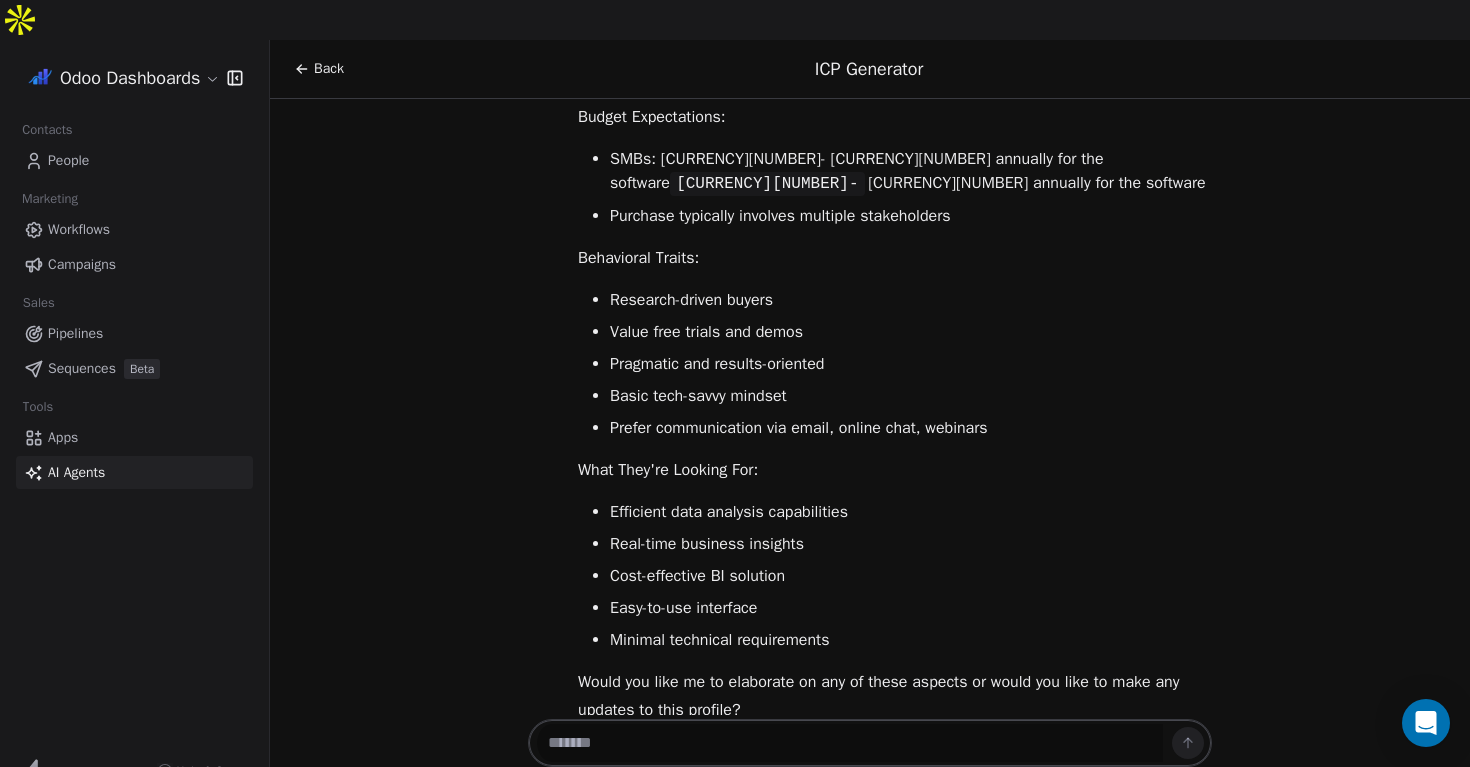 click on "Research-driven buyers" at bounding box center (911, 300) 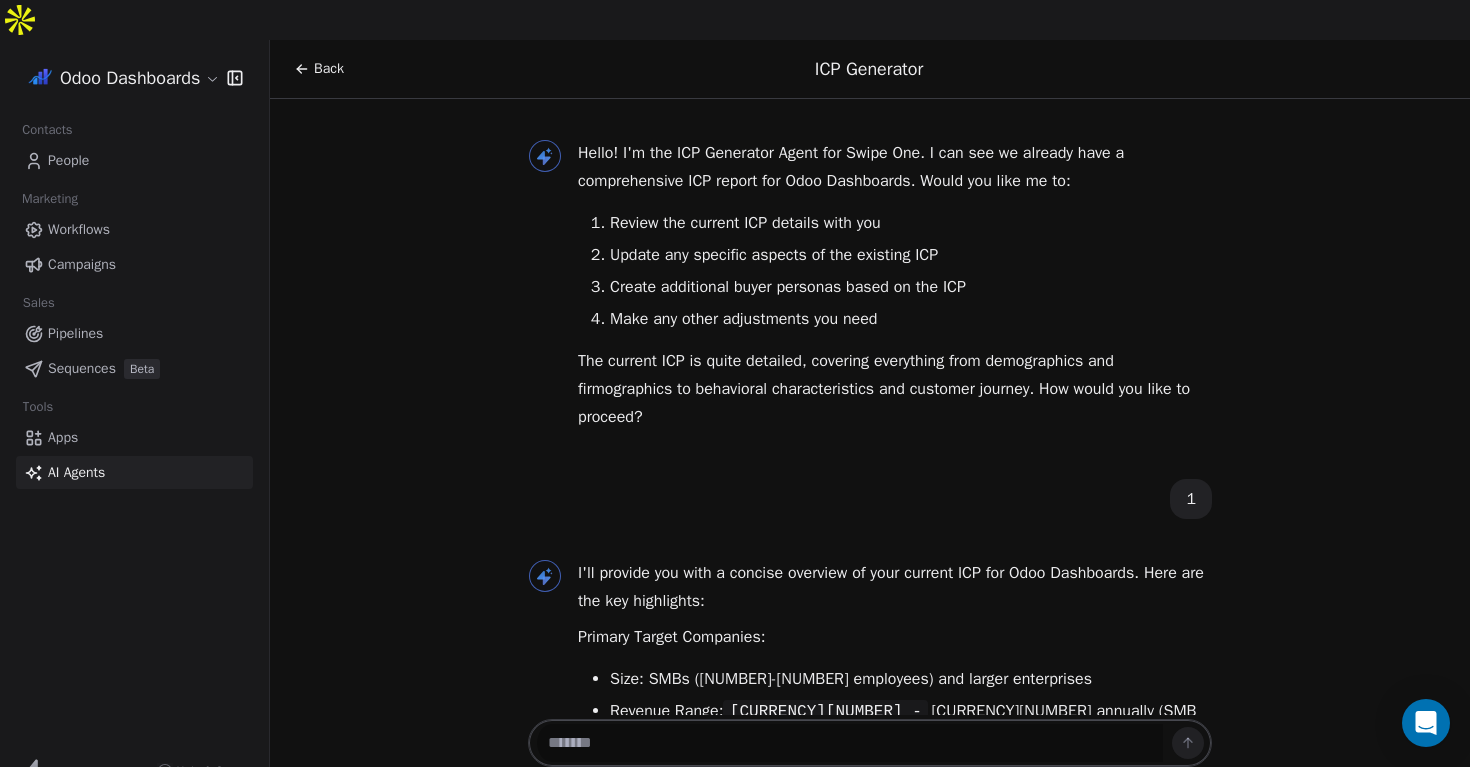 scroll, scrollTop: 1189, scrollLeft: 0, axis: vertical 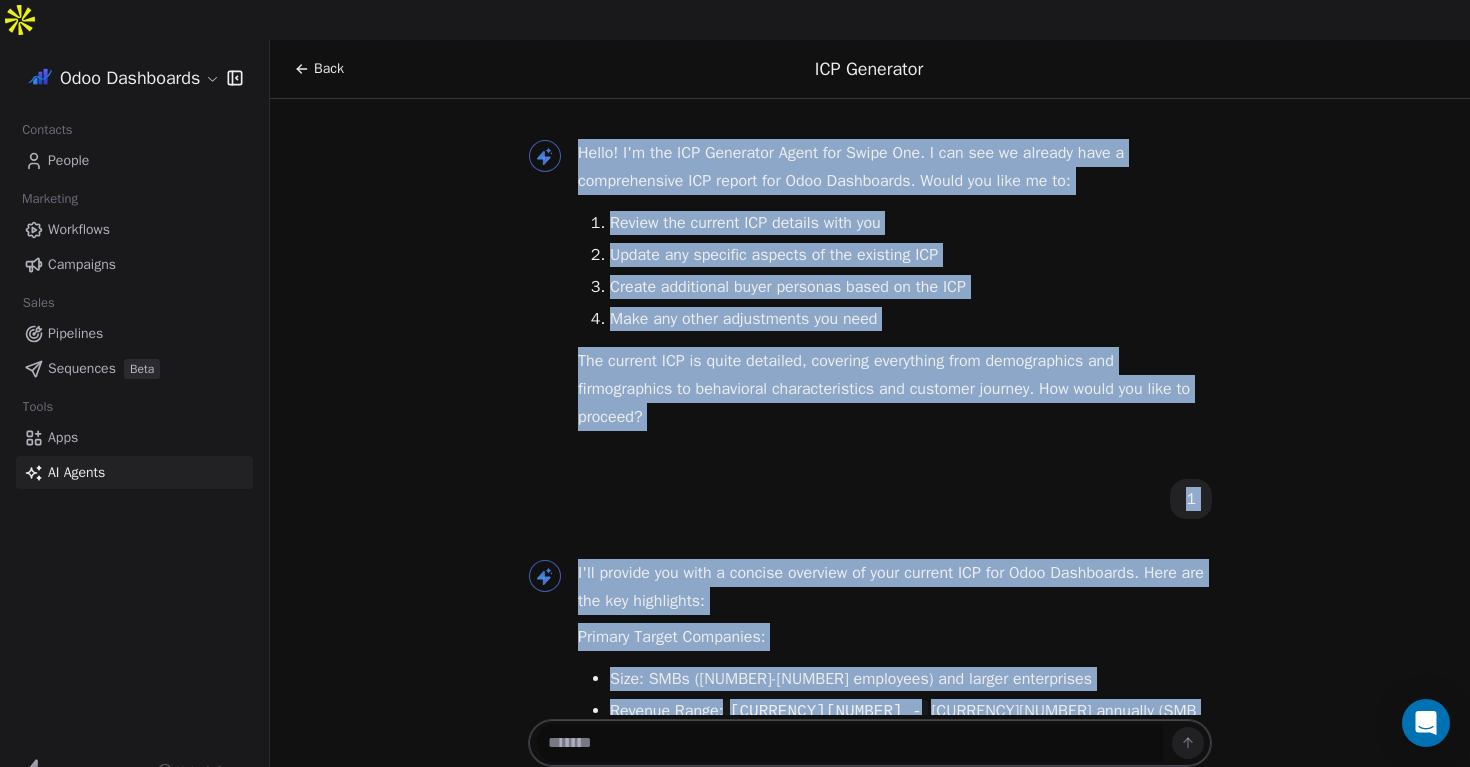 drag, startPoint x: 778, startPoint y: 624, endPoint x: 583, endPoint y: 110, distance: 549.7463 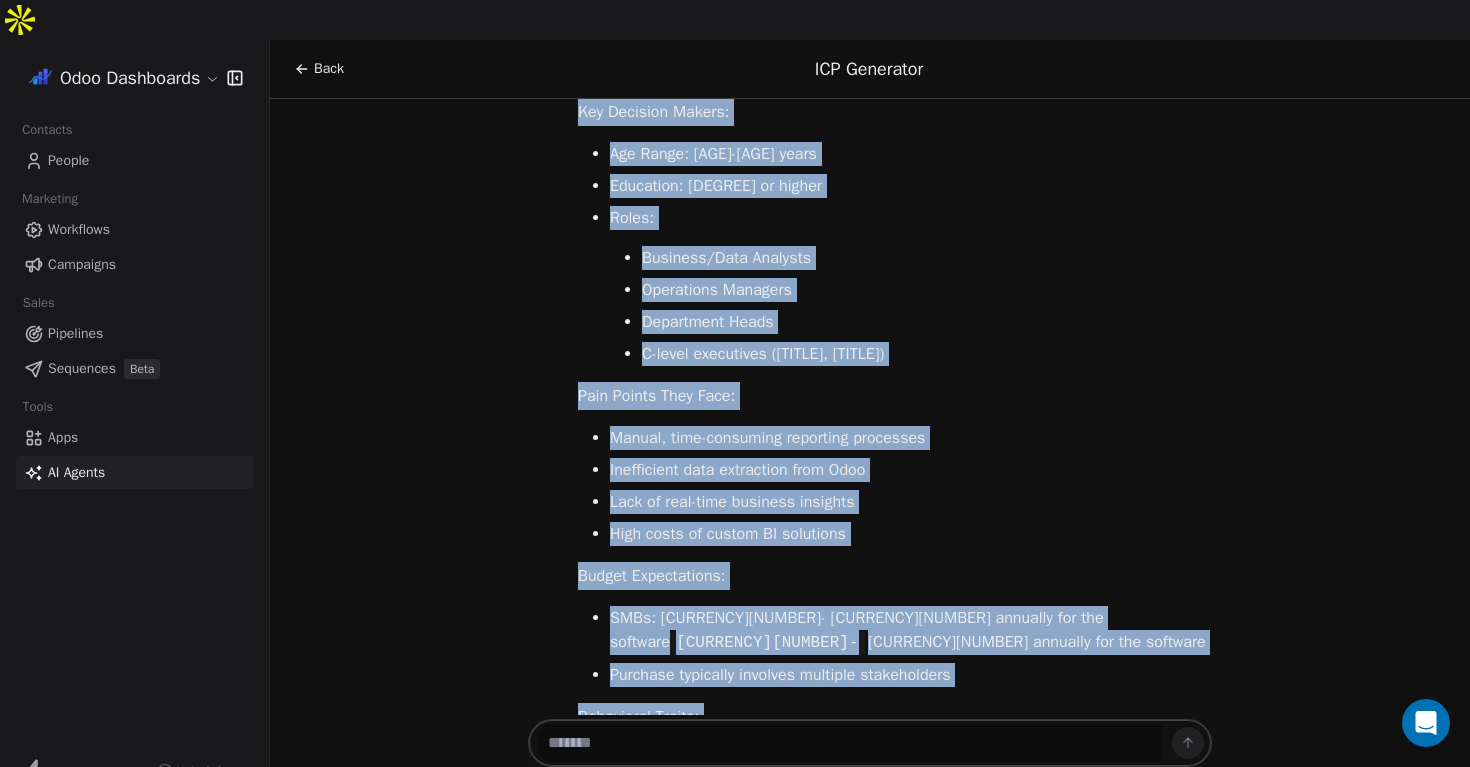 scroll, scrollTop: 1189, scrollLeft: 0, axis: vertical 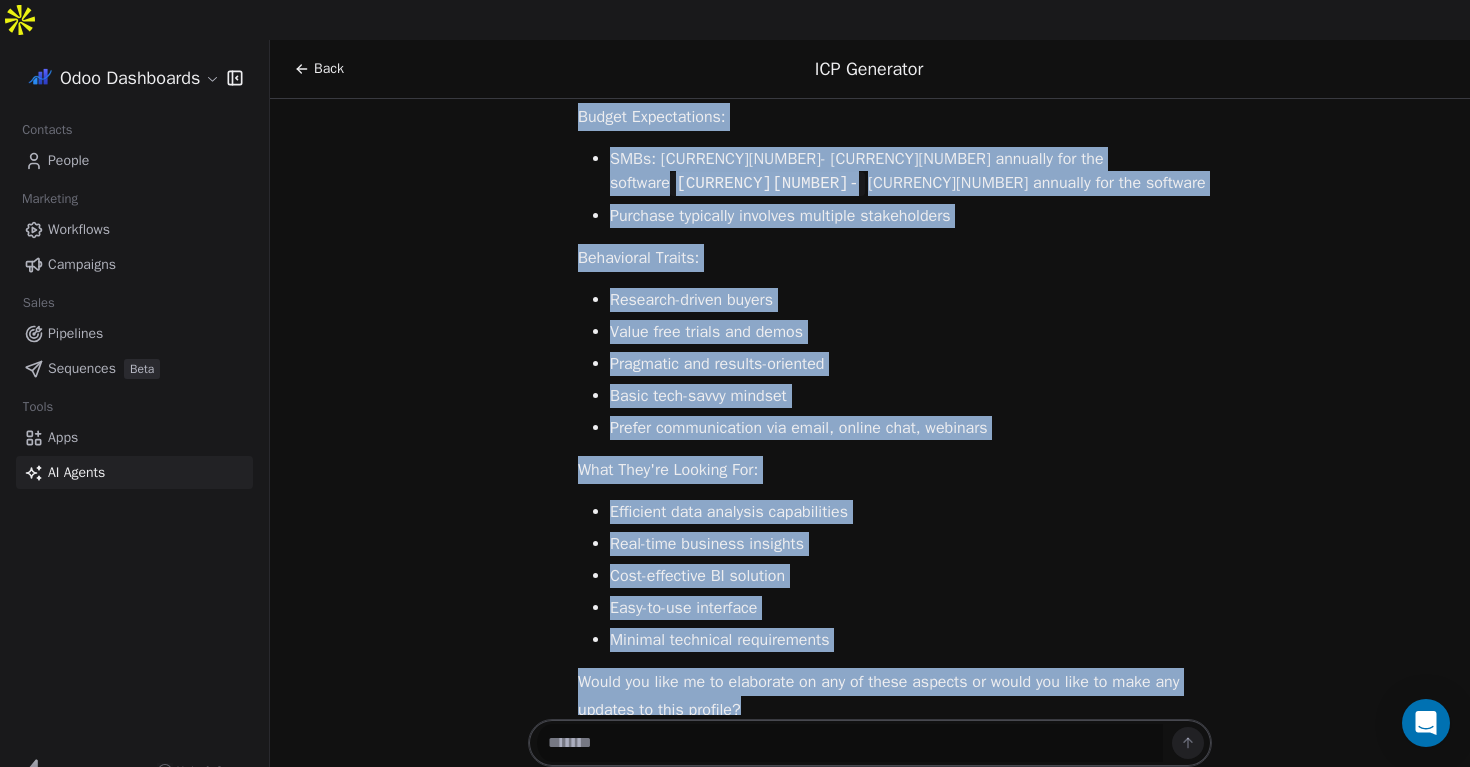 drag, startPoint x: 583, startPoint y: 110, endPoint x: 809, endPoint y: 627, distance: 564.2384 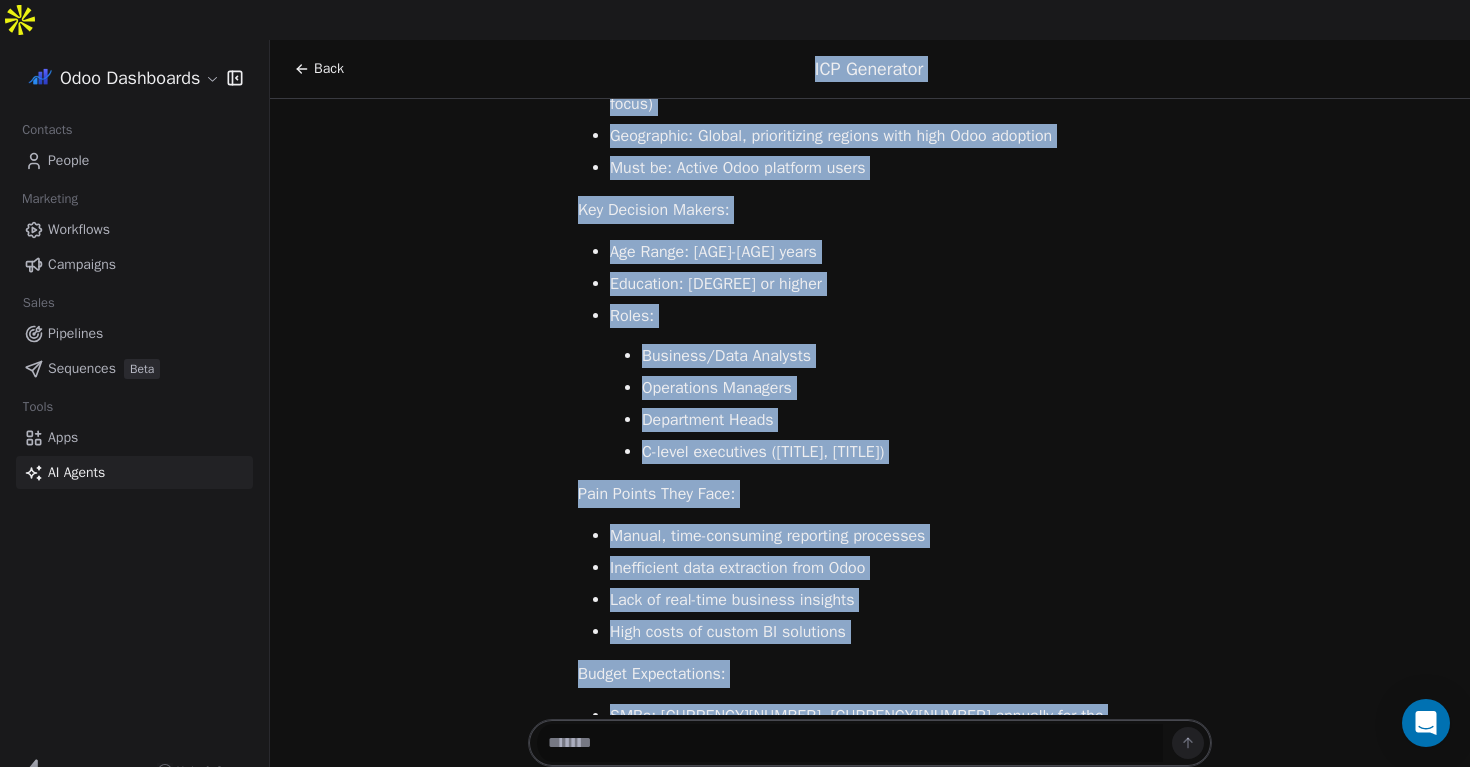 scroll, scrollTop: 0, scrollLeft: 0, axis: both 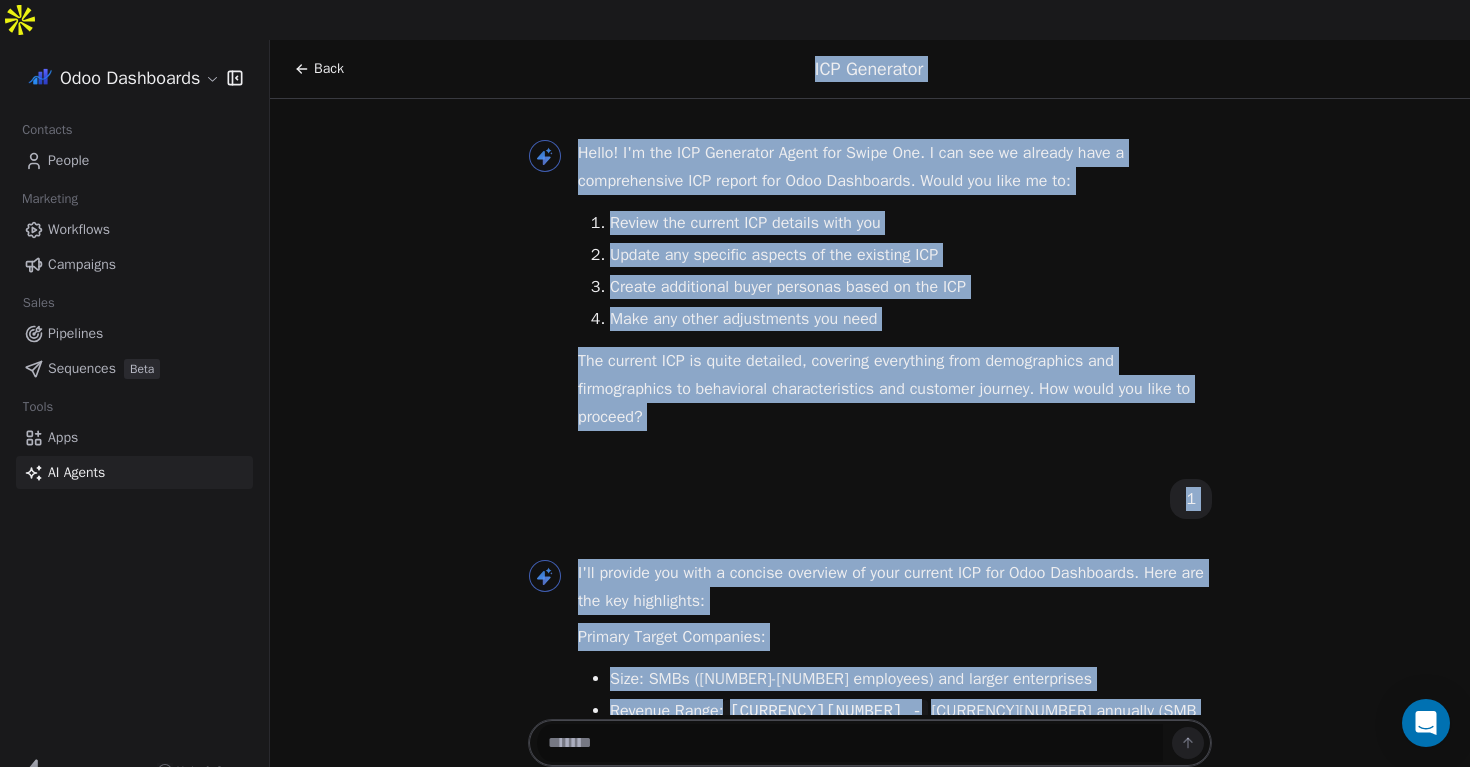 drag, startPoint x: 809, startPoint y: 627, endPoint x: 787, endPoint y: 31, distance: 596.4059 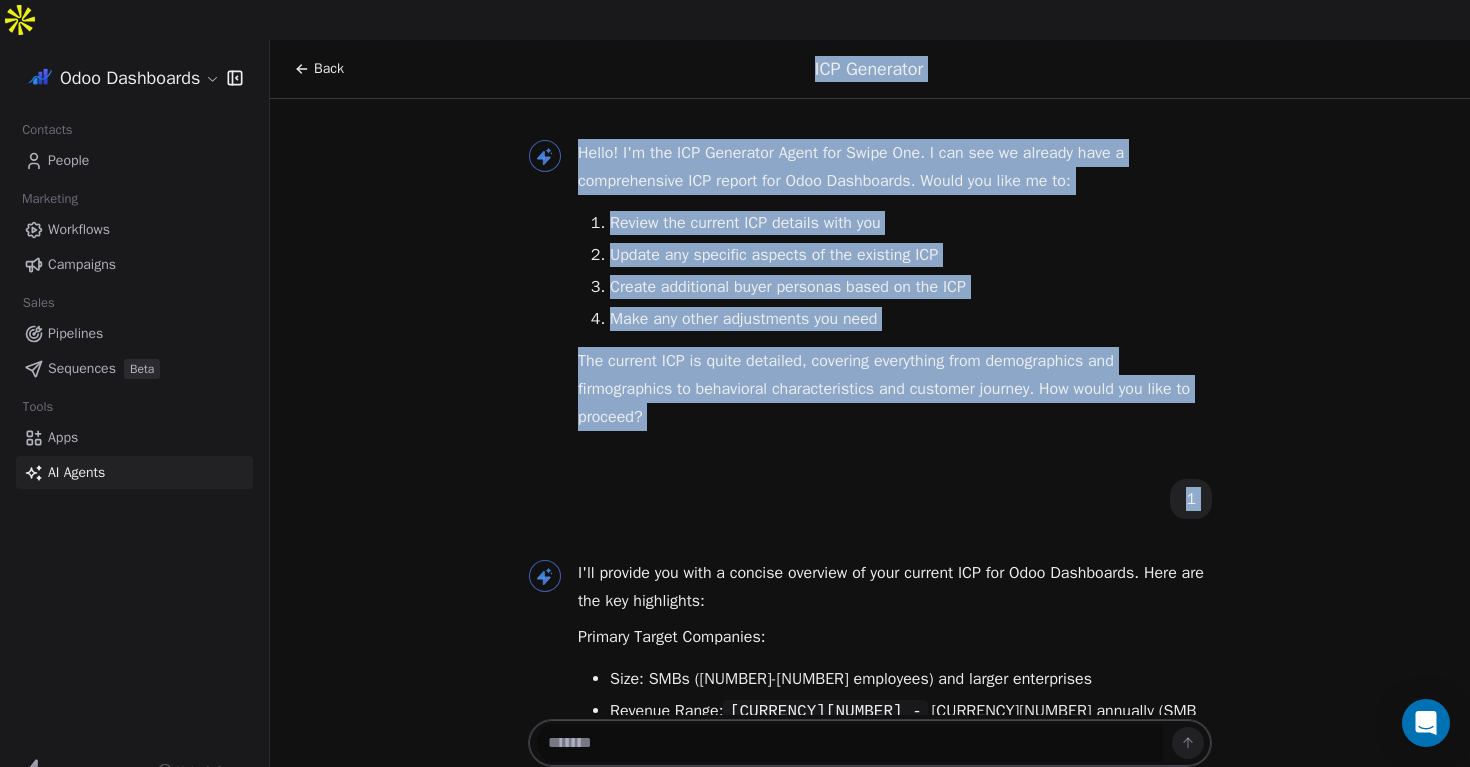 drag, startPoint x: 787, startPoint y: 31, endPoint x: 1033, endPoint y: 507, distance: 535.8097 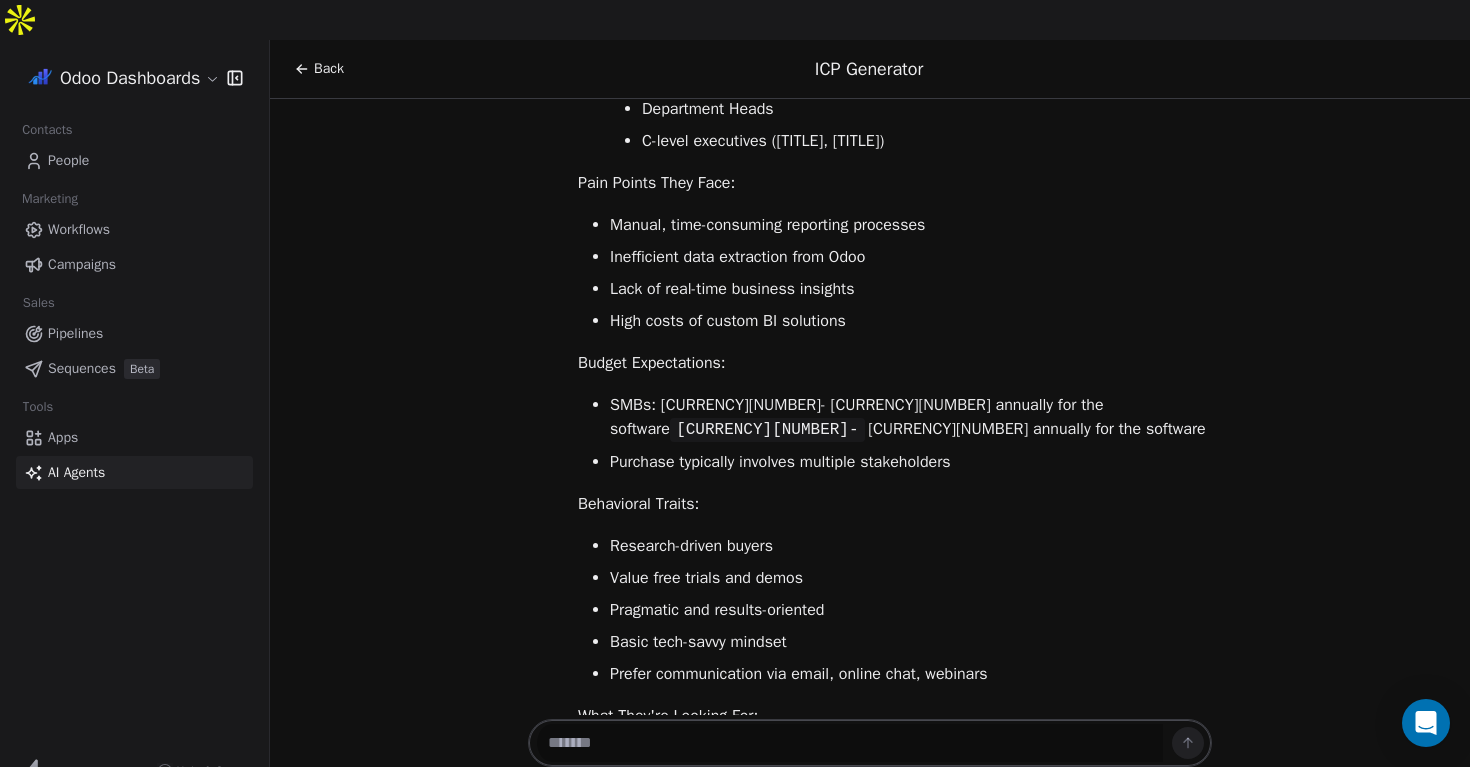 scroll, scrollTop: 1189, scrollLeft: 0, axis: vertical 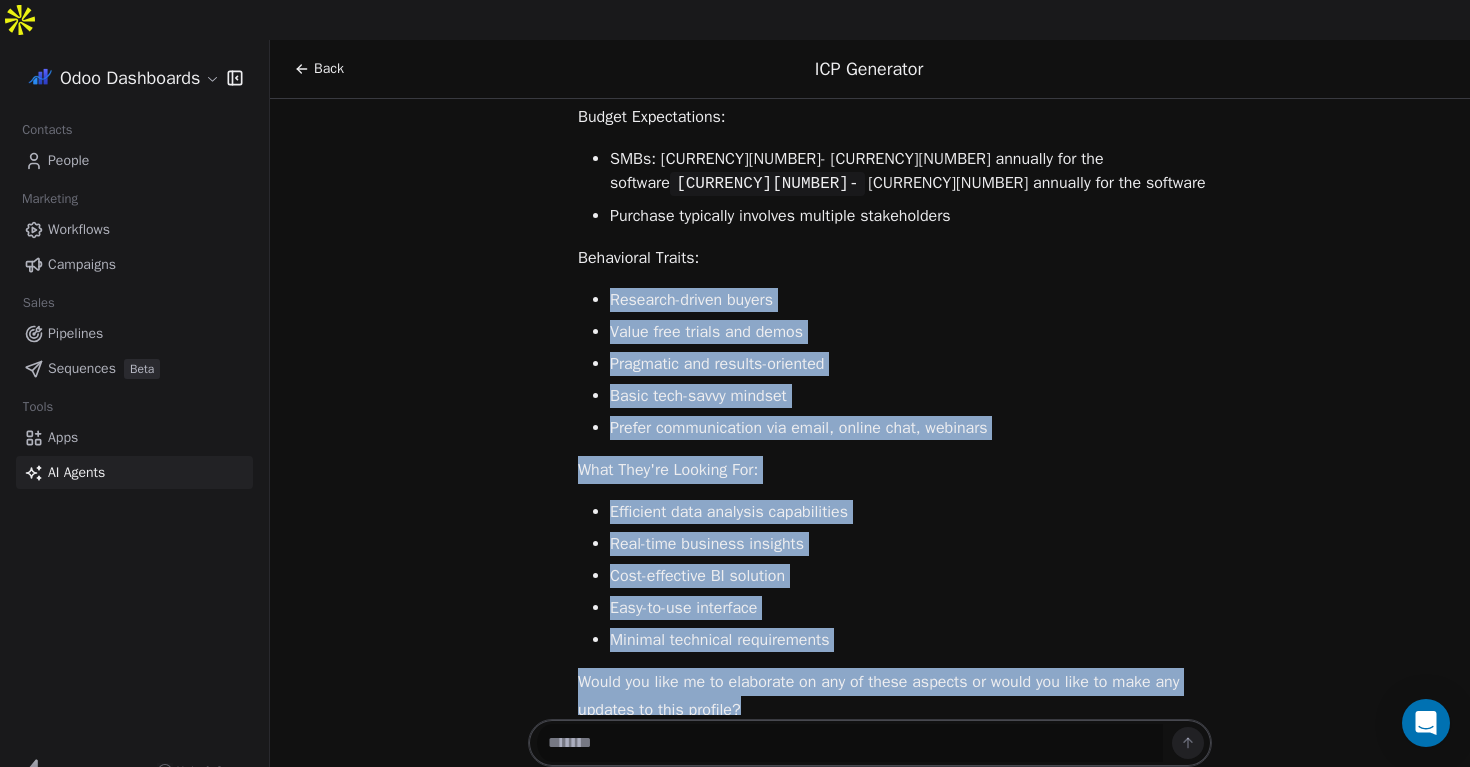 drag, startPoint x: 750, startPoint y: 629, endPoint x: 726, endPoint y: 180, distance: 449.64096 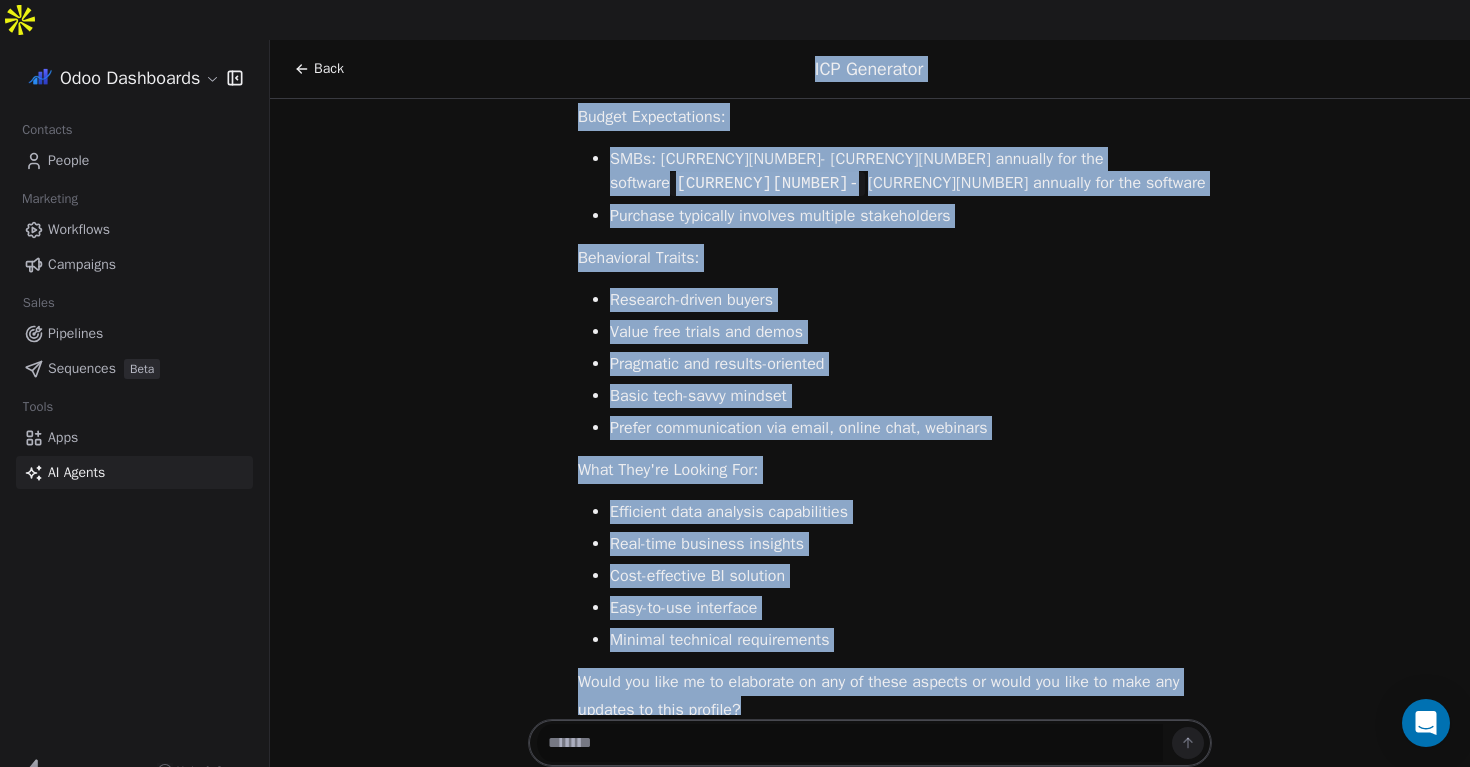 scroll, scrollTop: 0, scrollLeft: 0, axis: both 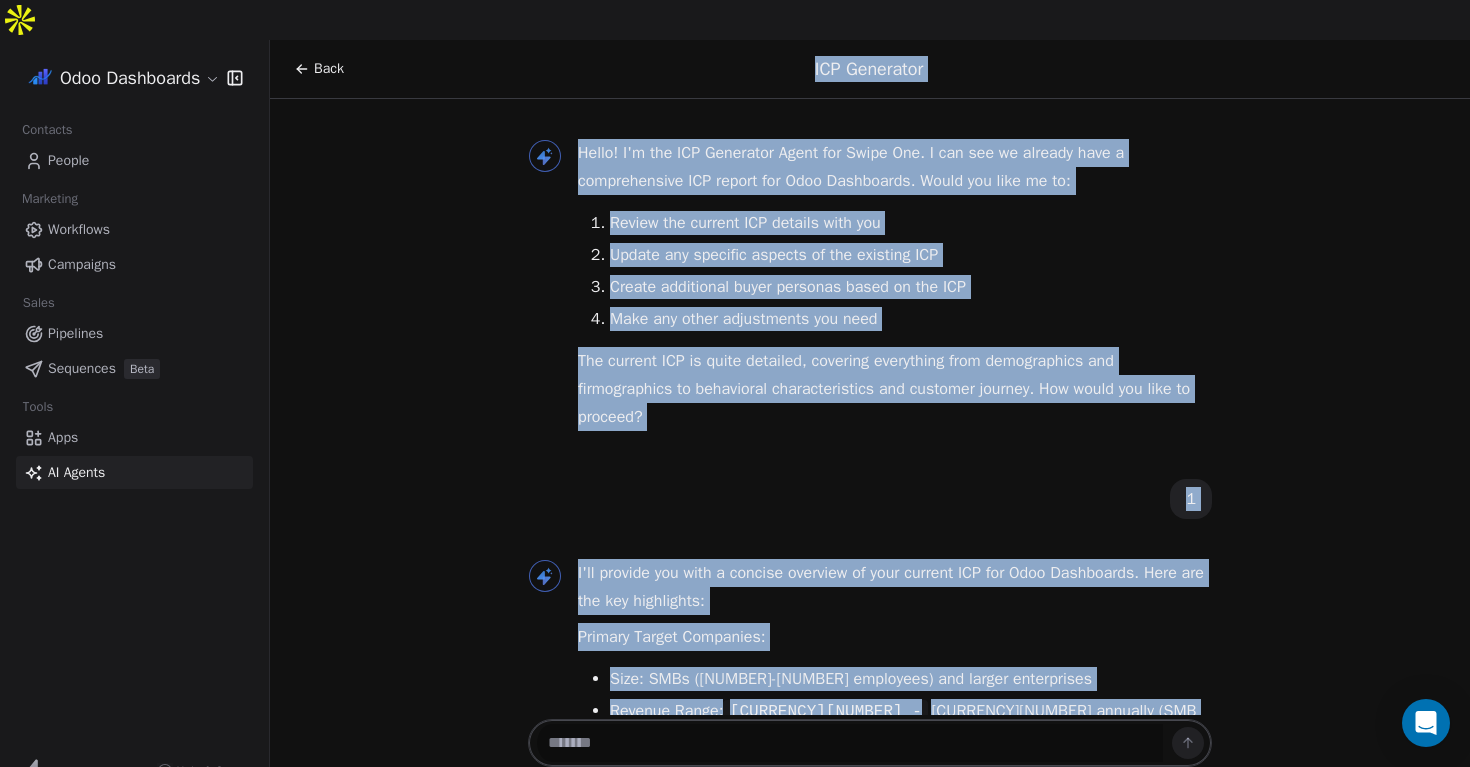 drag, startPoint x: 786, startPoint y: 628, endPoint x: 809, endPoint y: 25, distance: 603.4385 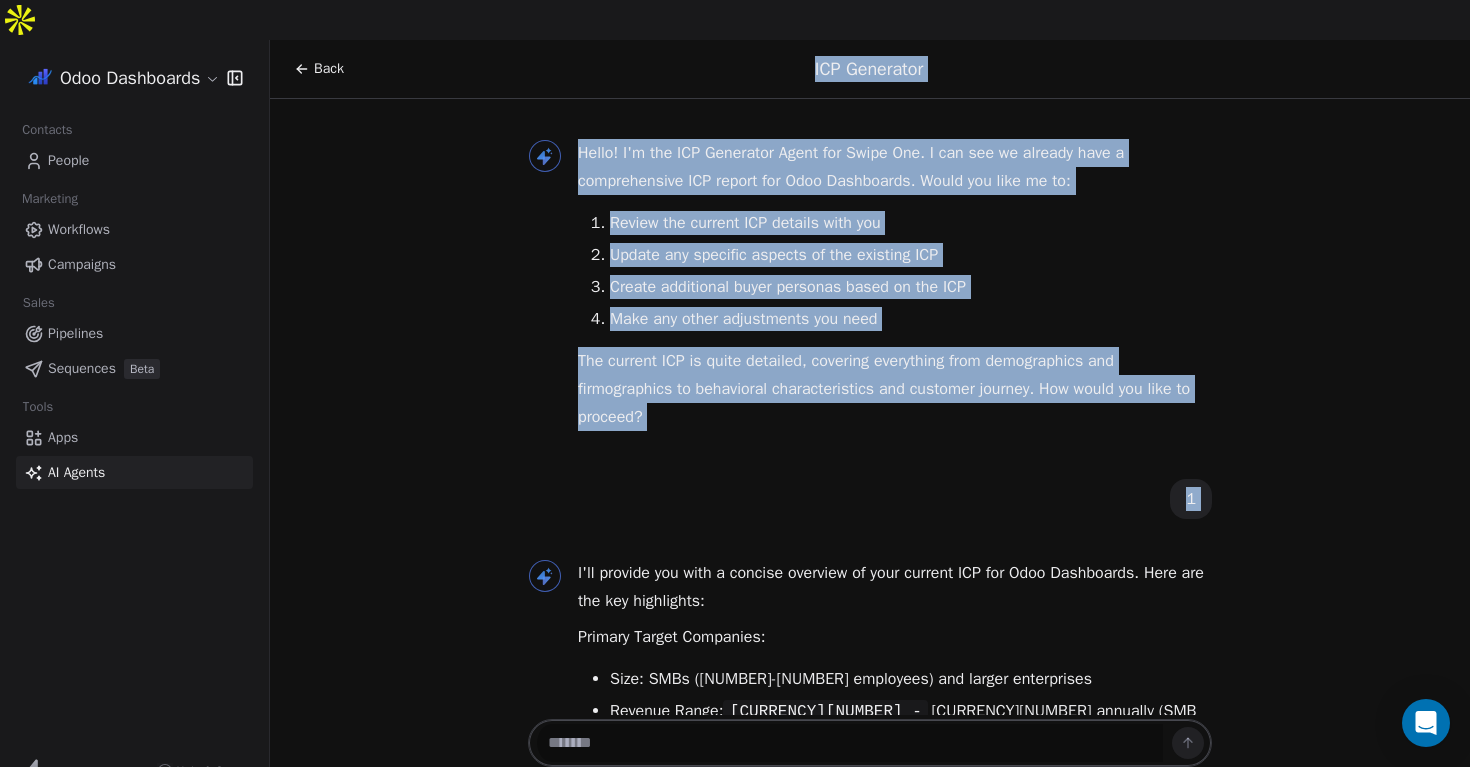 drag, startPoint x: 809, startPoint y: 25, endPoint x: 1040, endPoint y: 514, distance: 540.81604 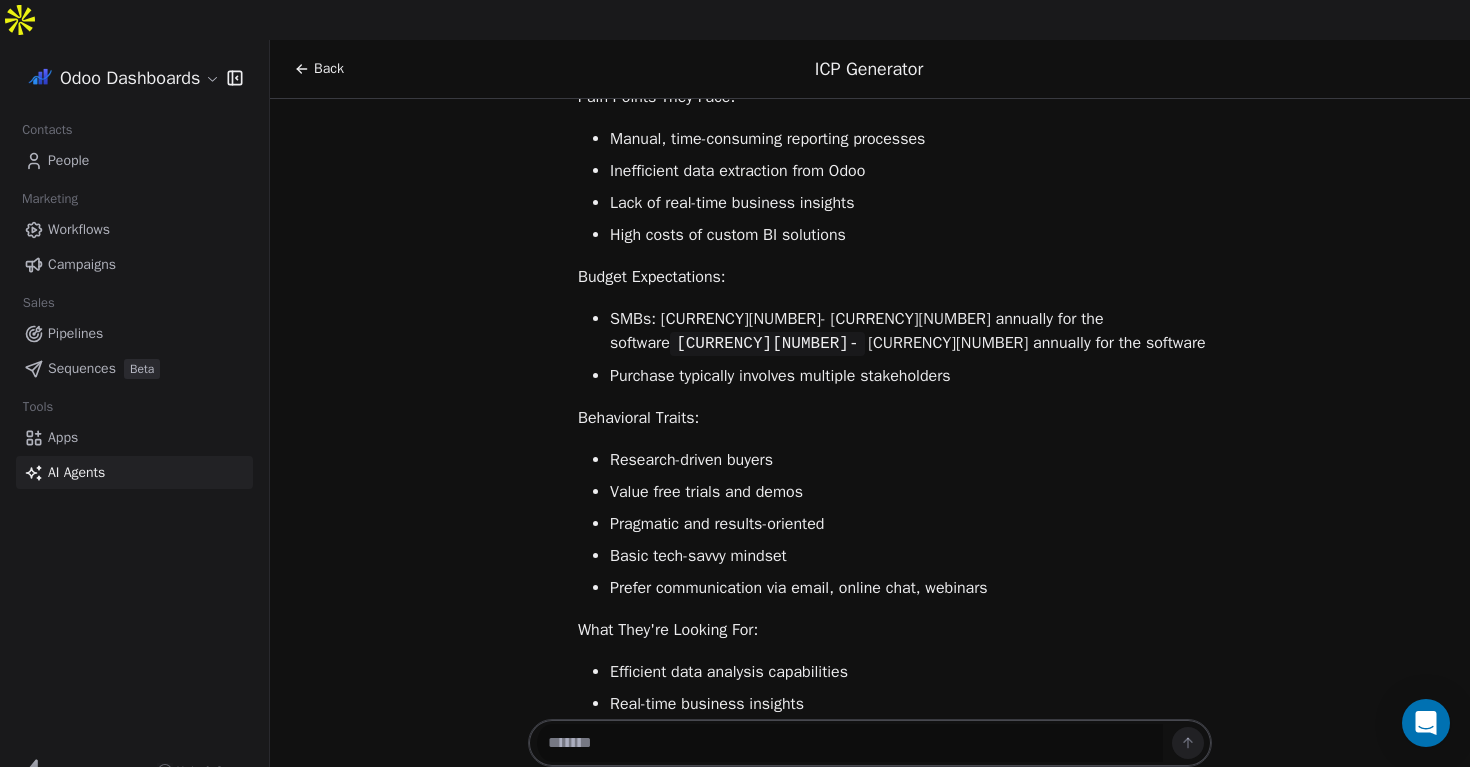 scroll, scrollTop: 1189, scrollLeft: 0, axis: vertical 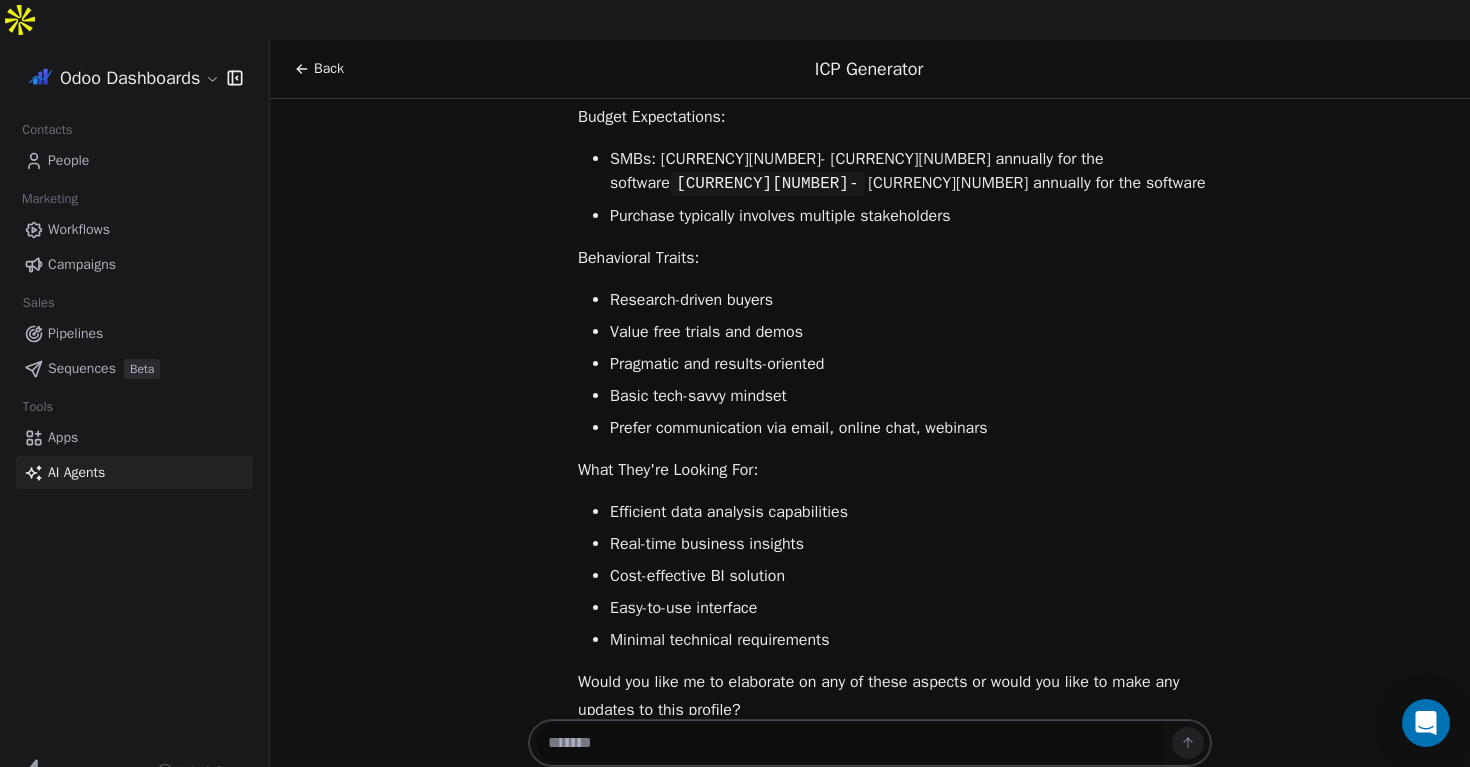 click on "Research-driven buyers" at bounding box center (911, 300) 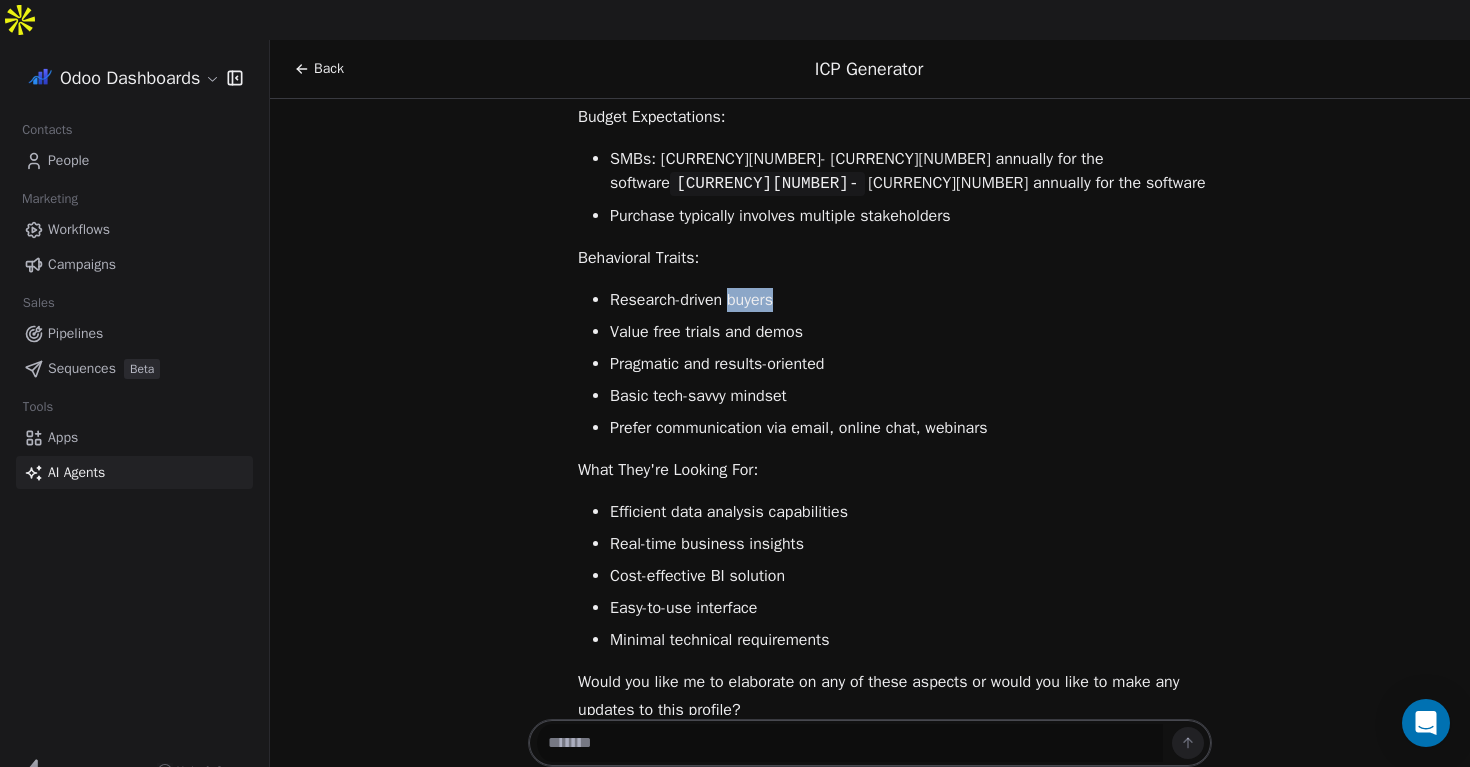 click on "Research-driven buyers" at bounding box center [911, 300] 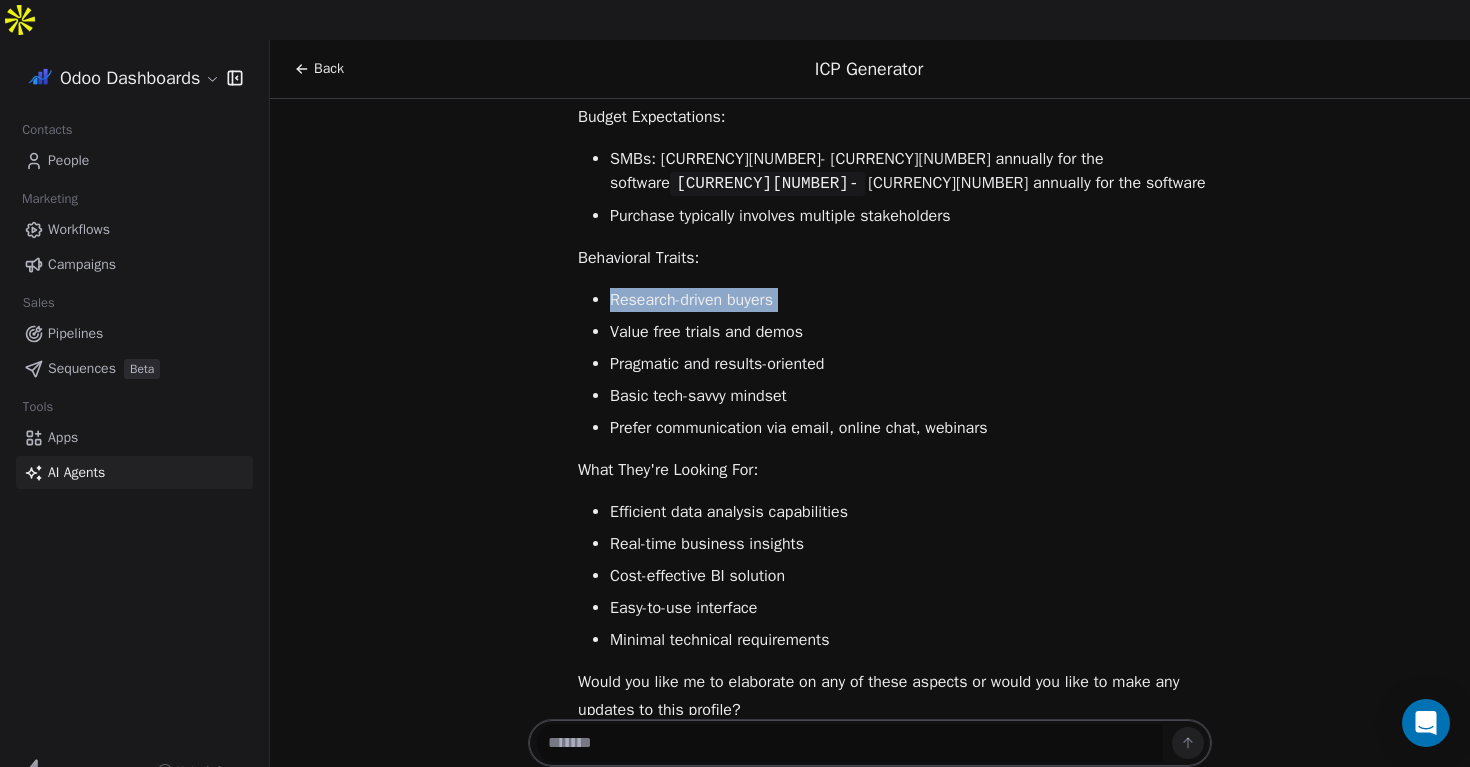 click on "Research-driven buyers" at bounding box center (911, 300) 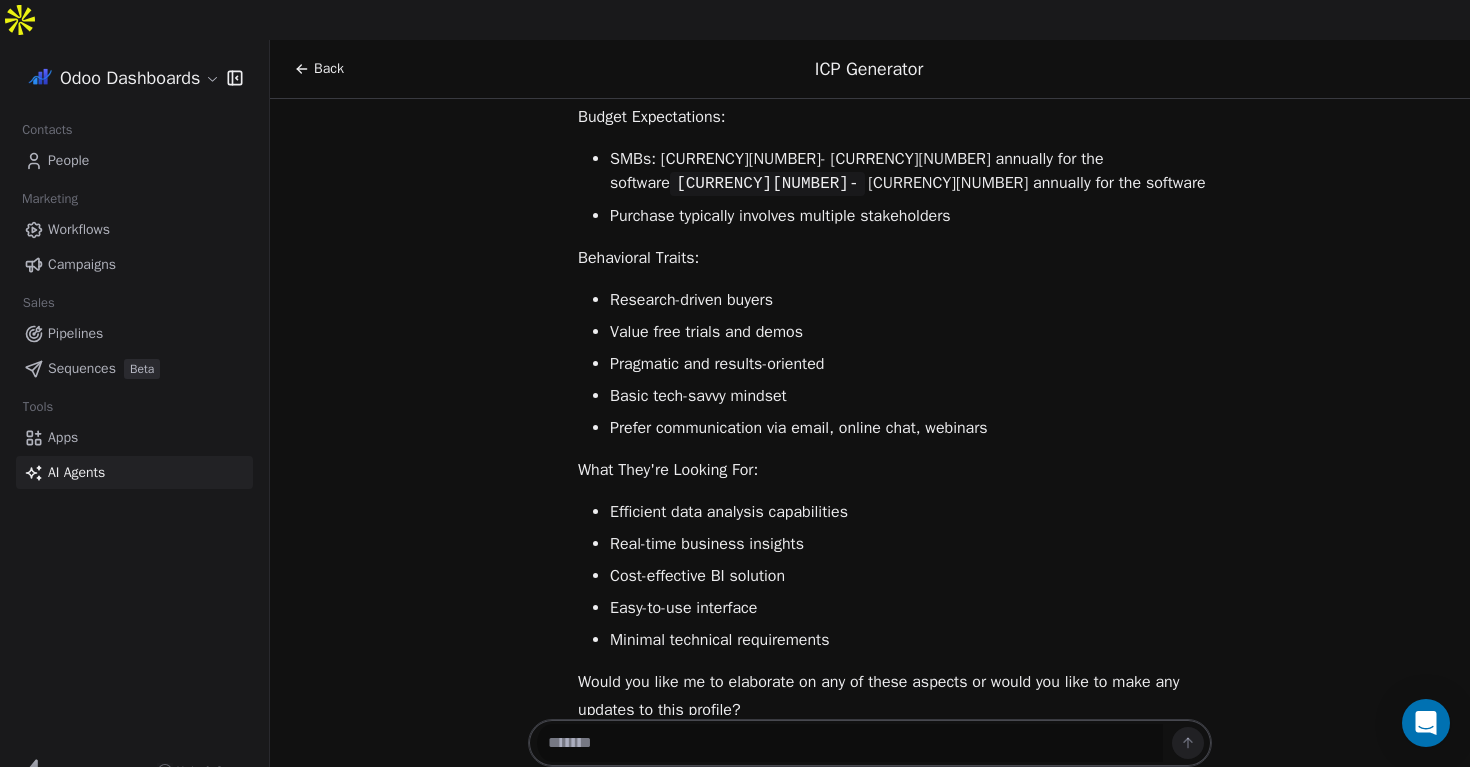 click on "Value free trials and demos" at bounding box center [911, 332] 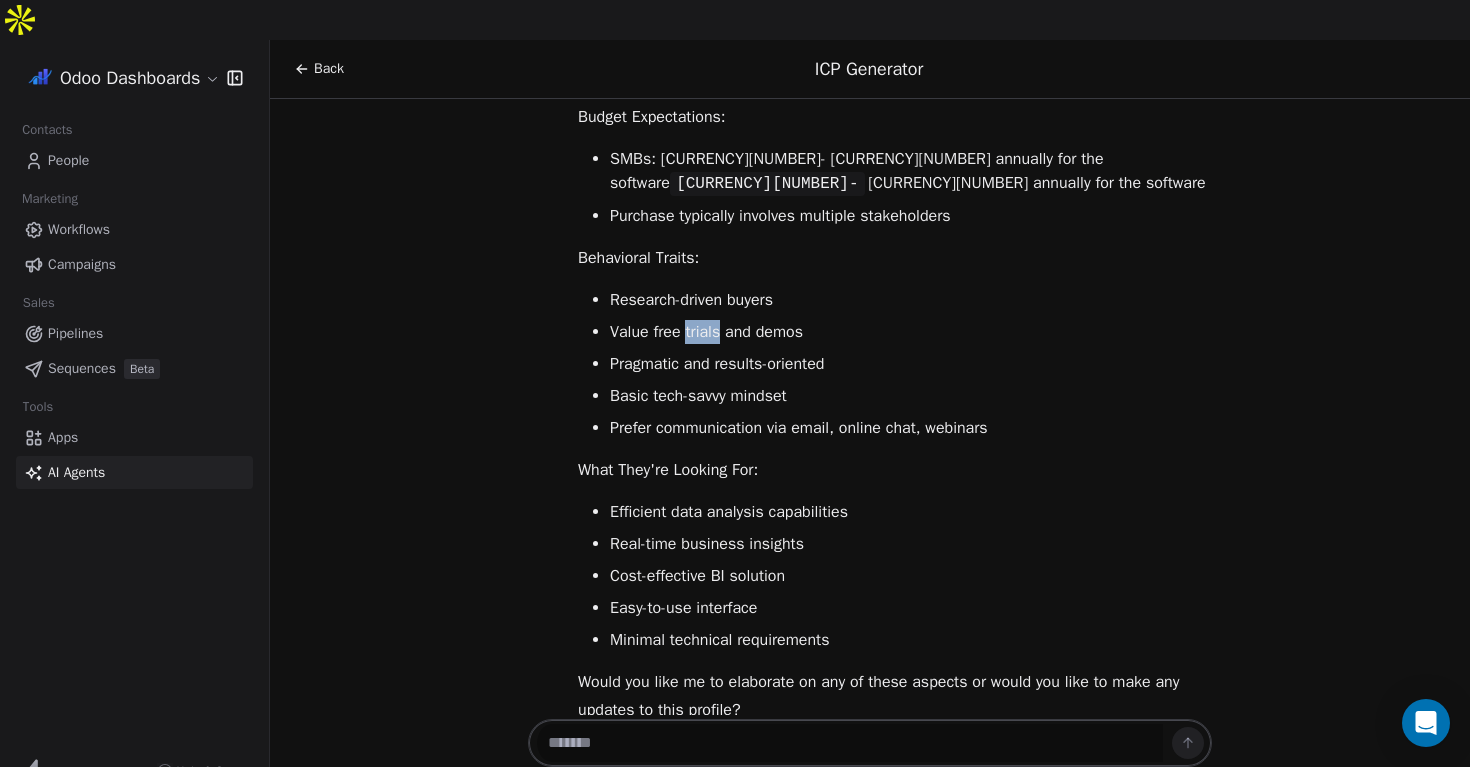 click on "Value free trials and demos" at bounding box center (911, 332) 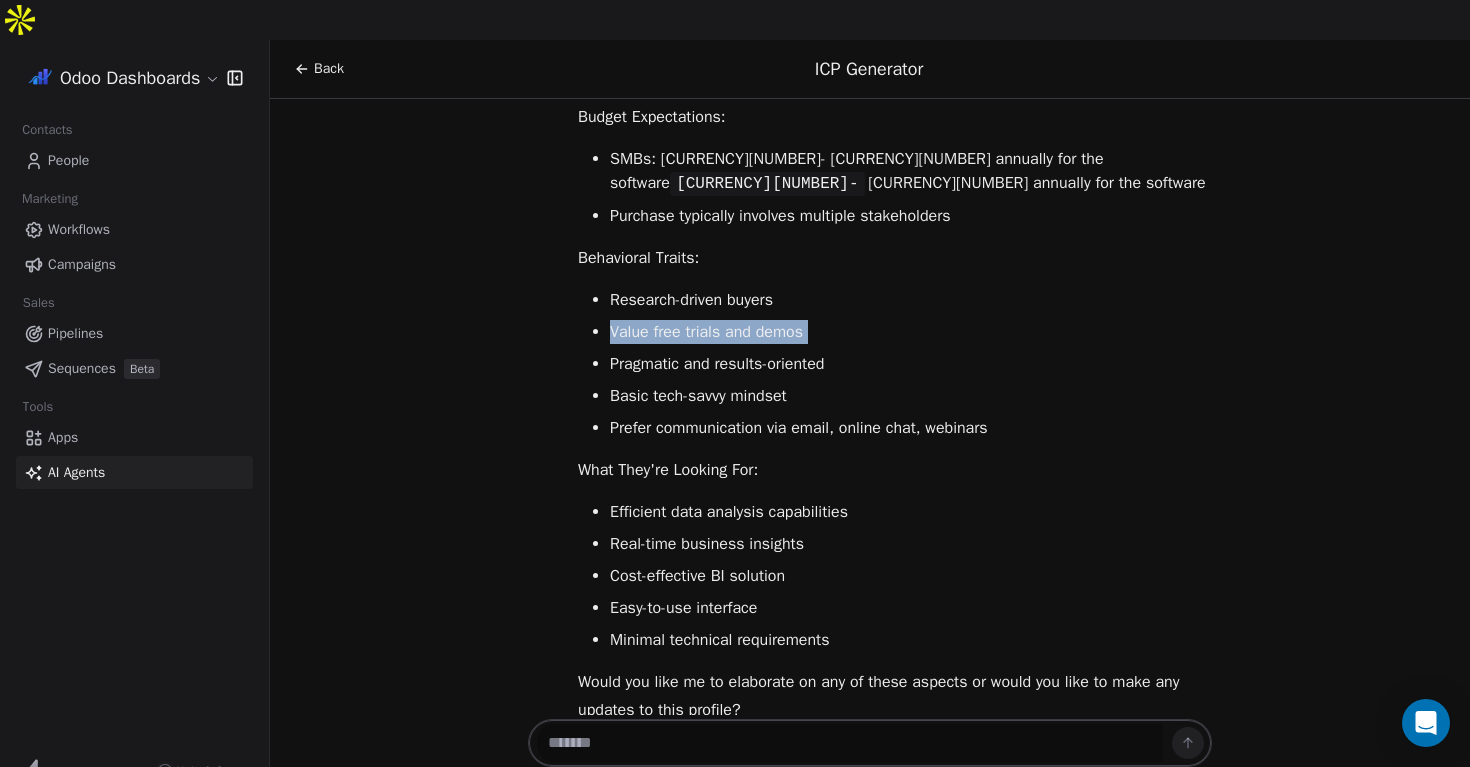 click on "Value free trials and demos" at bounding box center [911, 332] 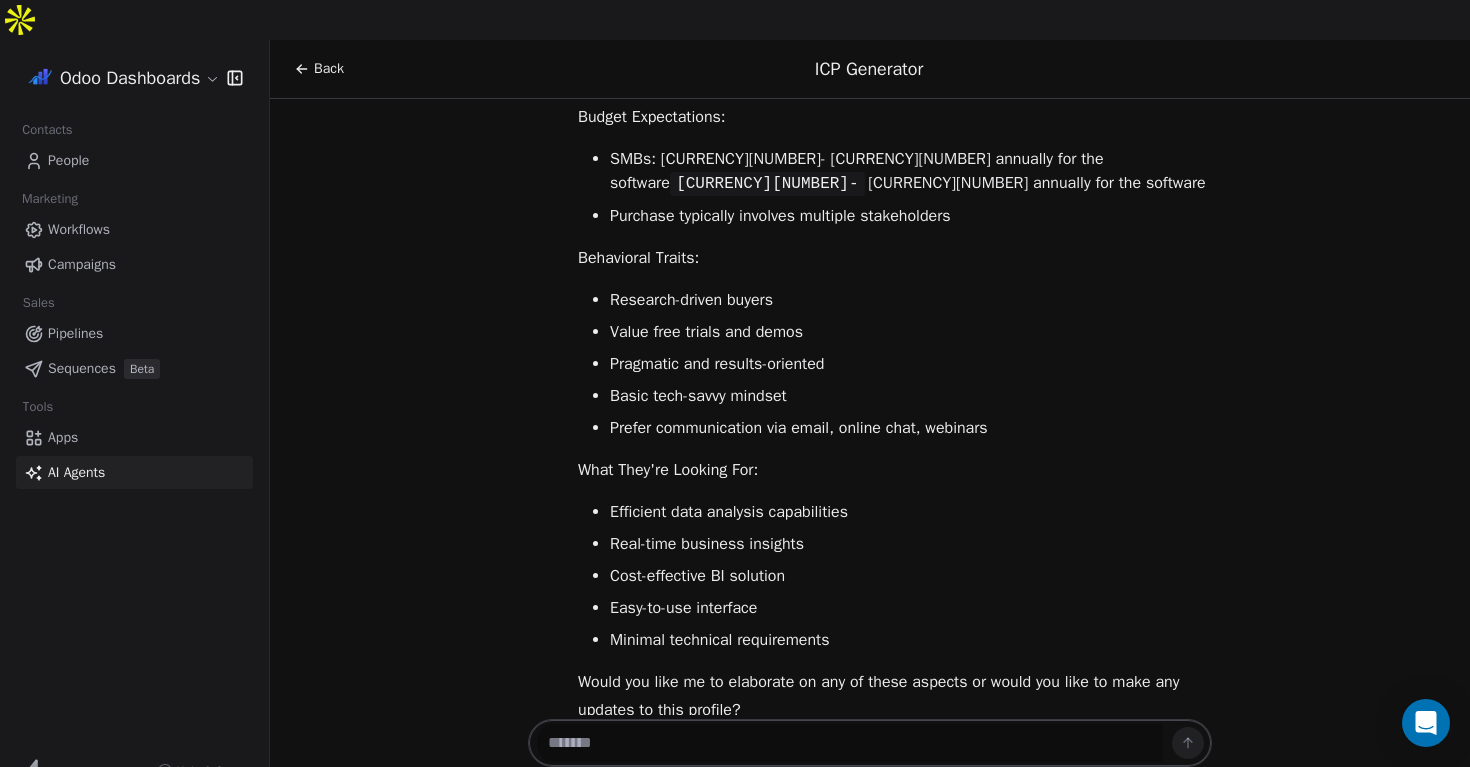 click on "Pragmatic and results-oriented" at bounding box center [911, 364] 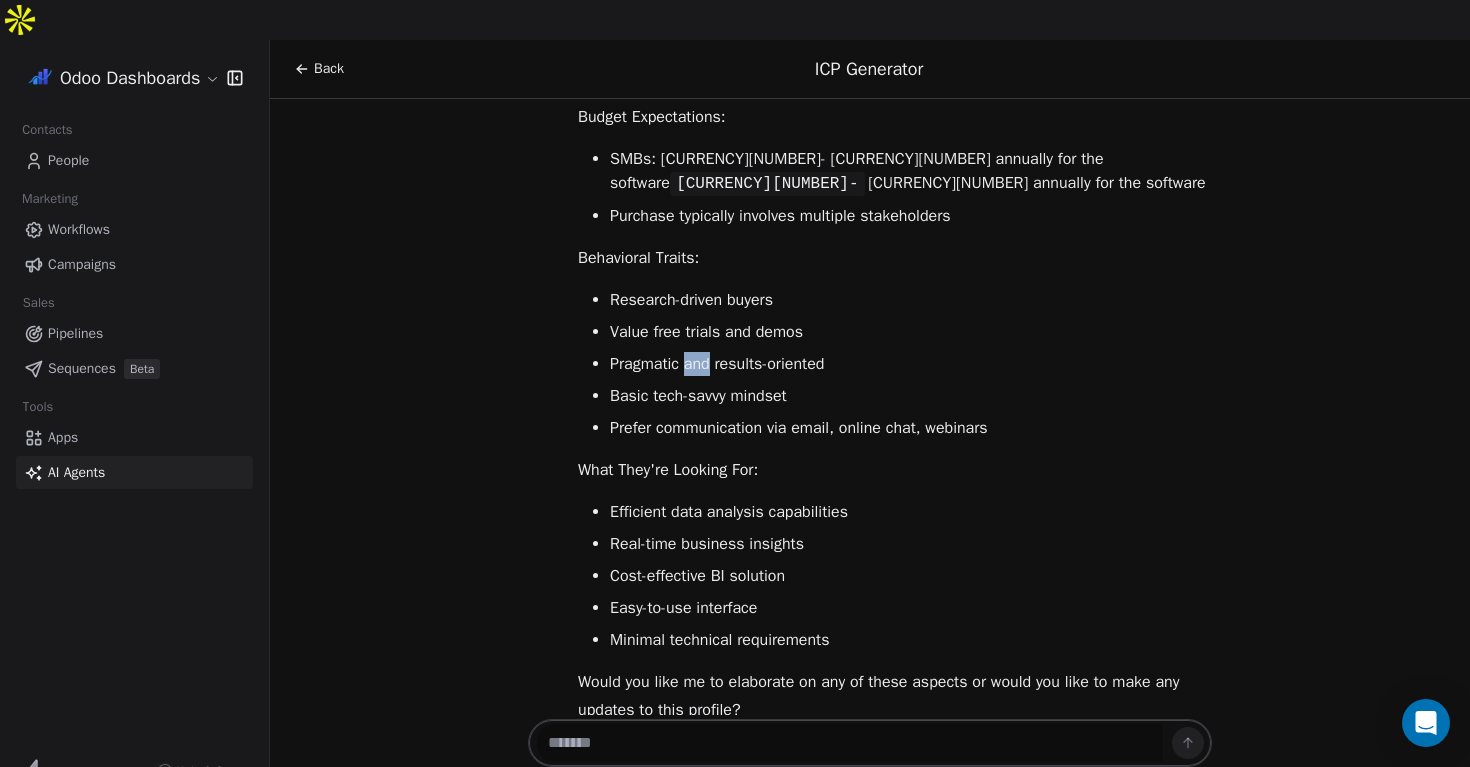 click on "Pragmatic and results-oriented" at bounding box center [911, 364] 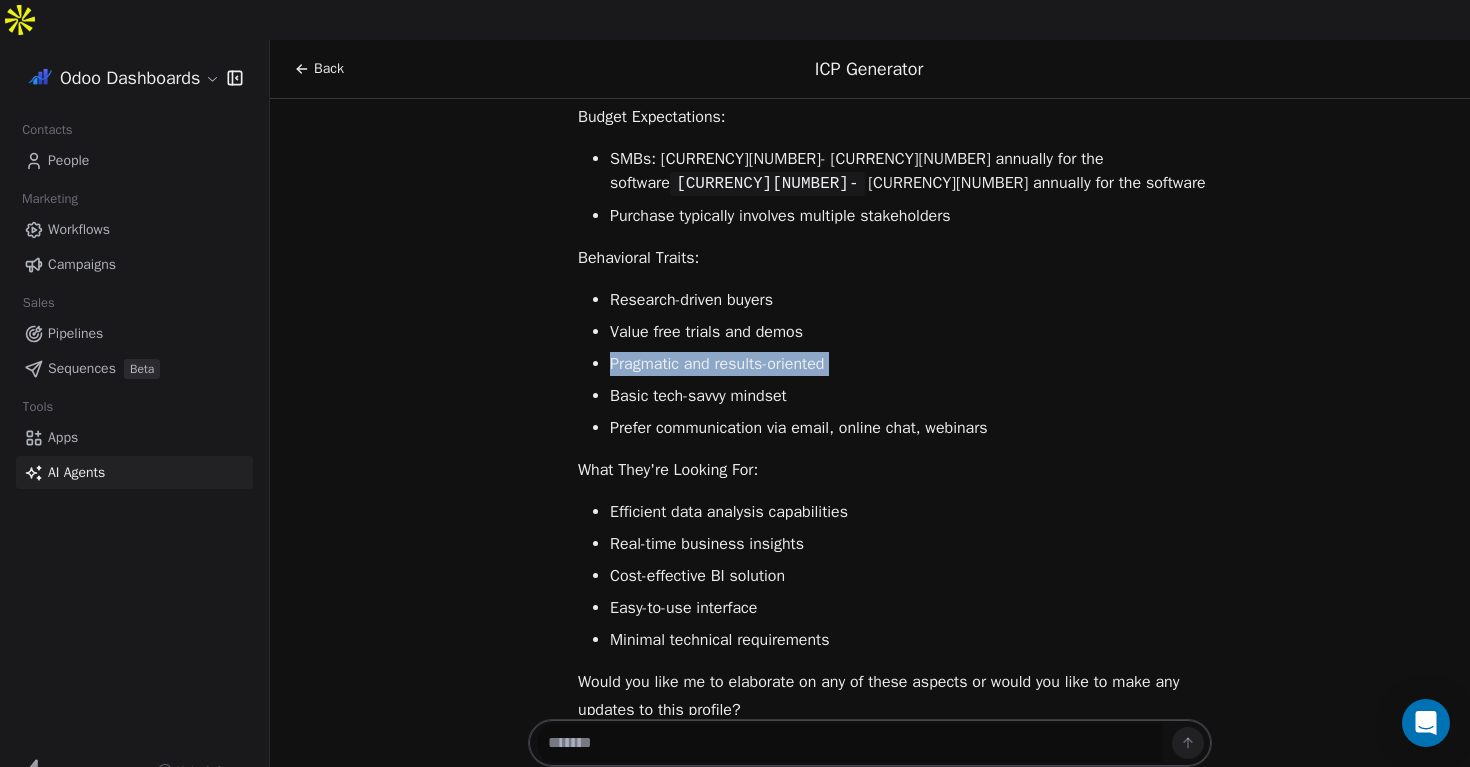 click on "Pragmatic and results-oriented" at bounding box center (911, 364) 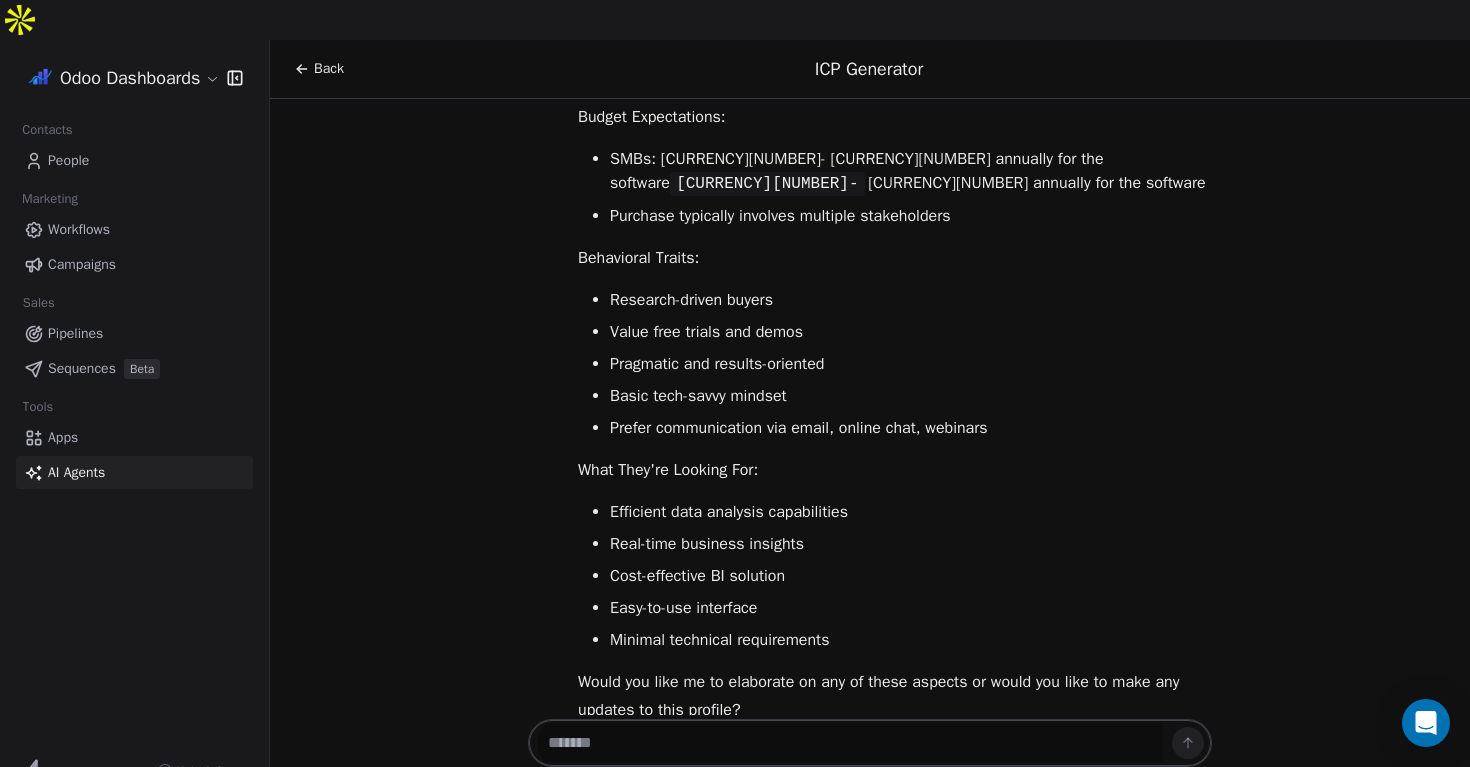 click on "Value free trials and demos" at bounding box center [911, 332] 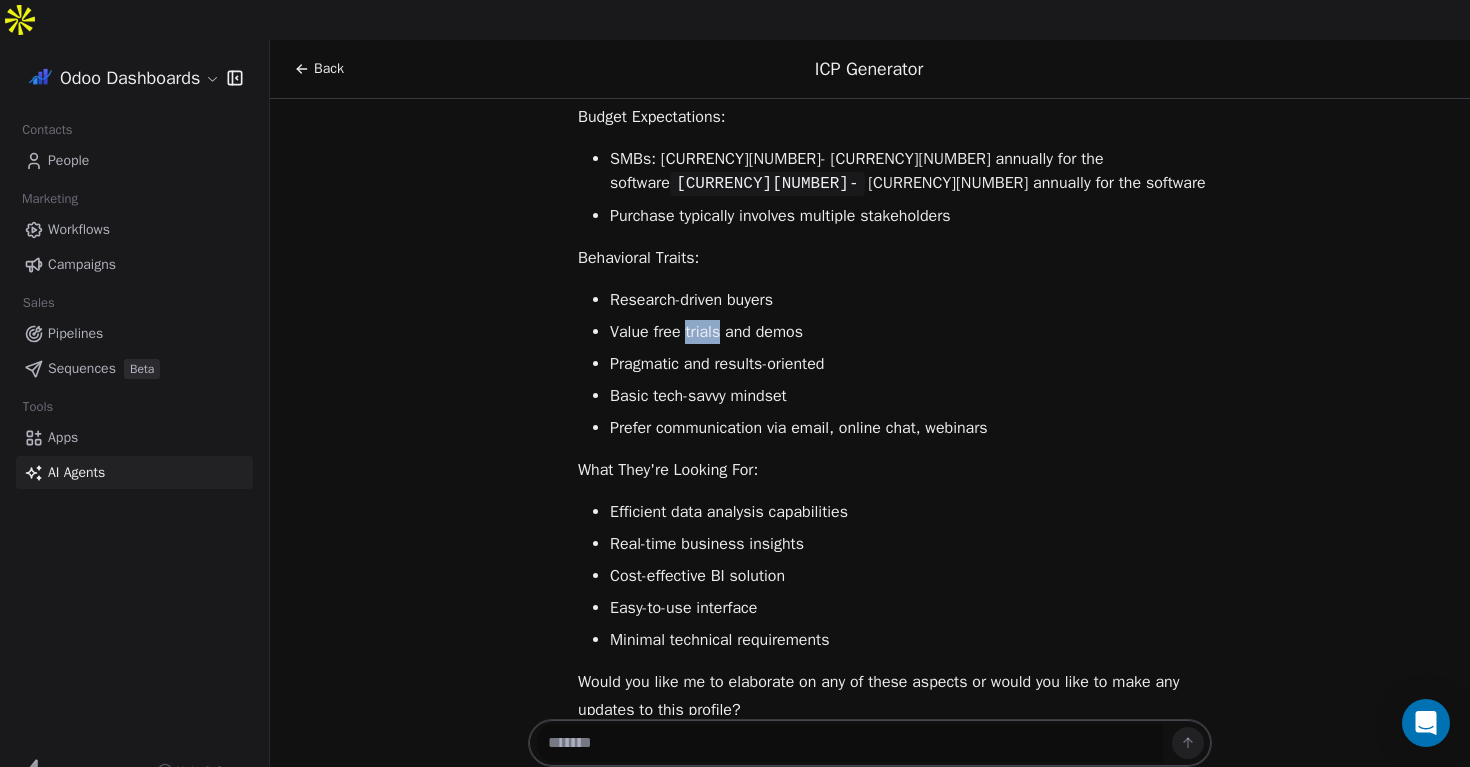 click on "Value free trials and demos" at bounding box center [911, 332] 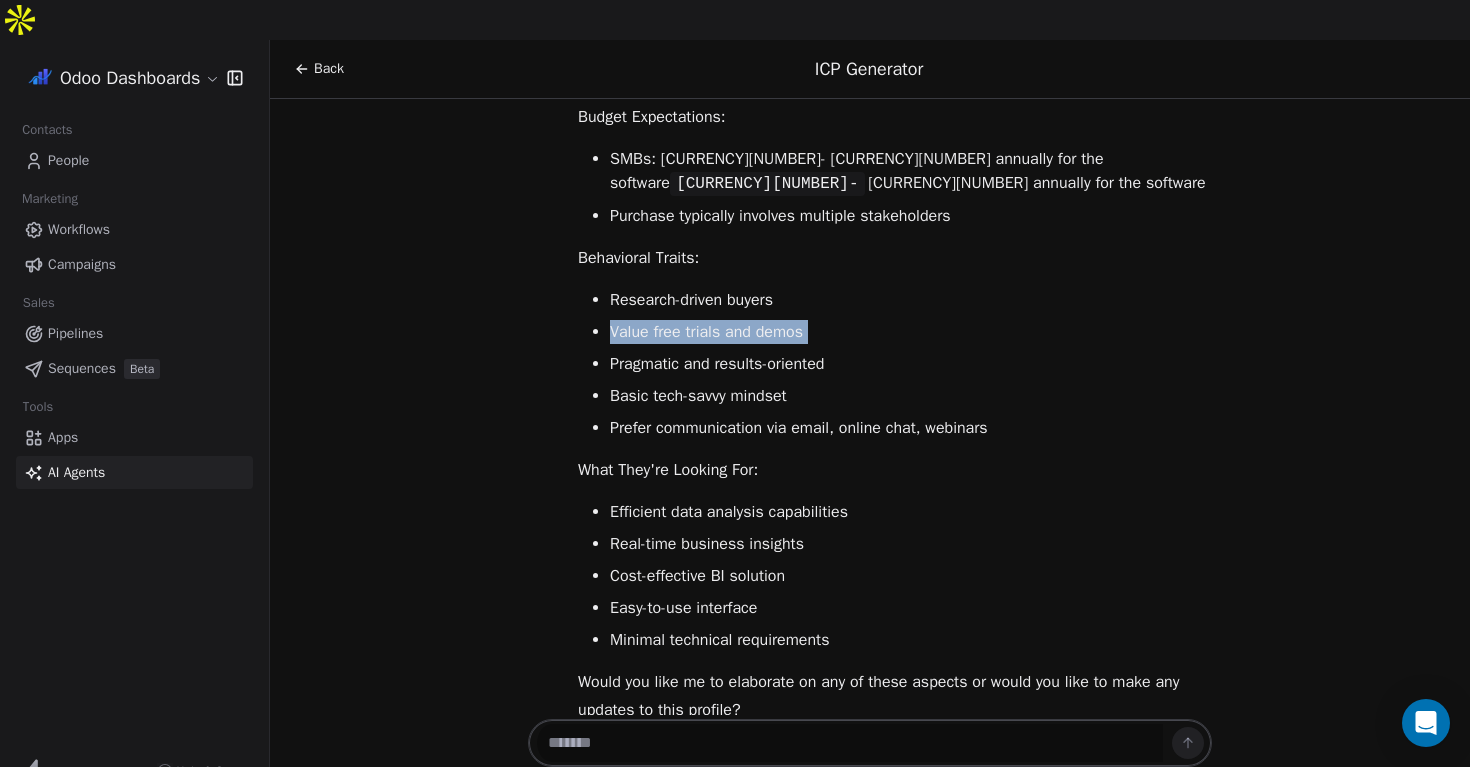 click on "Value free trials and demos" at bounding box center [911, 332] 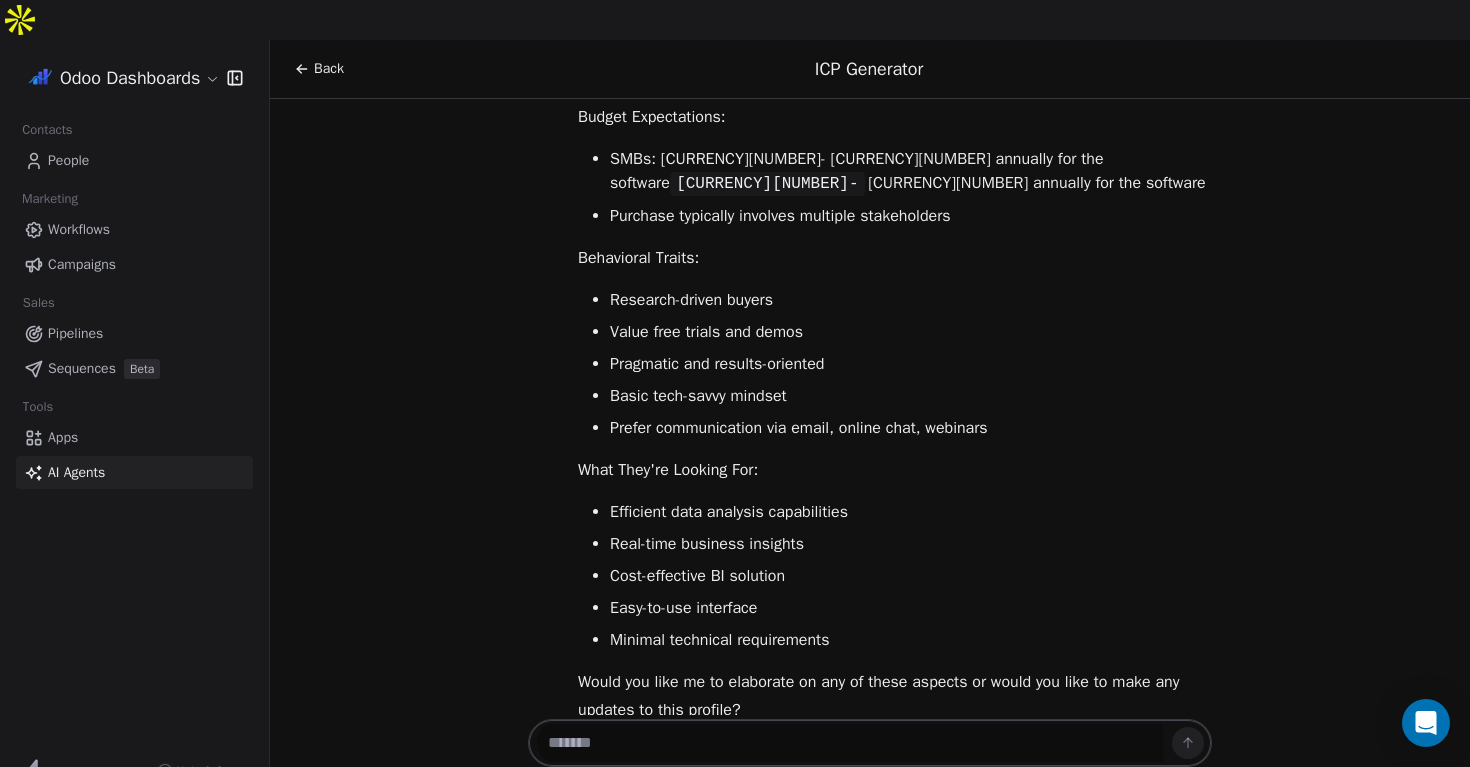 click on "Research-driven buyers" at bounding box center [911, 300] 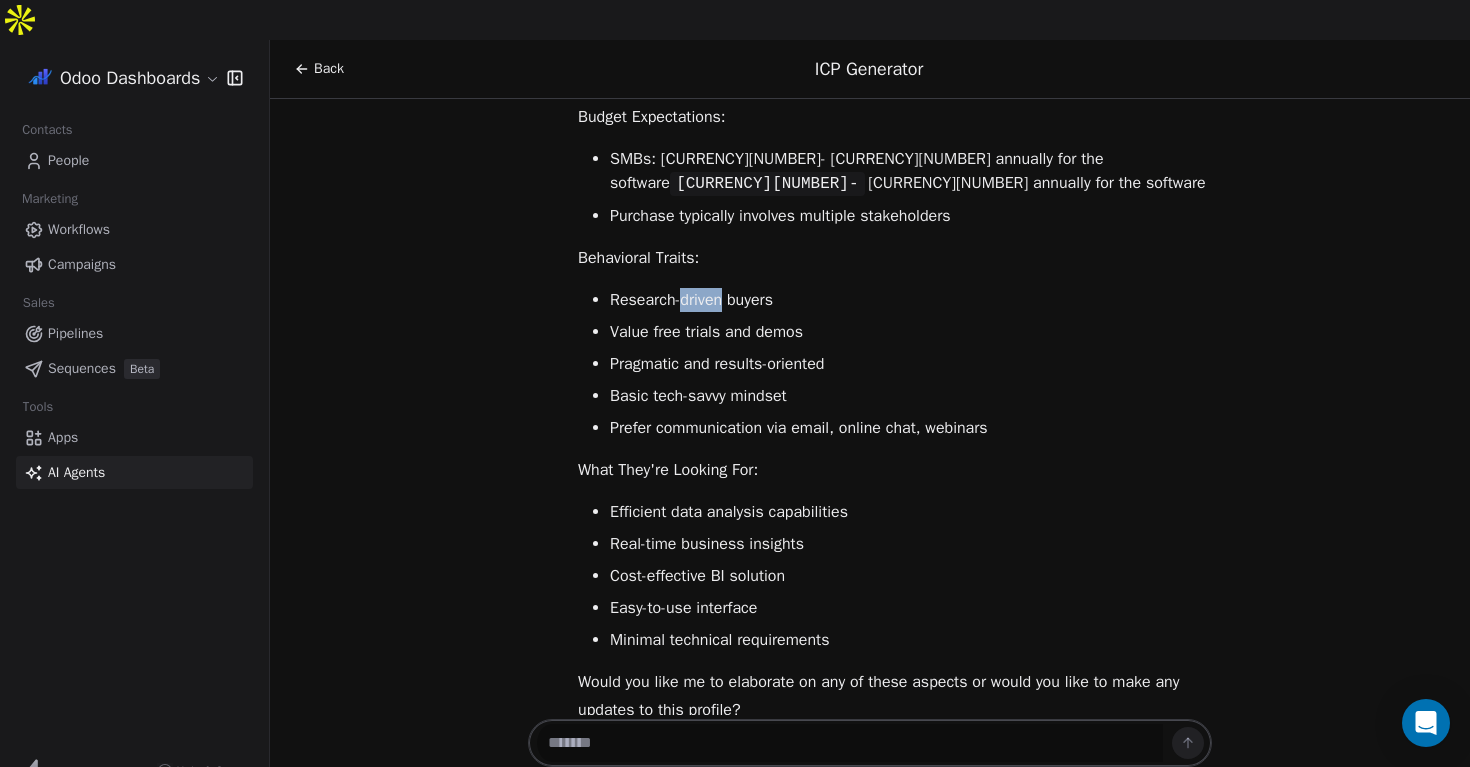 click on "Research-driven buyers" at bounding box center (911, 300) 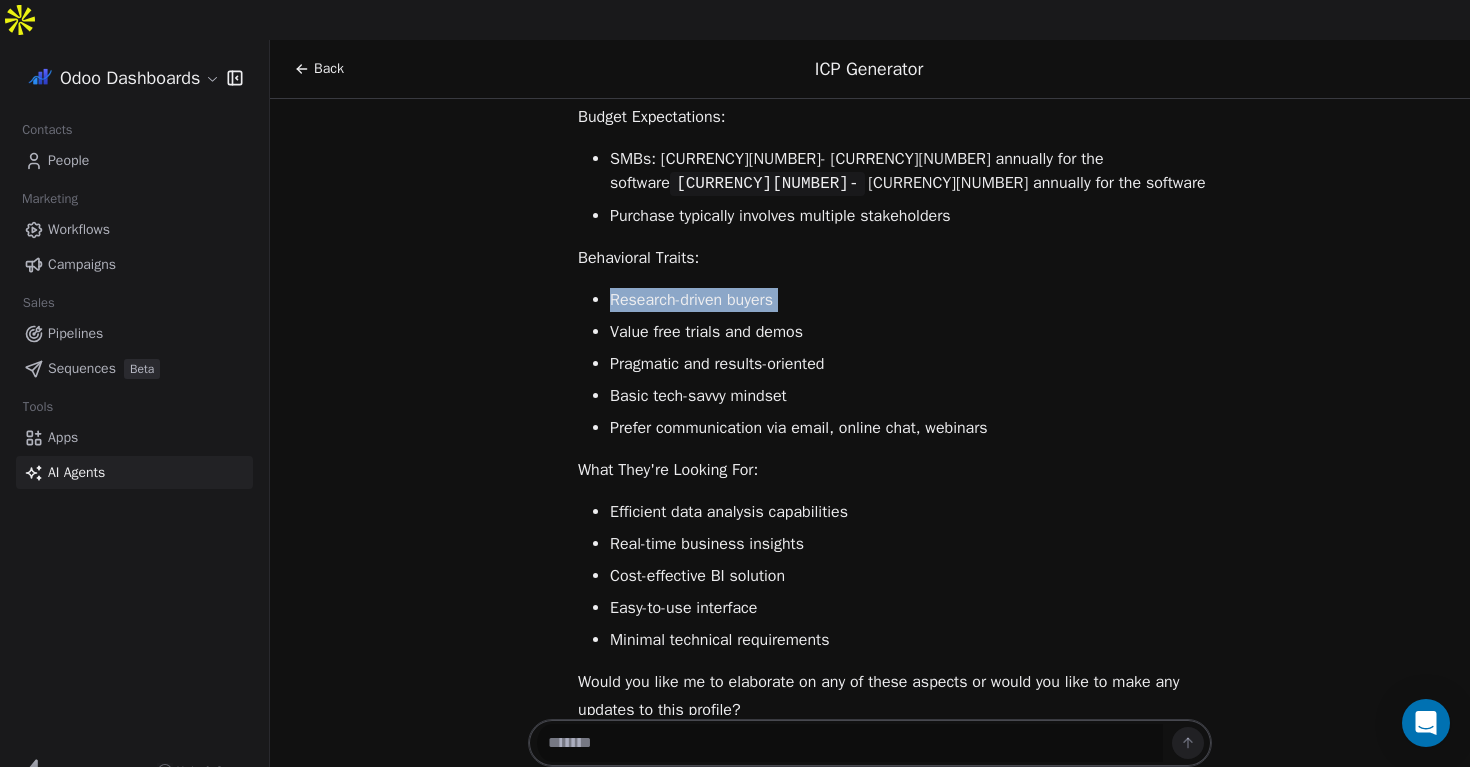 click on "Research-driven buyers" at bounding box center (911, 300) 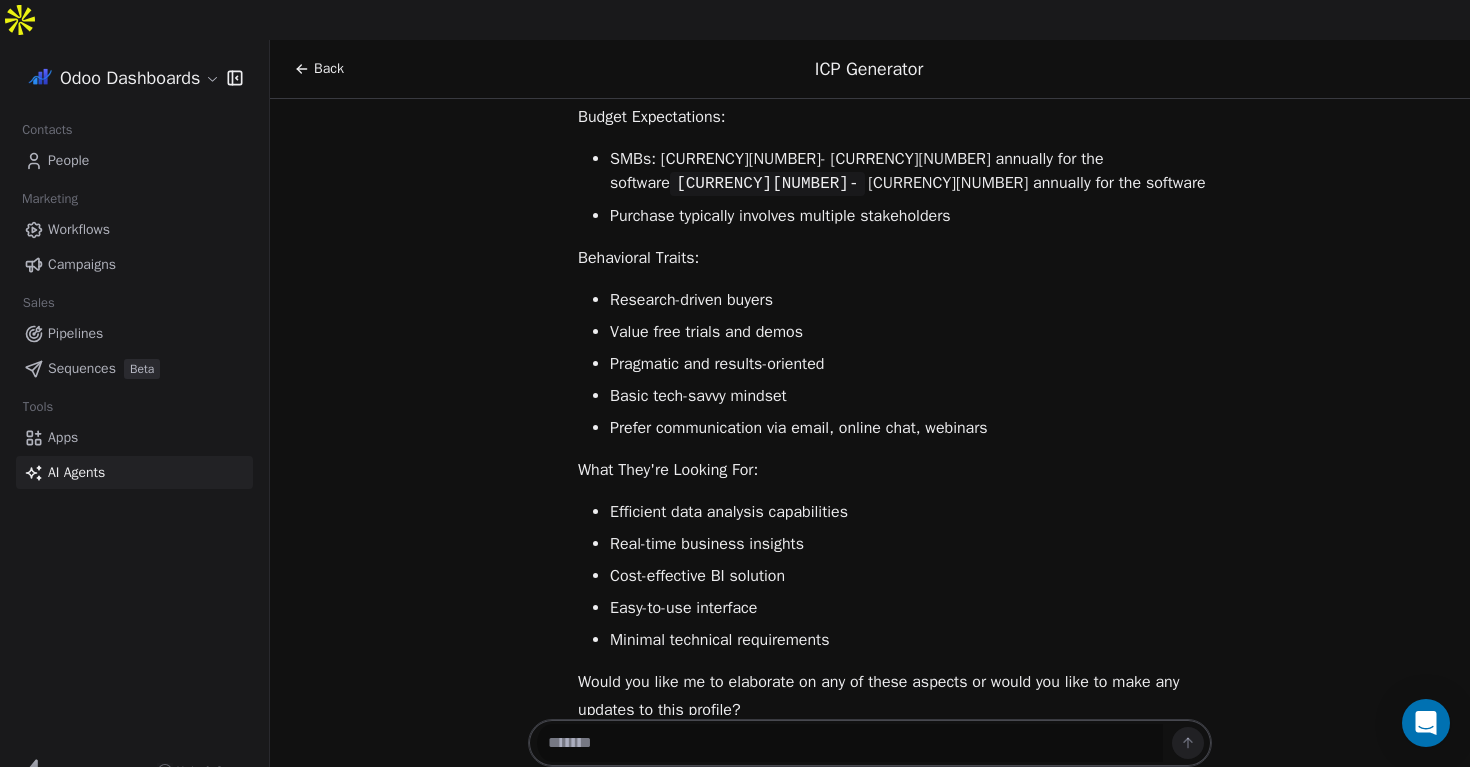 click on "Value free trials and demos" at bounding box center [911, 332] 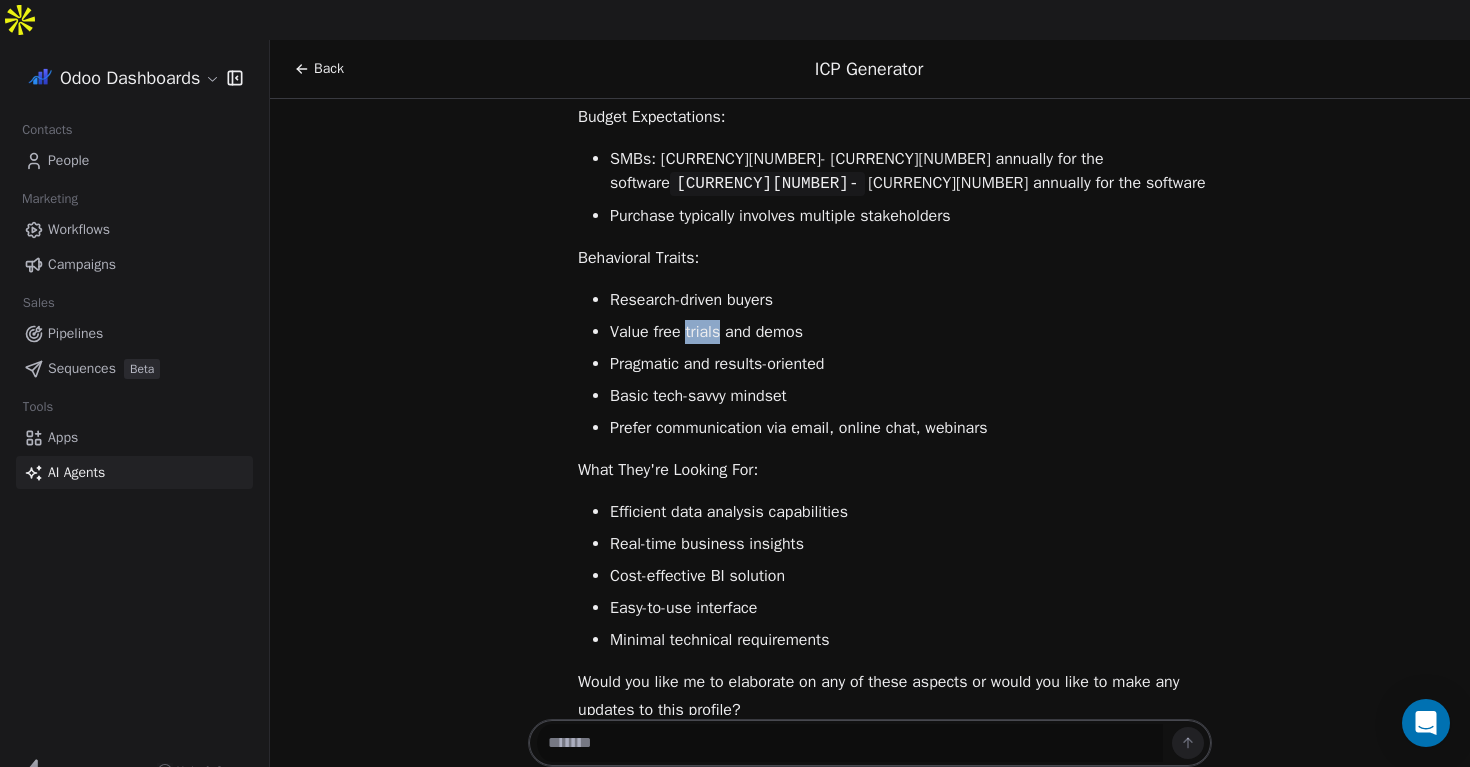 click on "Value free trials and demos" at bounding box center (911, 332) 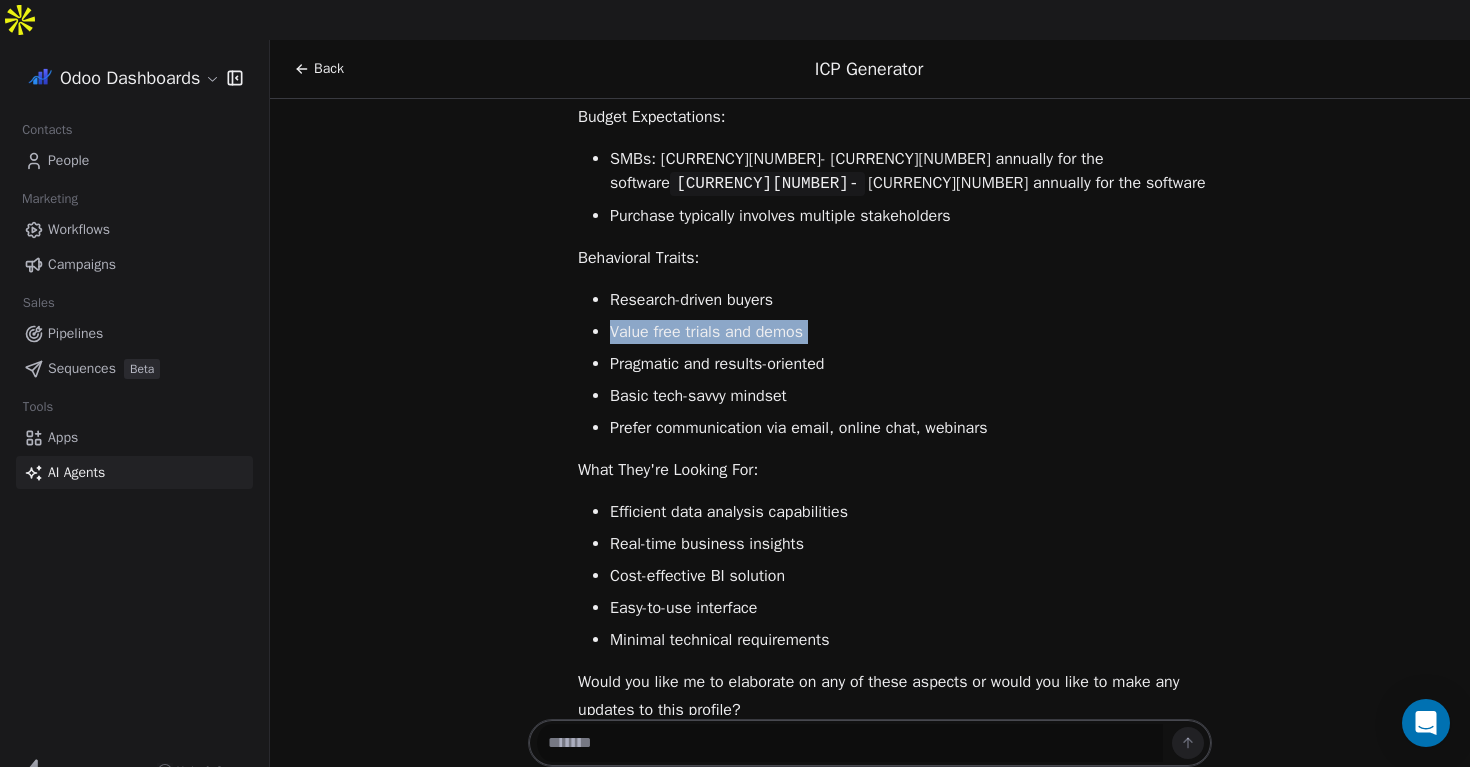 click on "Value free trials and demos" at bounding box center (911, 332) 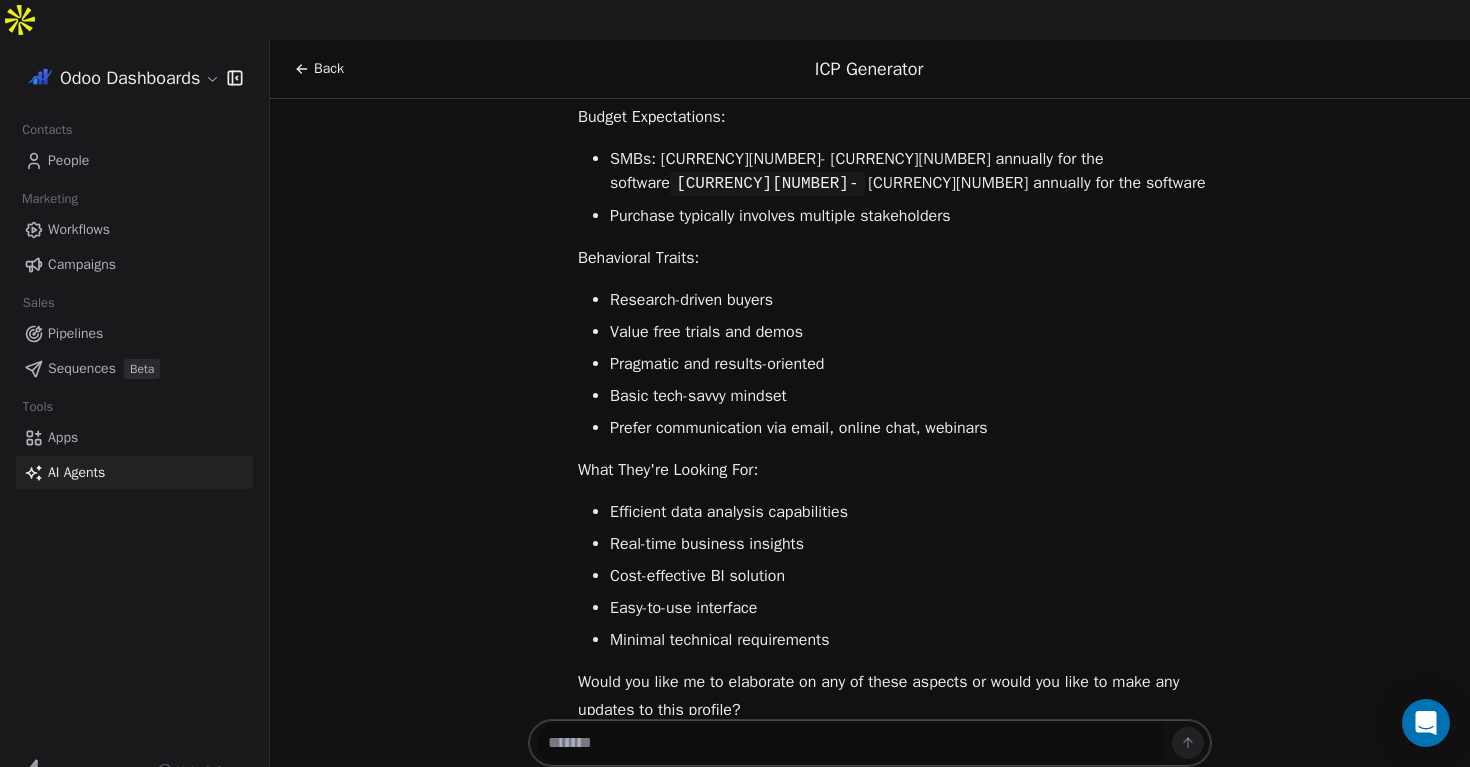 click on "Research-driven buyers" at bounding box center (911, 300) 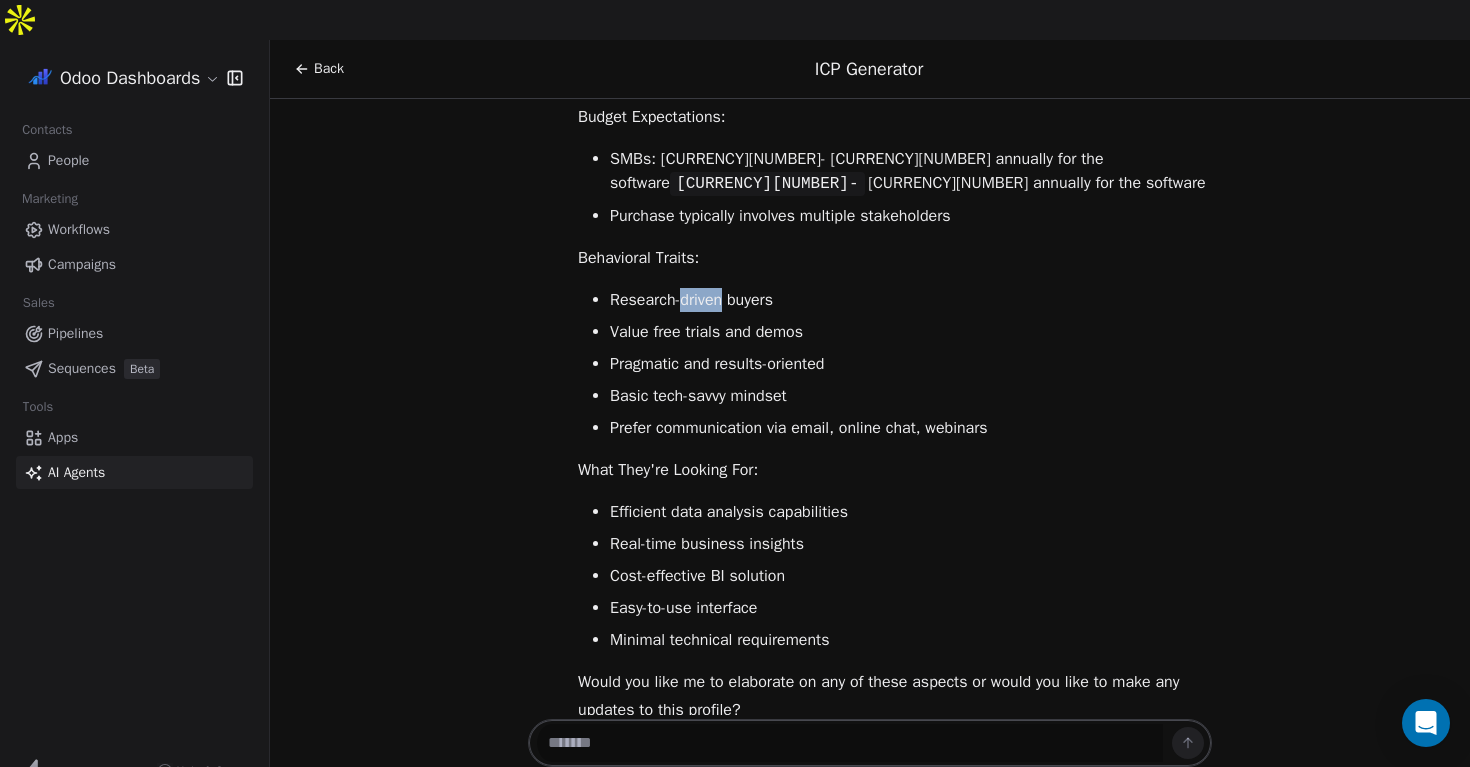 click on "Research-driven buyers" at bounding box center (911, 300) 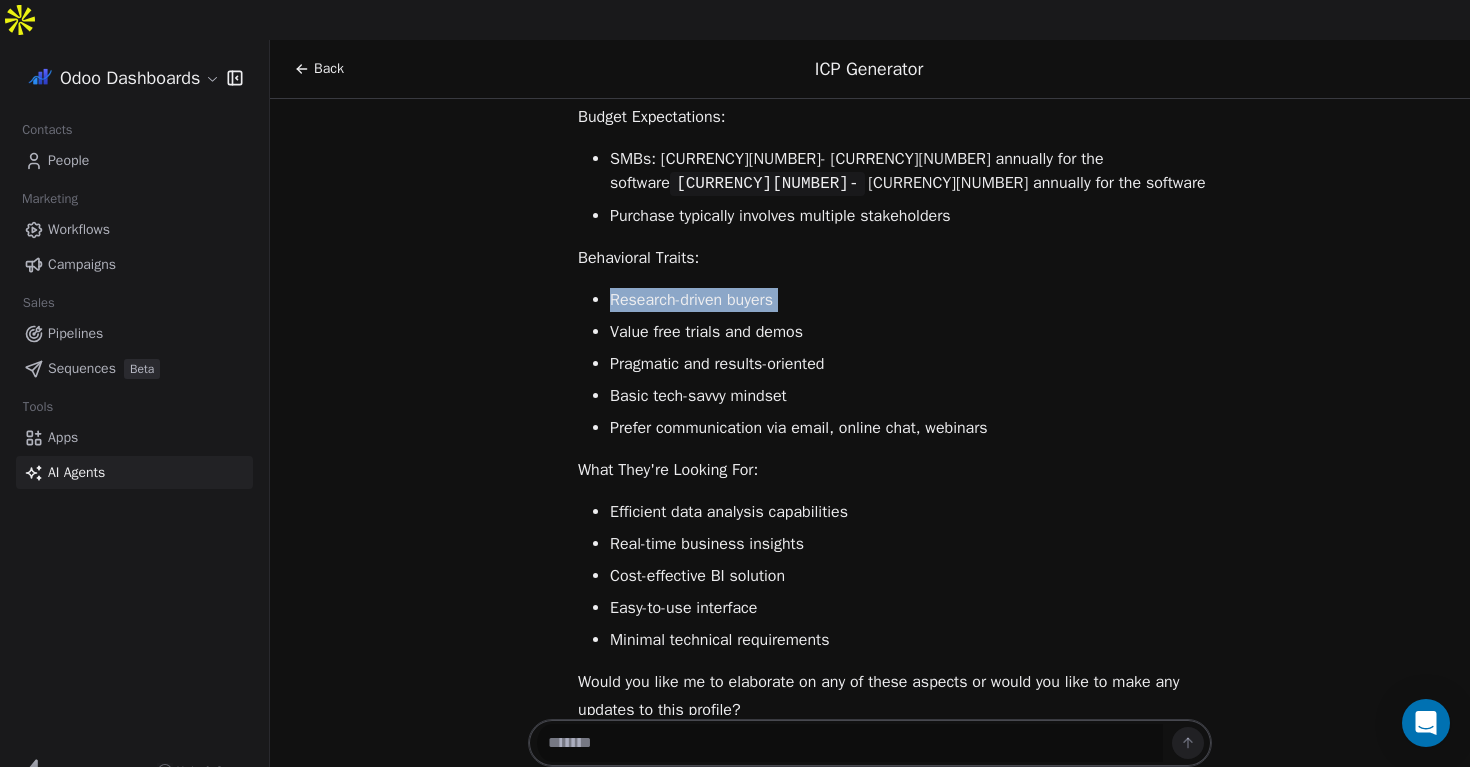 click on "Research-driven buyers" at bounding box center [911, 300] 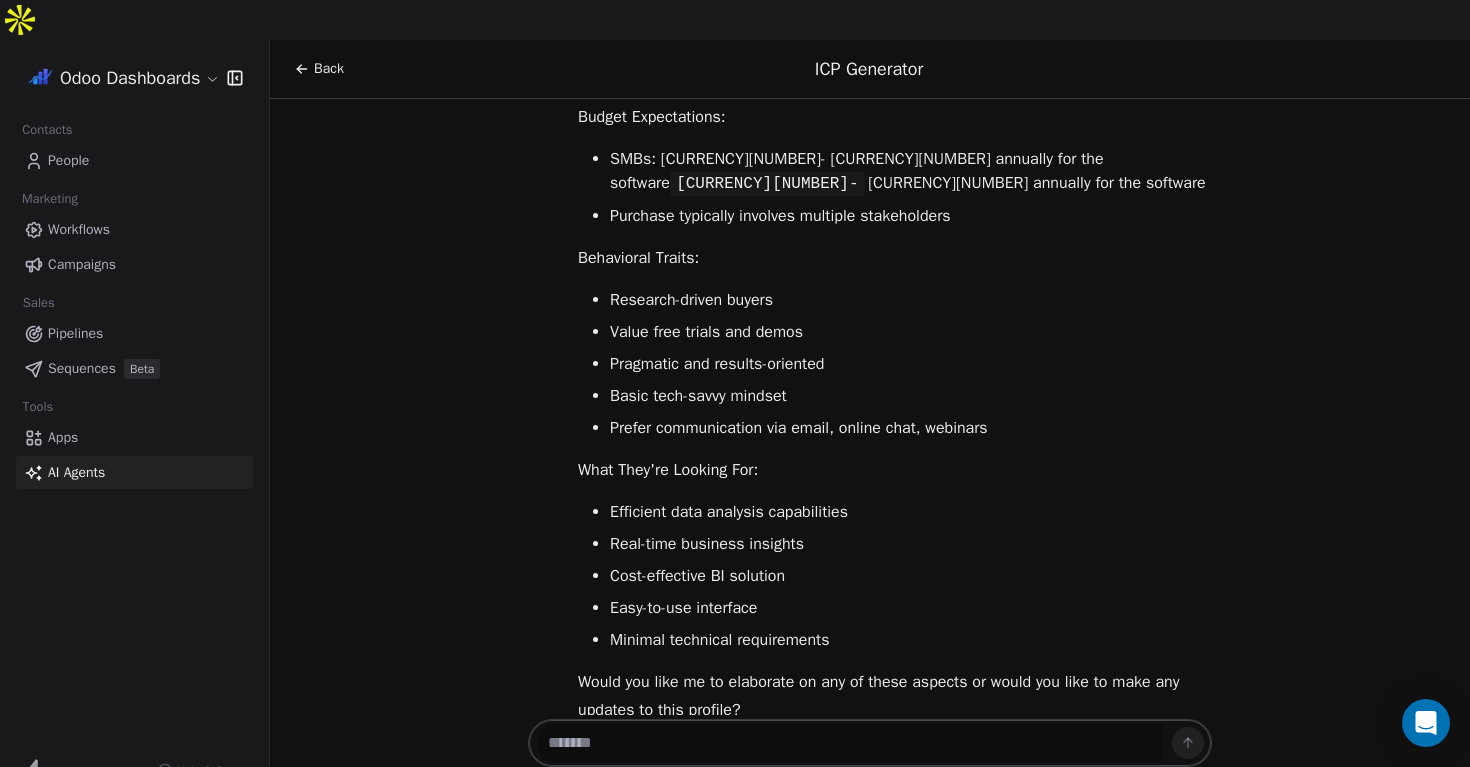 click on "Value free trials and demos" at bounding box center (911, 332) 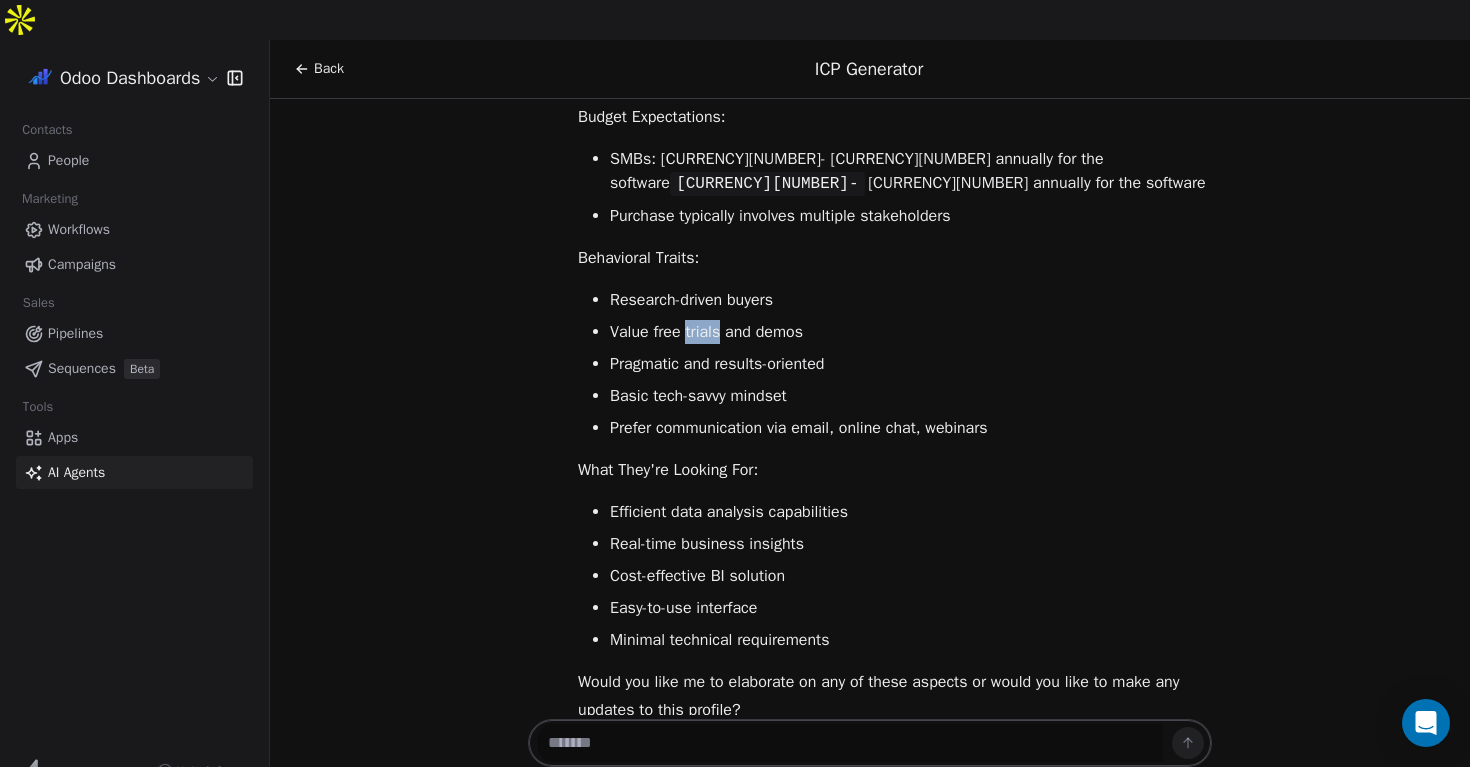 click on "Value free trials and demos" at bounding box center [911, 332] 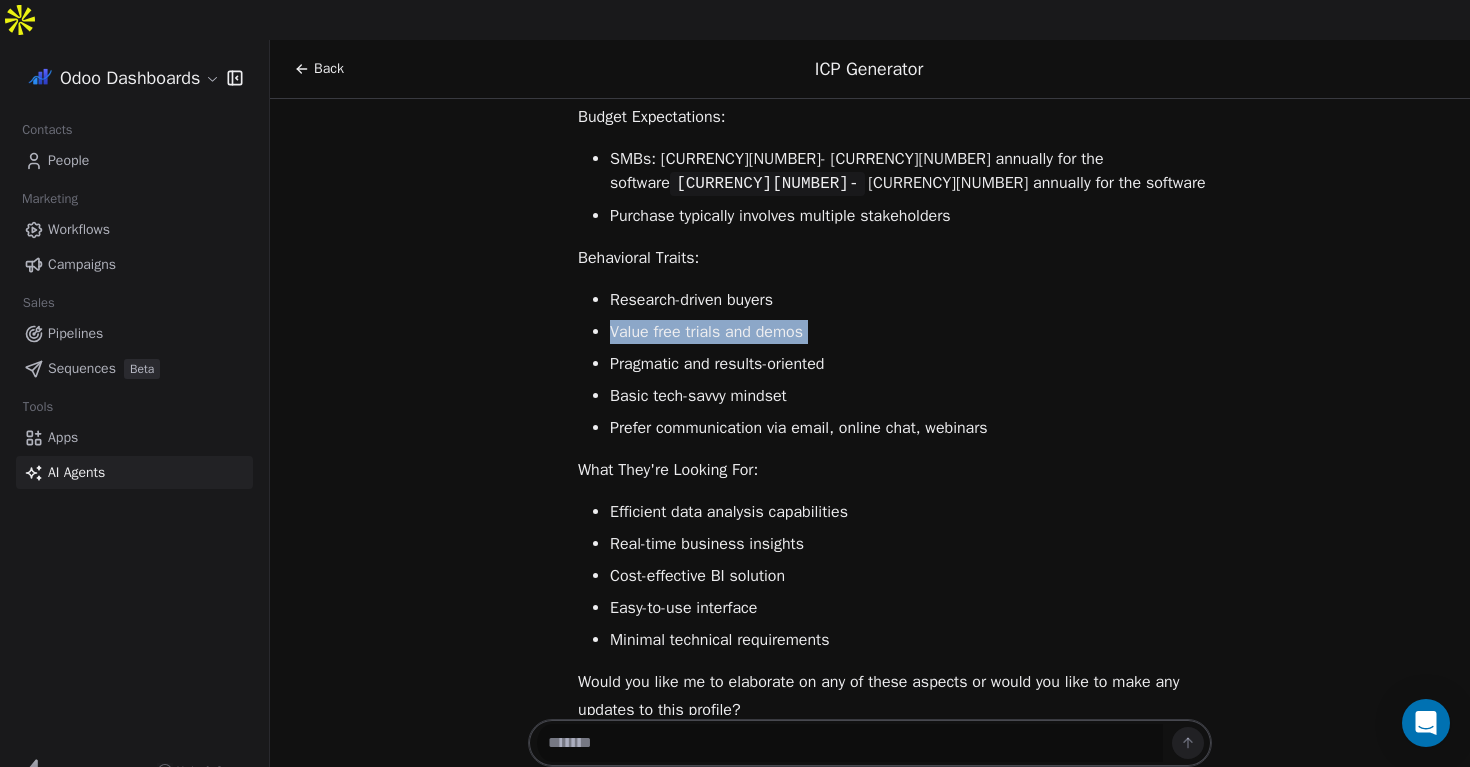 click on "Value free trials and demos" at bounding box center [911, 332] 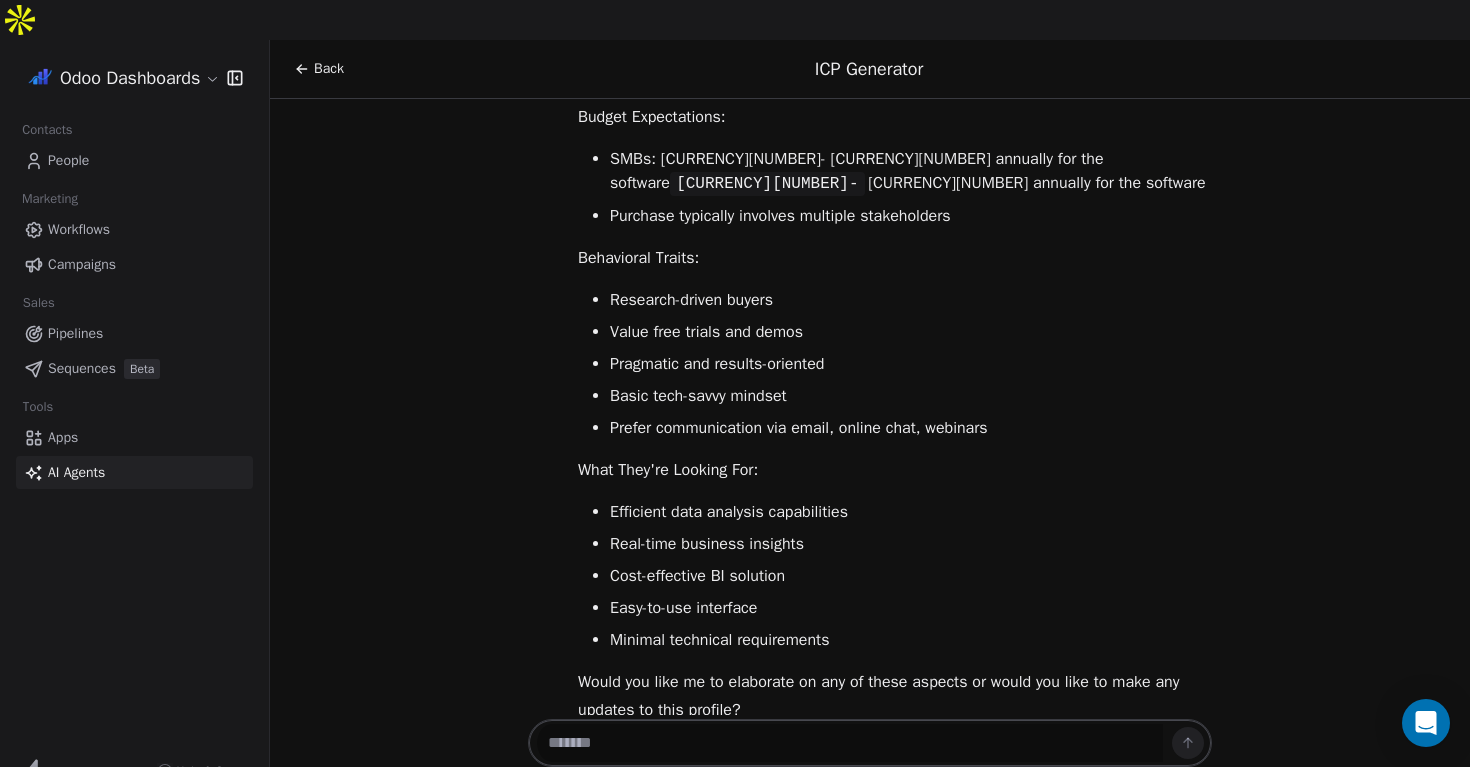 click on "Pragmatic and results-oriented" at bounding box center [911, 364] 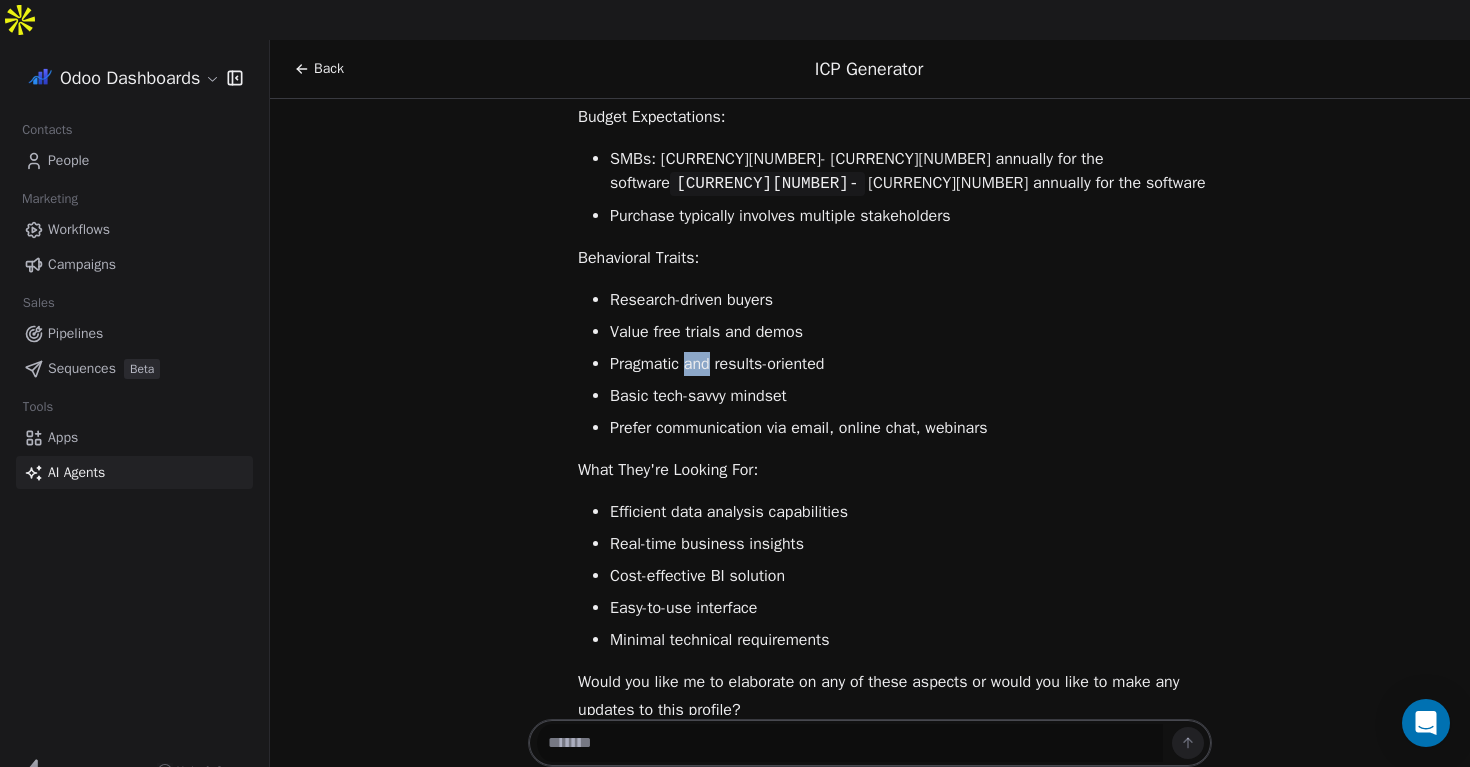 click on "Pragmatic and results-oriented" at bounding box center [911, 364] 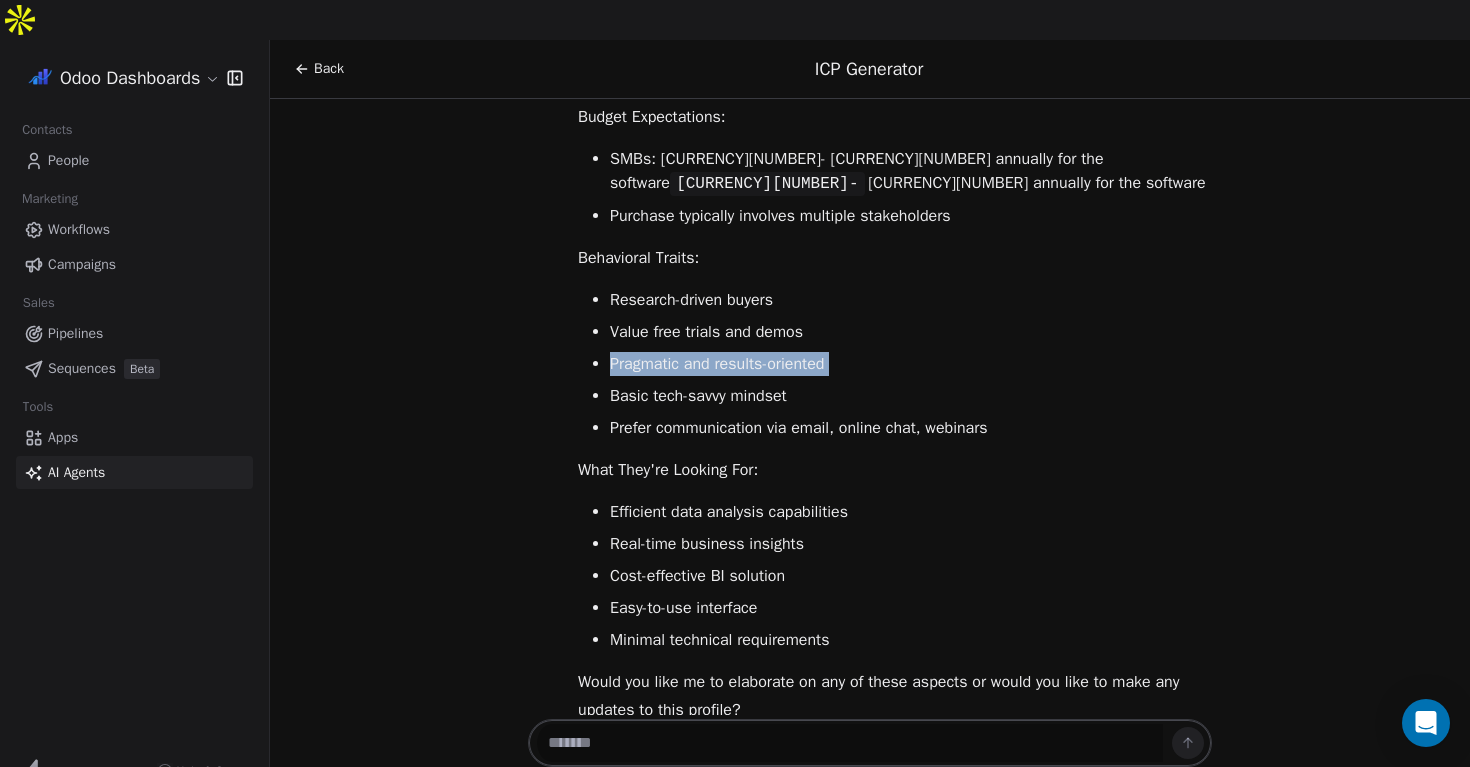 click on "Pragmatic and results-oriented" at bounding box center (911, 364) 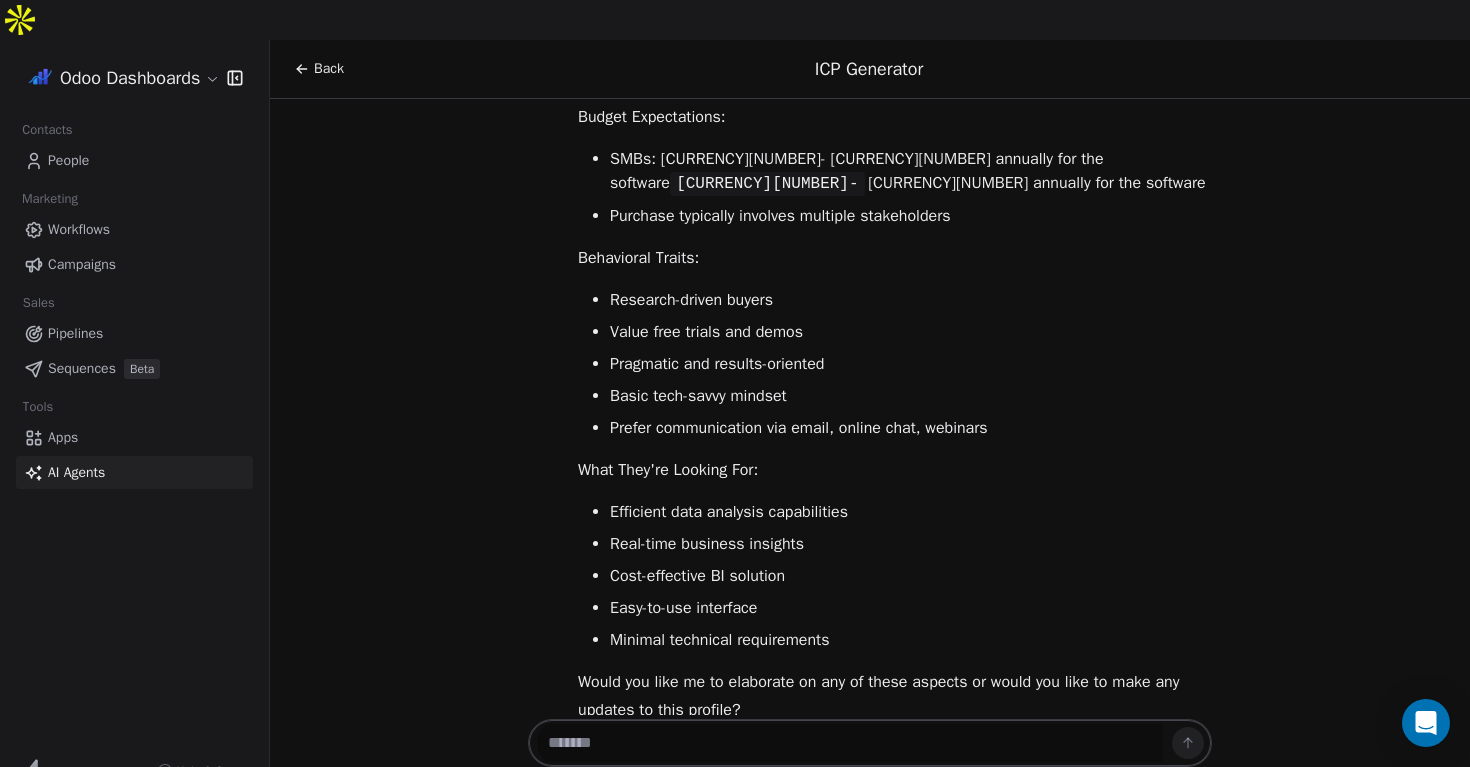 click on "Basic tech-savvy mindset" at bounding box center [911, 396] 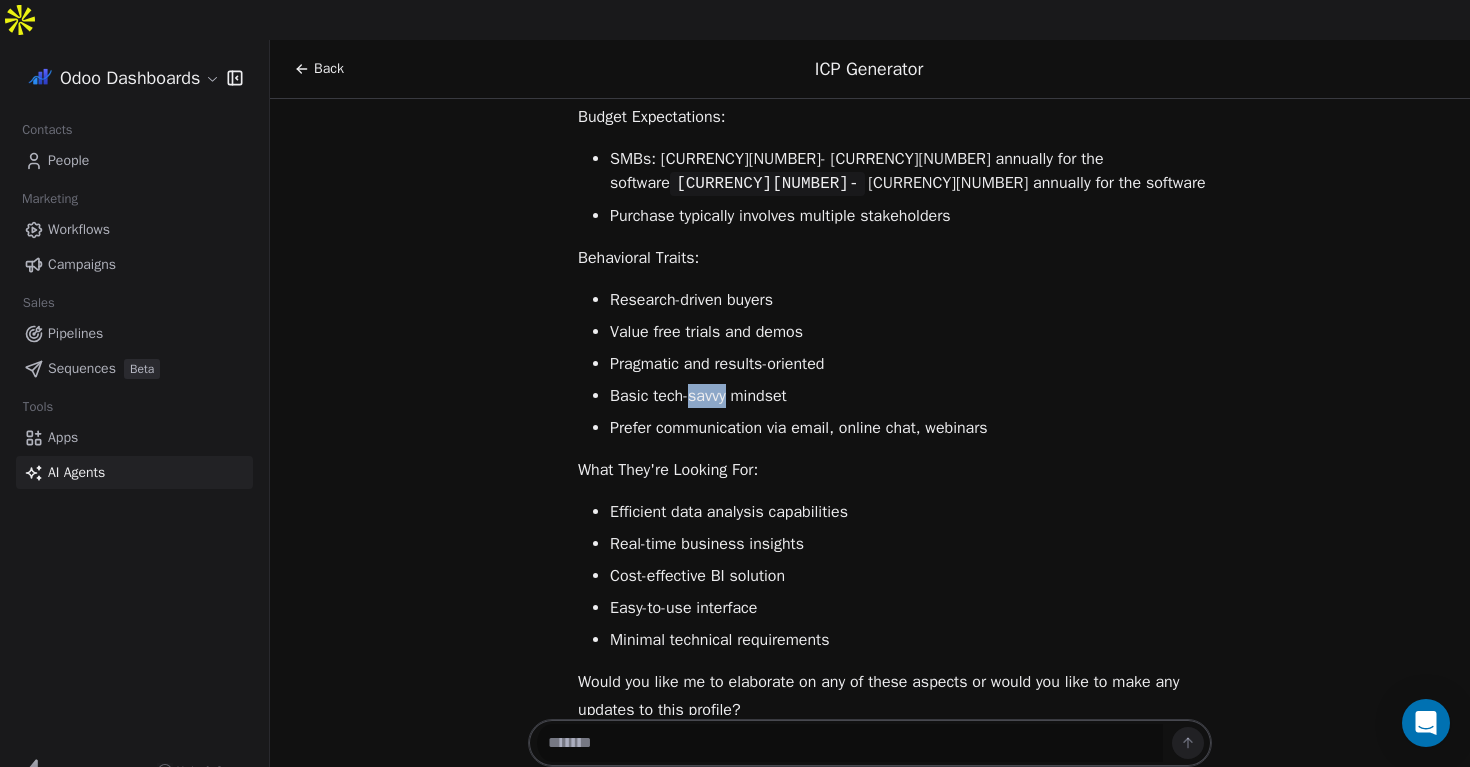 click on "Basic tech-savvy mindset" at bounding box center [911, 396] 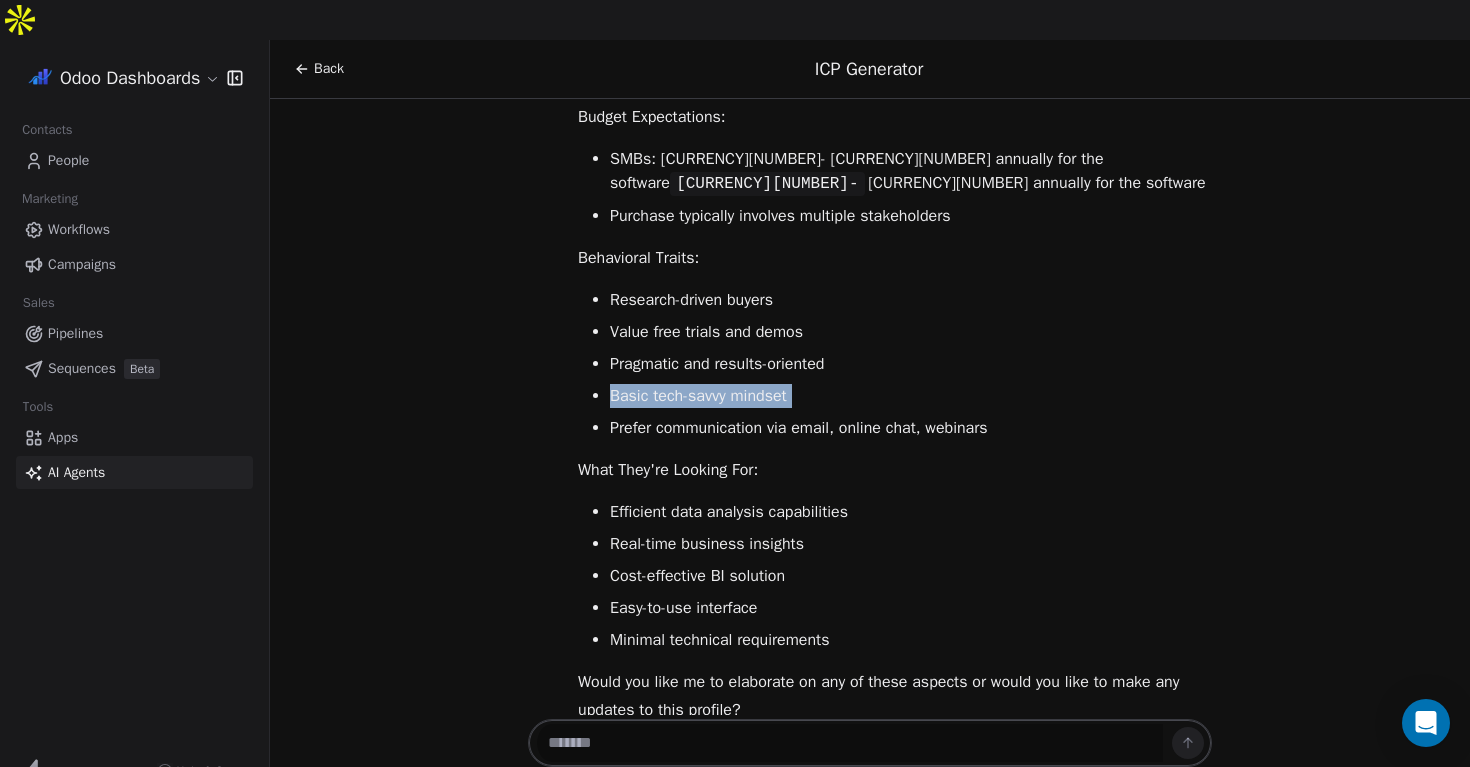 click on "Basic tech-savvy mindset" at bounding box center [911, 396] 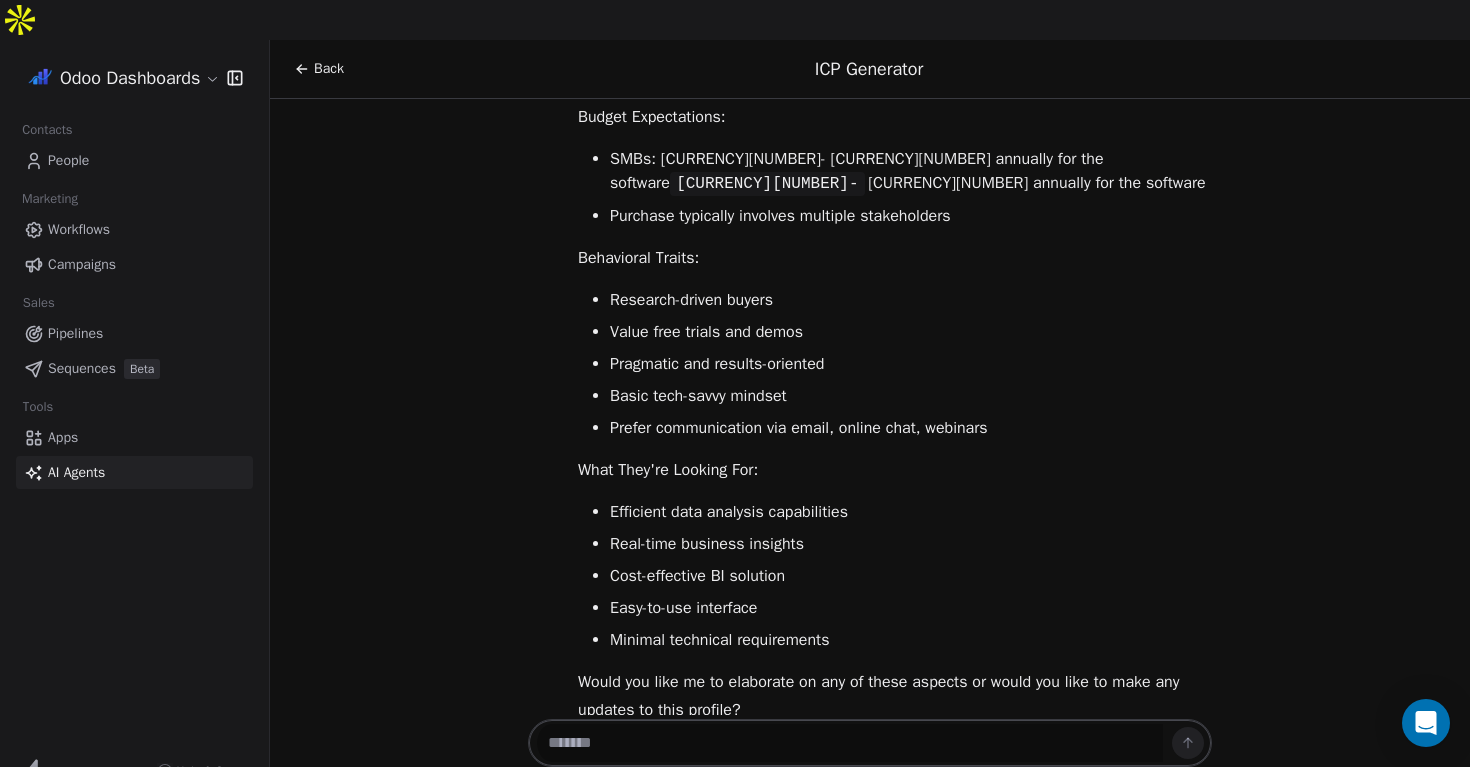 click on "Basic tech-savvy mindset" at bounding box center [911, 396] 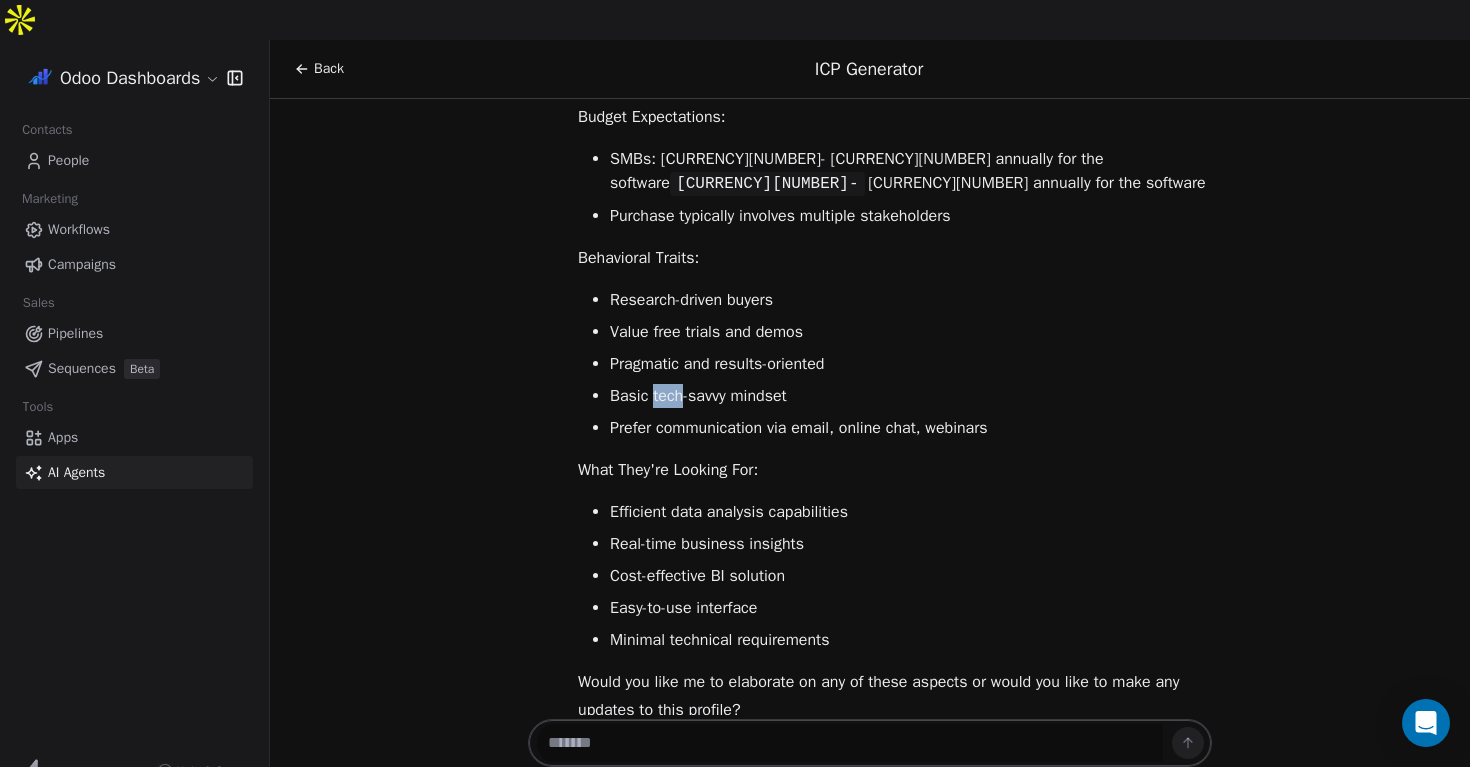 click on "Basic tech-savvy mindset" at bounding box center (911, 396) 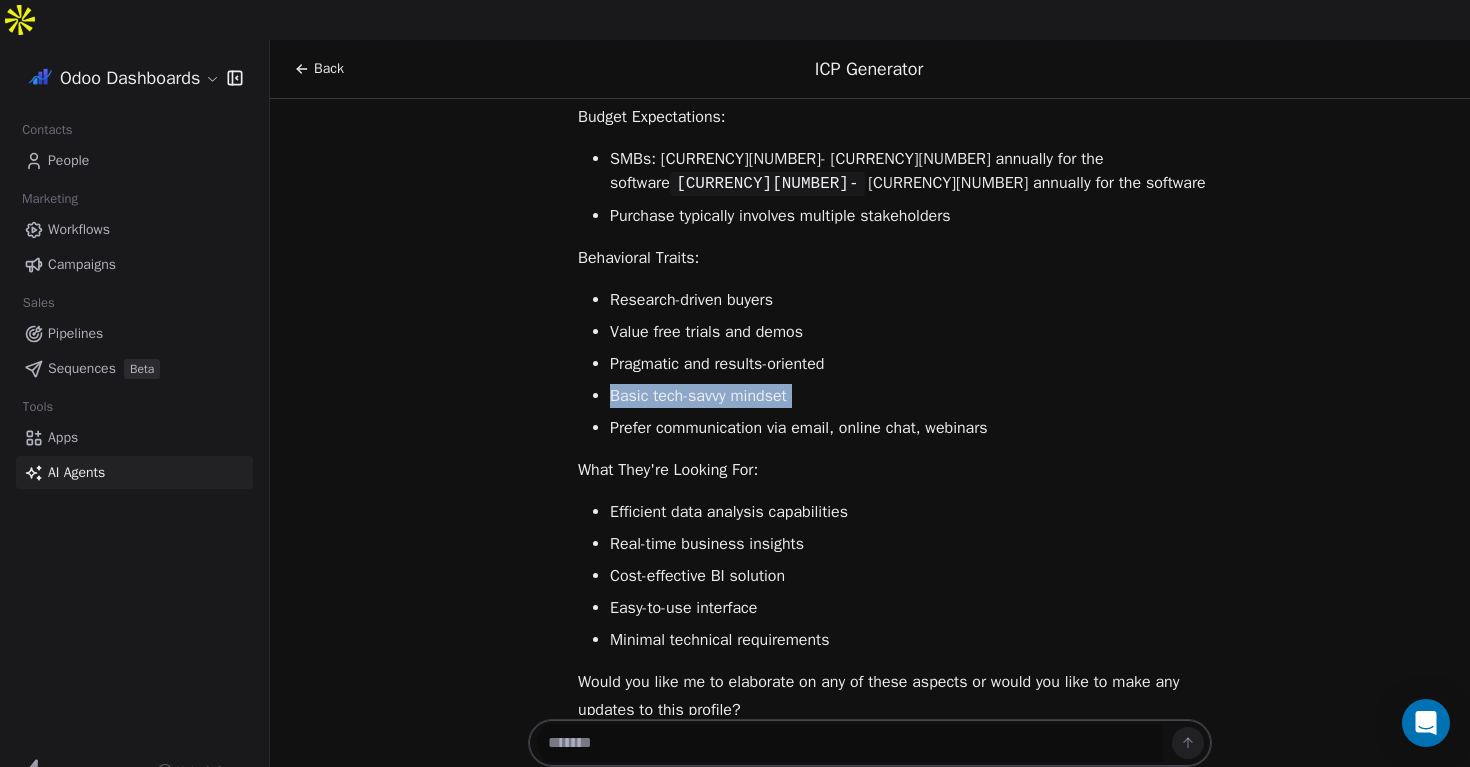 click on "Basic tech-savvy mindset" at bounding box center (911, 396) 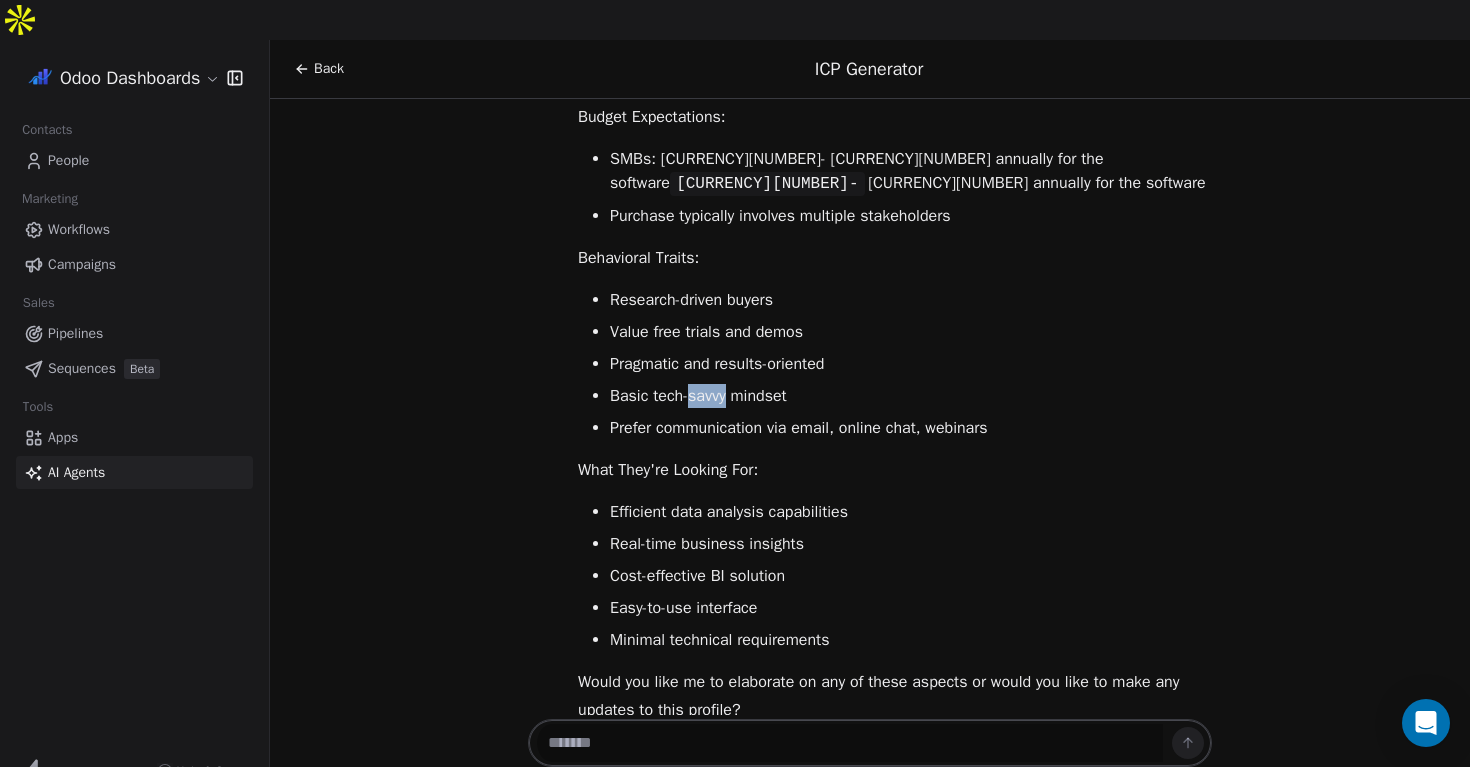 click on "Basic tech-savvy mindset" at bounding box center [911, 396] 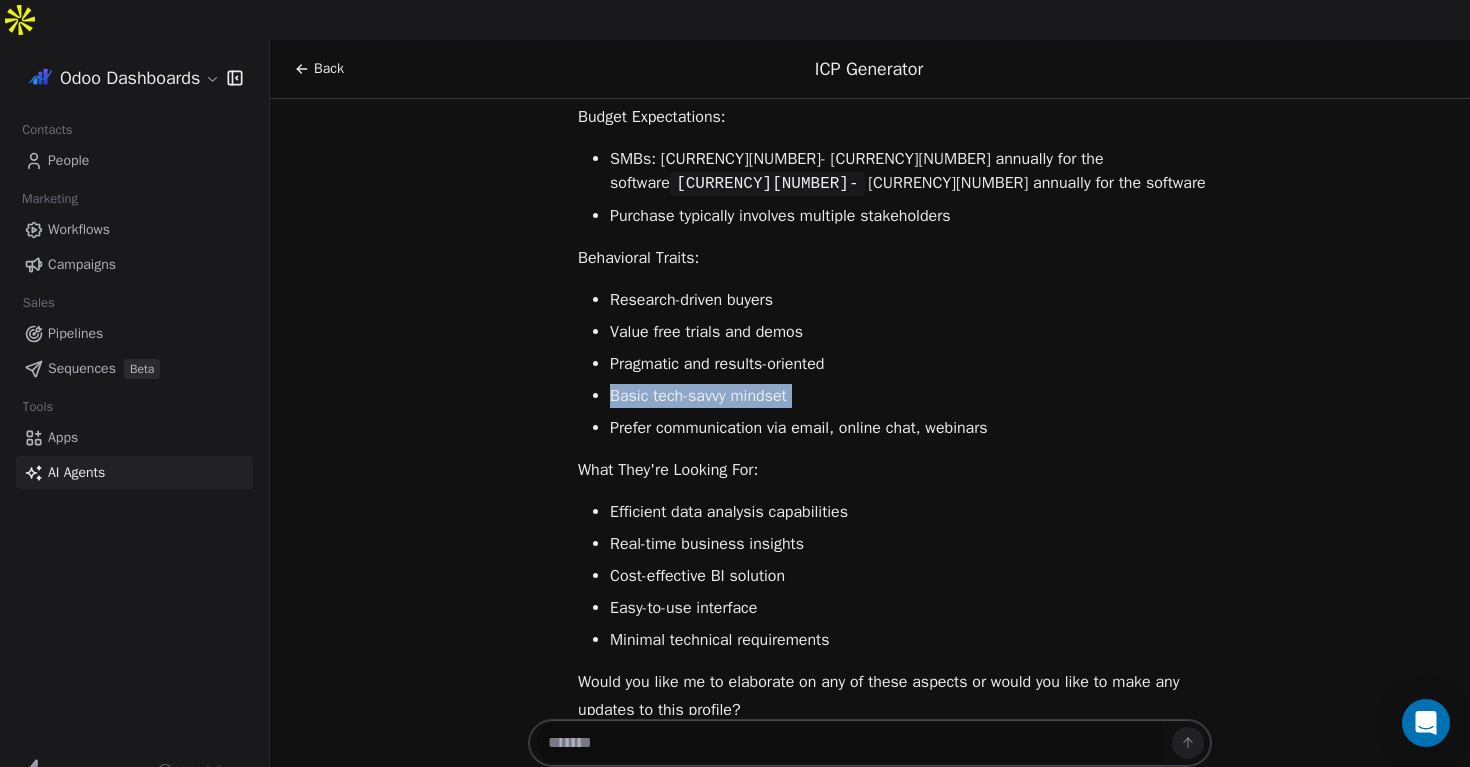 click on "Basic tech-savvy mindset" at bounding box center [911, 396] 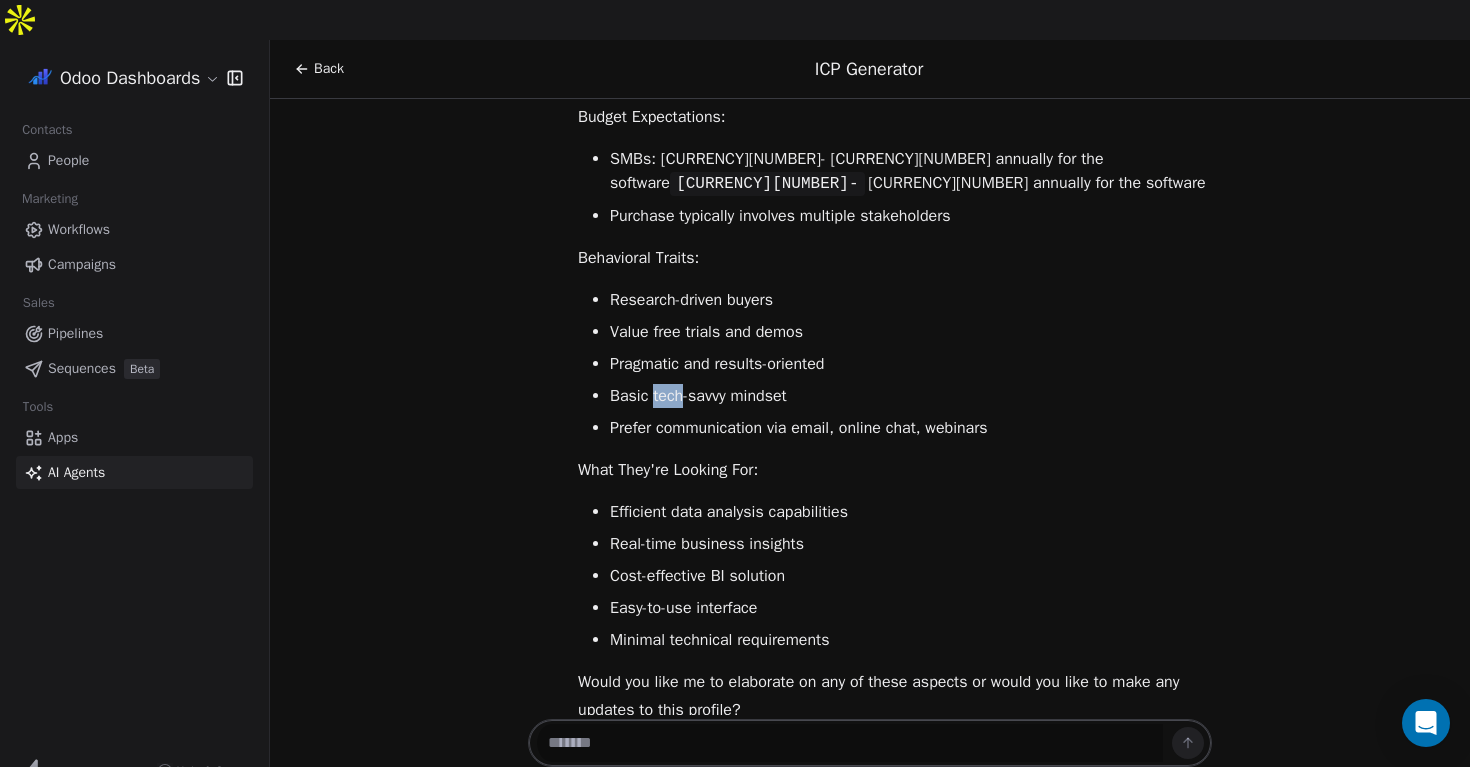 click on "Basic tech-savvy mindset" at bounding box center [911, 396] 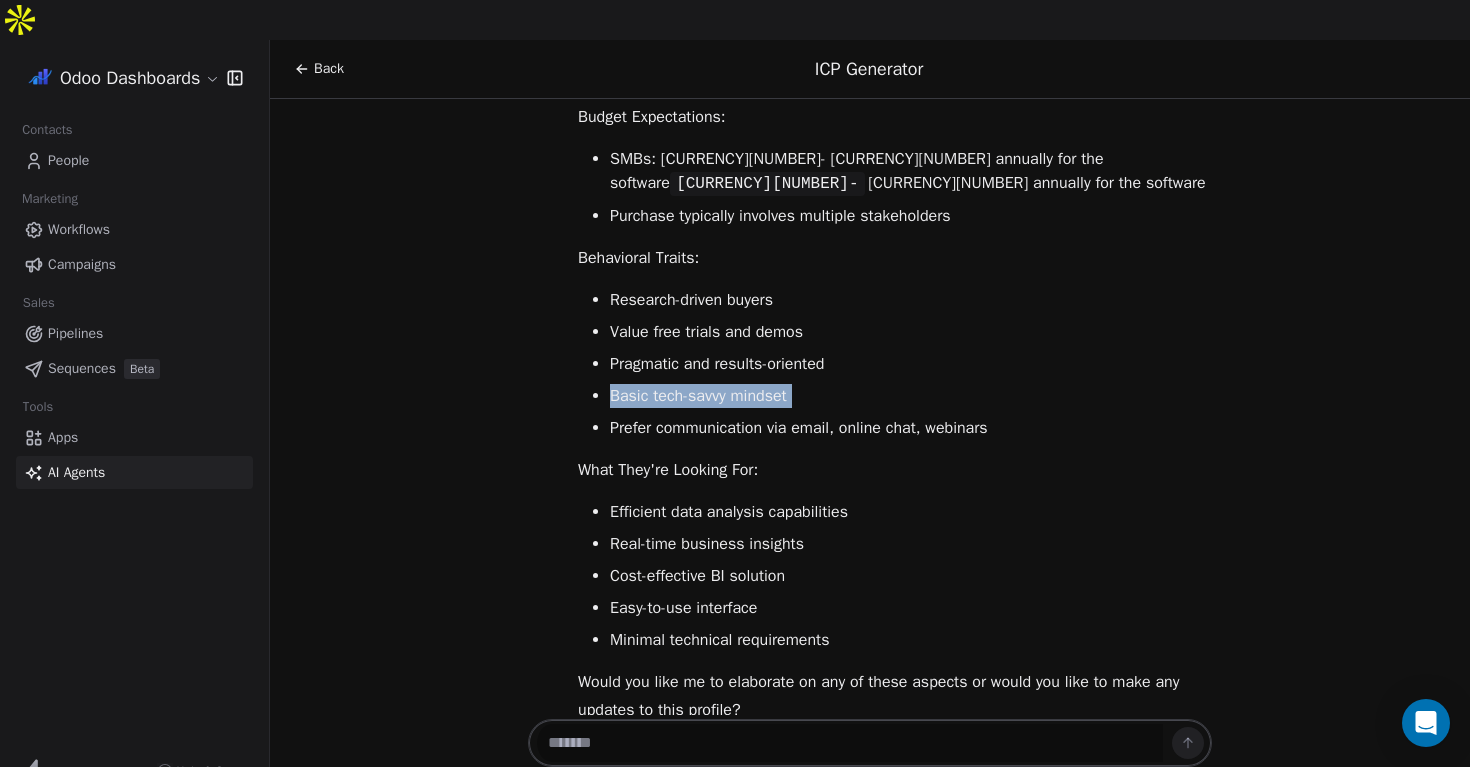 click on "Basic tech-savvy mindset" at bounding box center (911, 396) 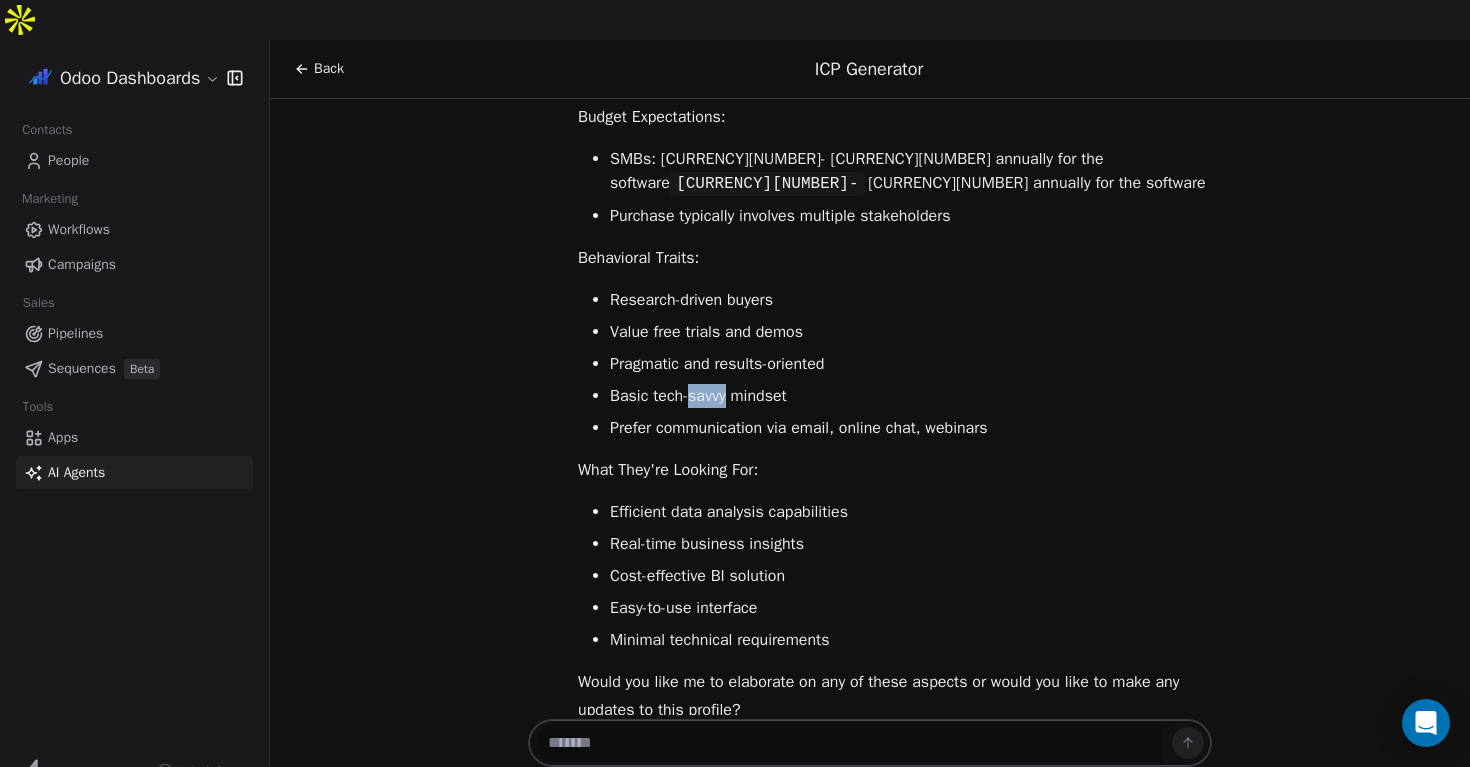 click on "Basic tech-savvy mindset" at bounding box center (911, 396) 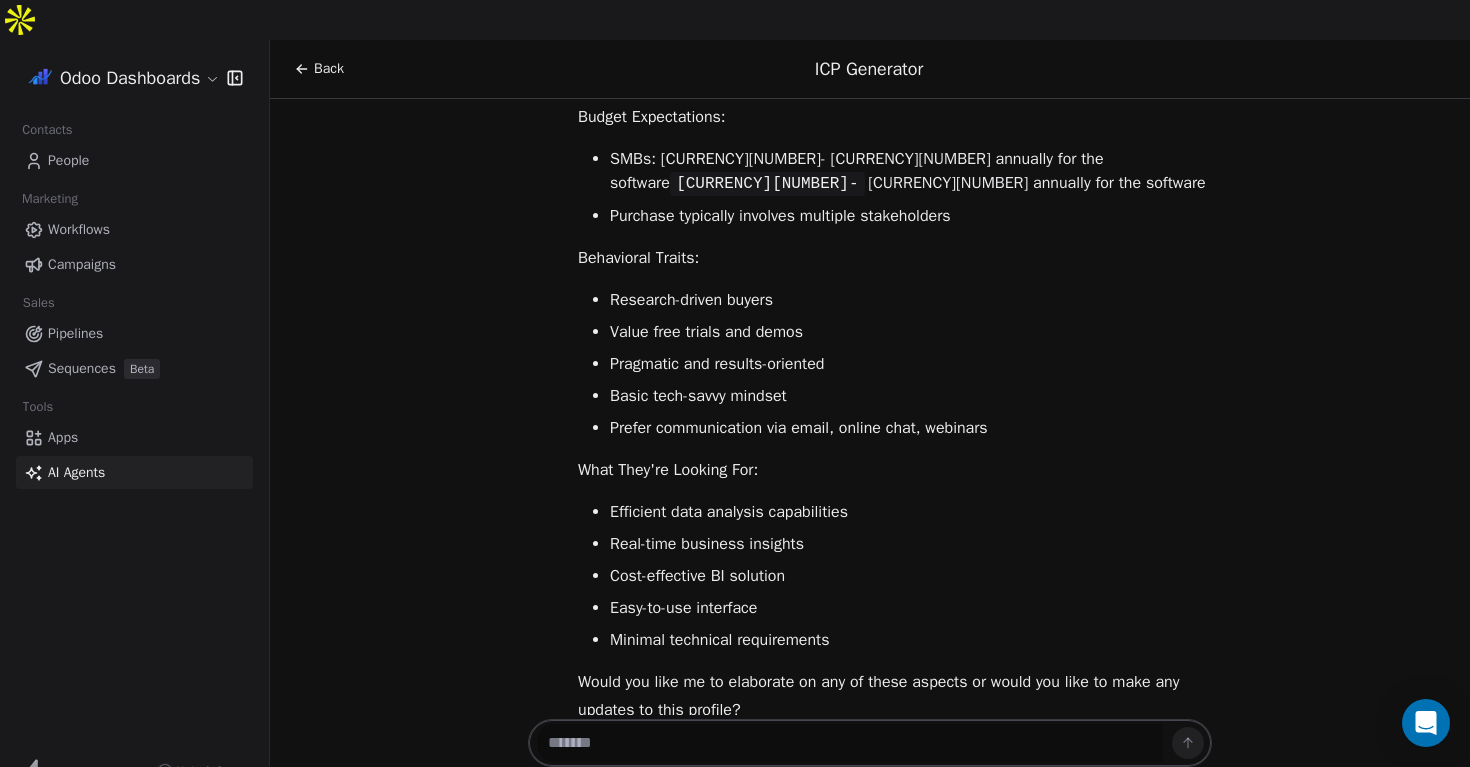 click on "Pragmatic and results-oriented" at bounding box center (911, 364) 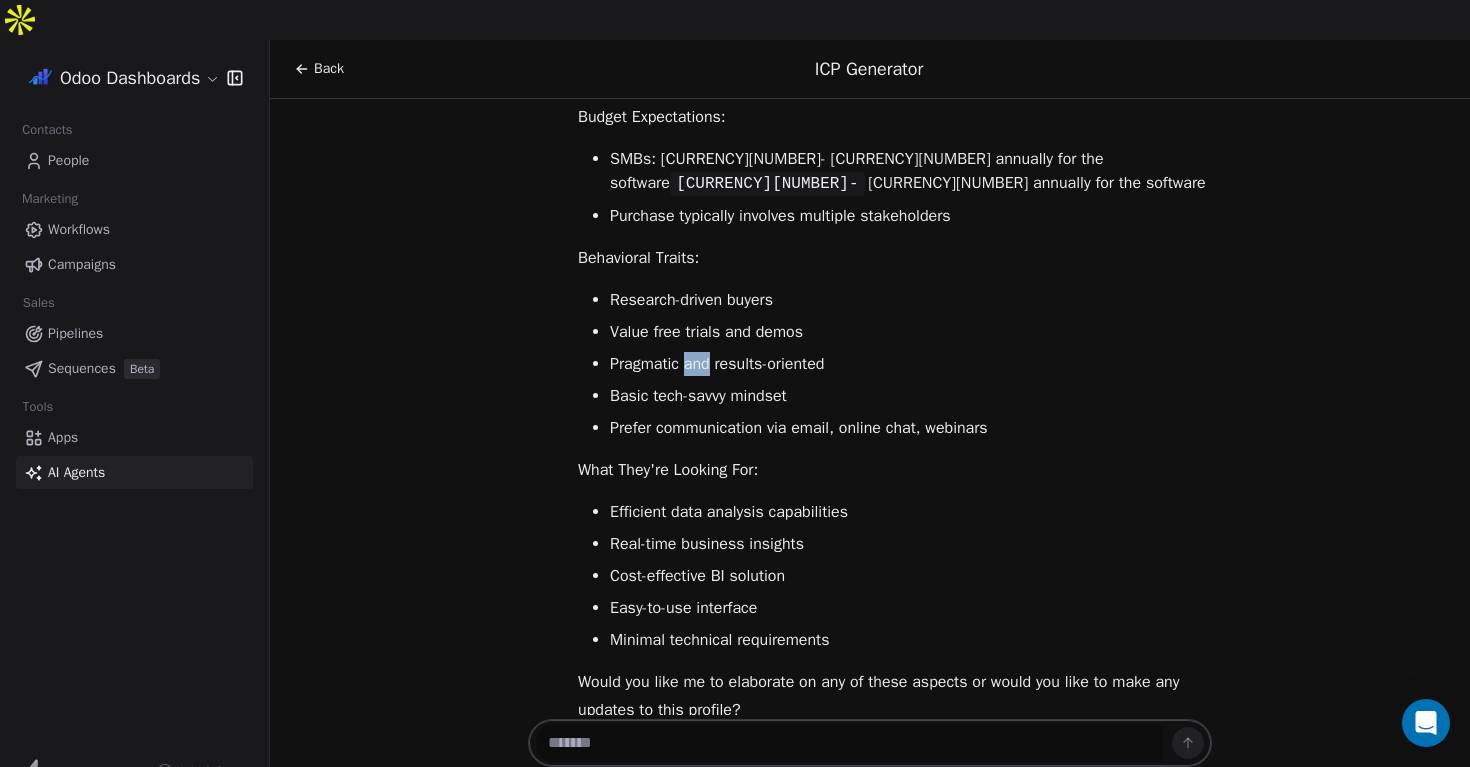 click on "Pragmatic and results-oriented" at bounding box center (911, 364) 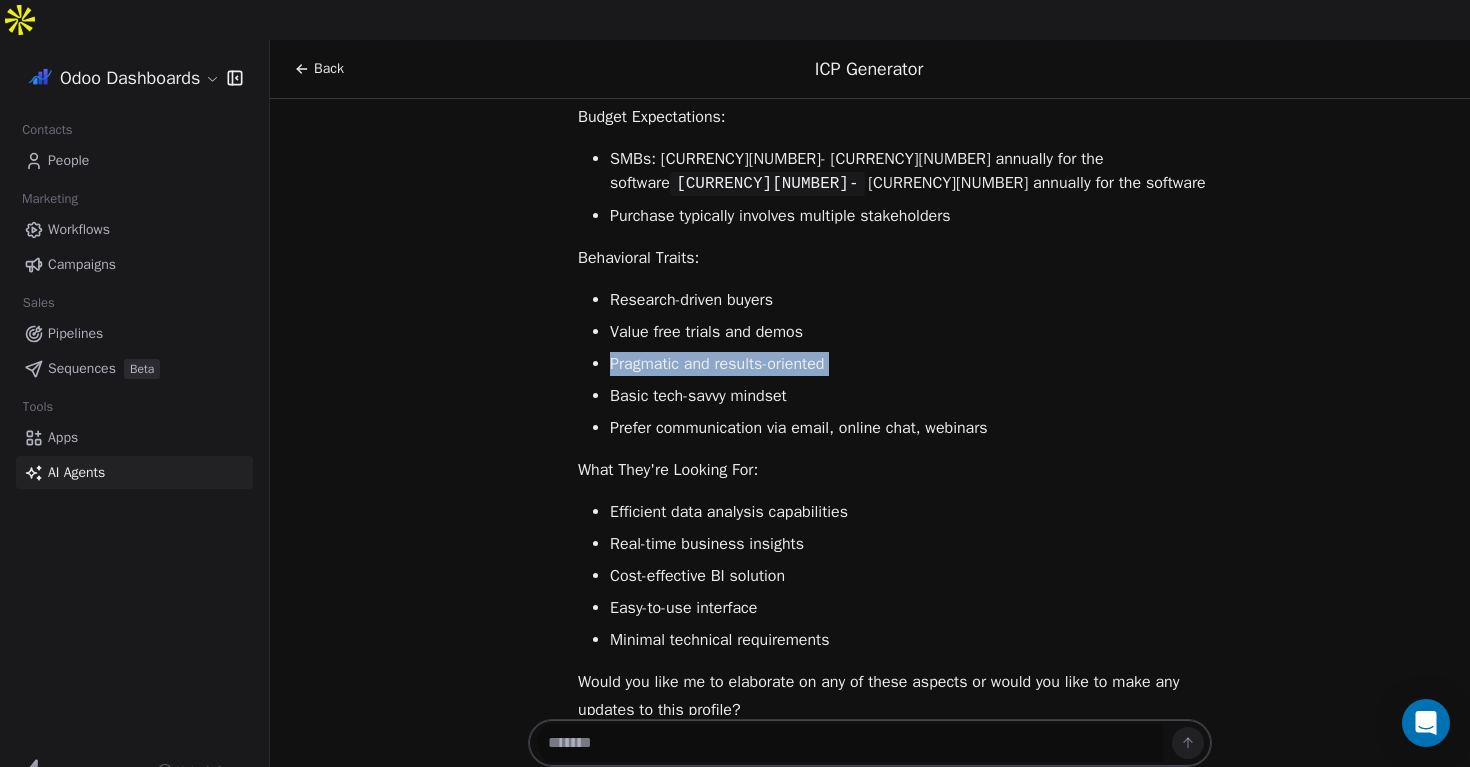 click on "Pragmatic and results-oriented" at bounding box center (911, 364) 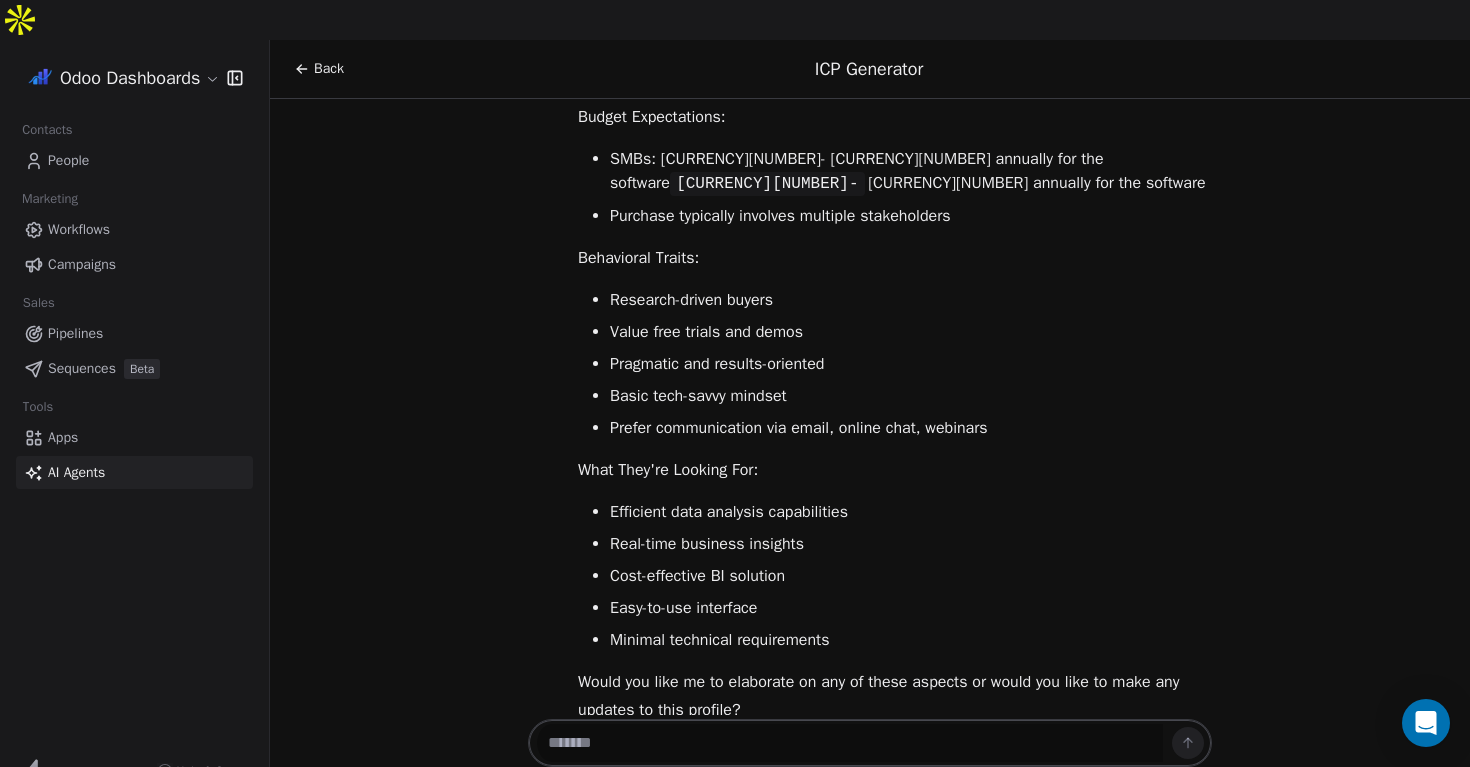 click on "I'll provide you with a concise overview of your current ICP for Odoo Dashboards. Here are the key highlights:
Primary Target Companies:
Size: SMBs (50-500 employees) and larger enterprises
Revenue Range:  1M -  50M annually (SMB focus)
Geographic: Global, prioritizing regions with high Odoo adoption
Must be: Active Odoo platform users
Key Decision Makers:
Age Range: 30-55 years
Education: Bachelor's degree or higher
Roles:
Business/Data Analysts
Operations Managers
Department Heads
C-level executives (CEOs, CFOs)
Pain Points They Face:
Manual, time-consuming reporting processes
Inefficient data extraction from Odoo
Lack of real-time business insights
High costs of custom BI solutions
Budget Expectations:
SMBs:  500- 5000 annually for the software
Purchase typically involves multiple stakeholders
Behavioral Traits:
Research-driven buyers
Value free trials and demos
Pragmatic and results-oriented
Basic tech-savvy mindset" at bounding box center [895, 47] 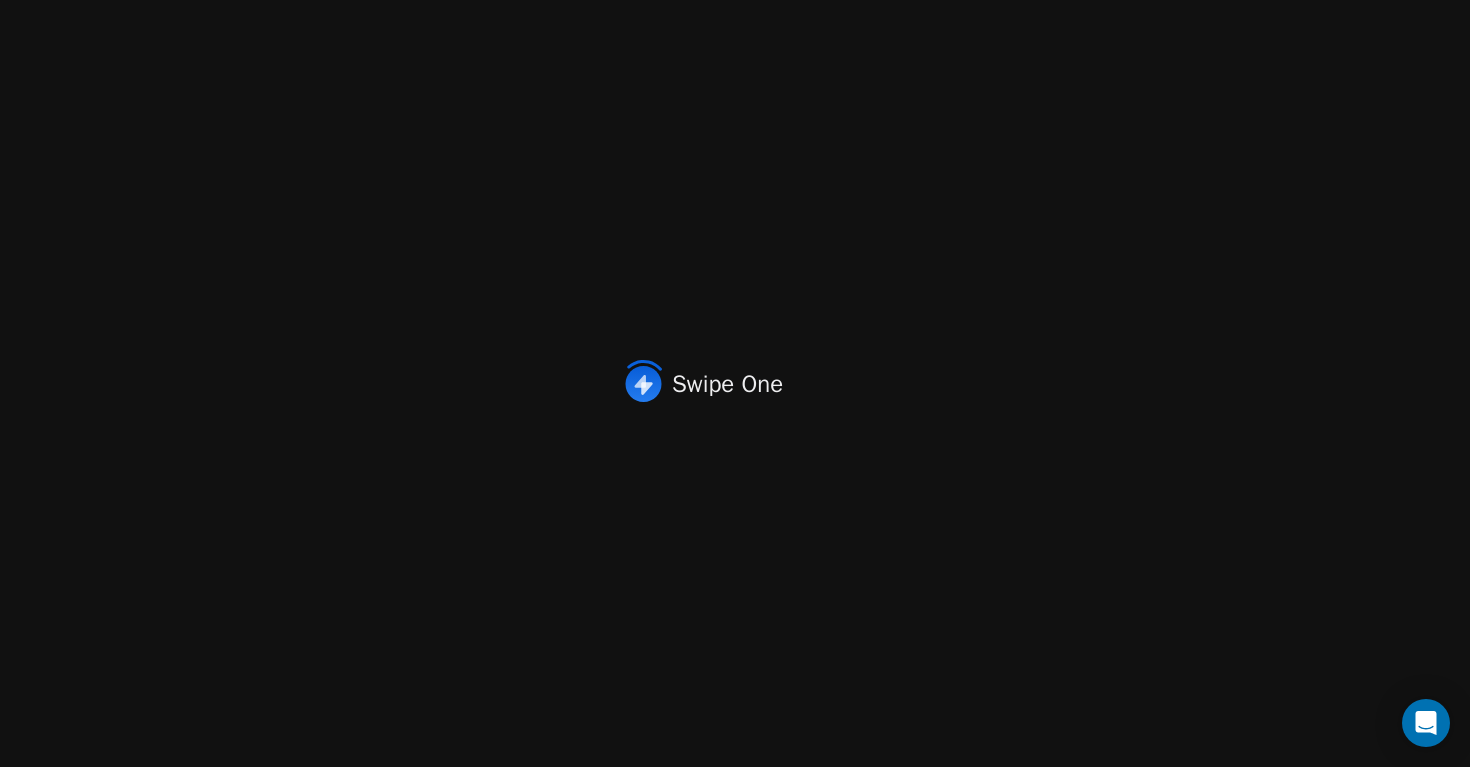 scroll, scrollTop: 0, scrollLeft: 0, axis: both 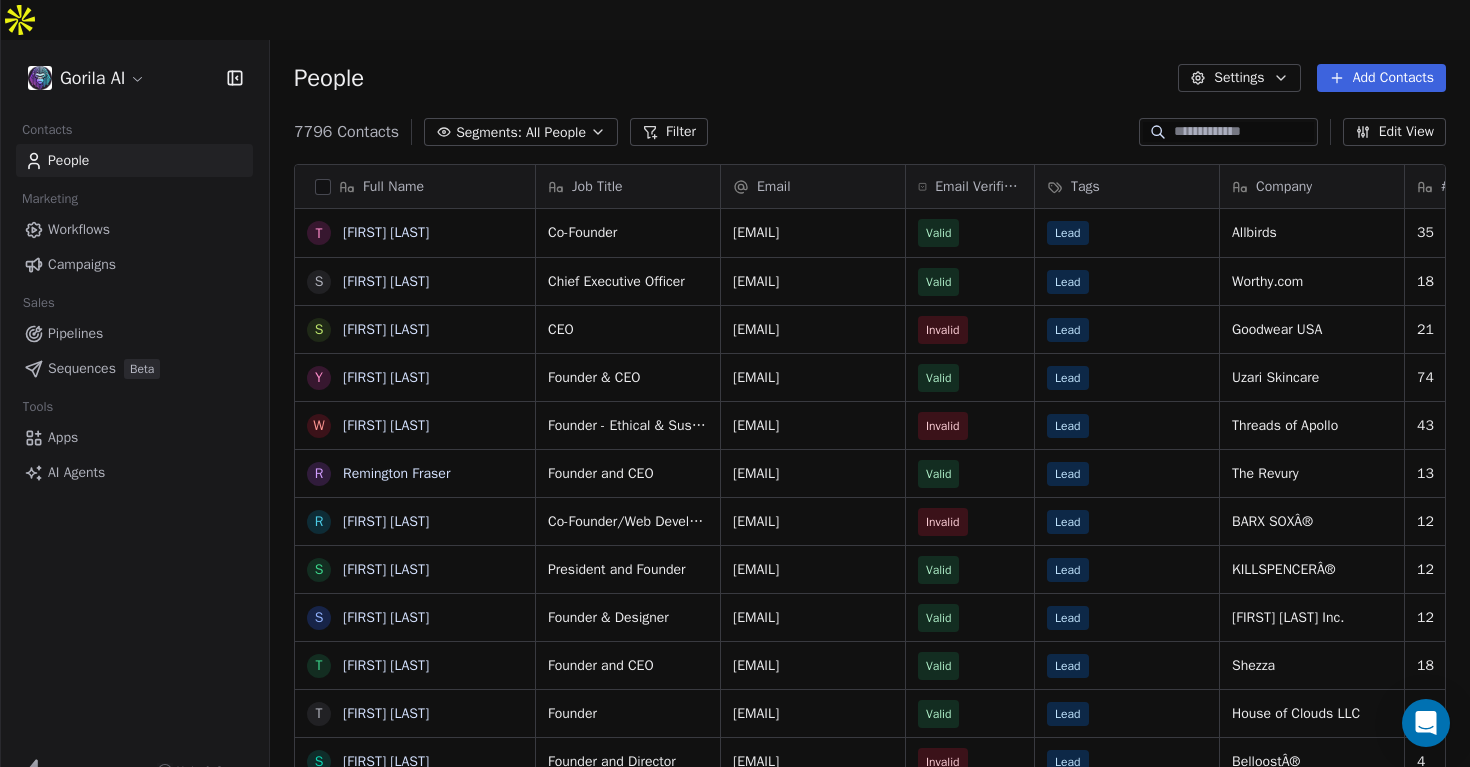 click on "Gorila AI Contacts People Marketing Workflows Campaigns Sales Pipelines Sequences Beta Tools Apps AI Agents Help & Support People Settings  Add Contacts 7796 Contacts Segments: All People Filter  Edit View Tag Add to Sequence Export Full Name T Tim Brown S Steven Schneider S Stephen Liquori Y Yasmin Zachary W Wakkas Sachwani R Remington Fraser R Roshan Gowlikar S Spencer Nikosey S Sophie Hughes T Tiffany Gil T Taoran Heitner S Sharon Sackey S Samantha Hoff S Stephen Barnett W Weston Jenkins R Rhyan McCoy S Sharon Dranko T Tiffany Acosta R Randy Goldberg S Shilpa Shah S Sophia Edelstein S Shelley Cook R Rebecca Buckley S Sydney Kobak T Tanaz Shayan T Troy Medford R Robert Manse R Ryan Williams S Sadia Sharmin S Samira Baraki S Shaun Paterson S Stephanie Davis S Sheridan French Job Title Email Email Verification Status Tags Company # Employees Country Industry Website Co-Founder tim@allbirds.com Valid Lead Allbirds 35 United States apparel & fashion http://www.allbirds.com Chief Executive Officer Valid Lead 4" at bounding box center (735, 403) 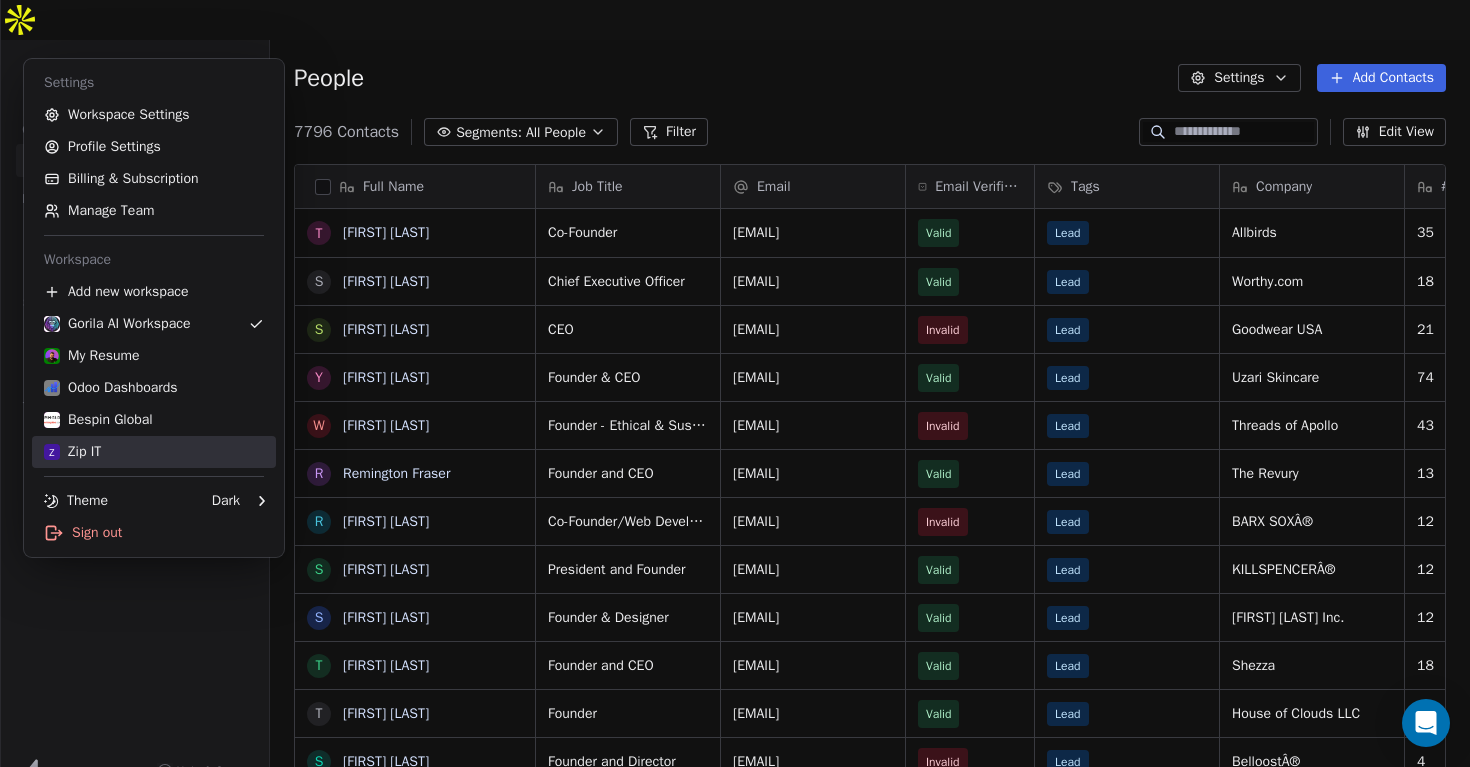 click on "Z Zip IT" at bounding box center [154, 452] 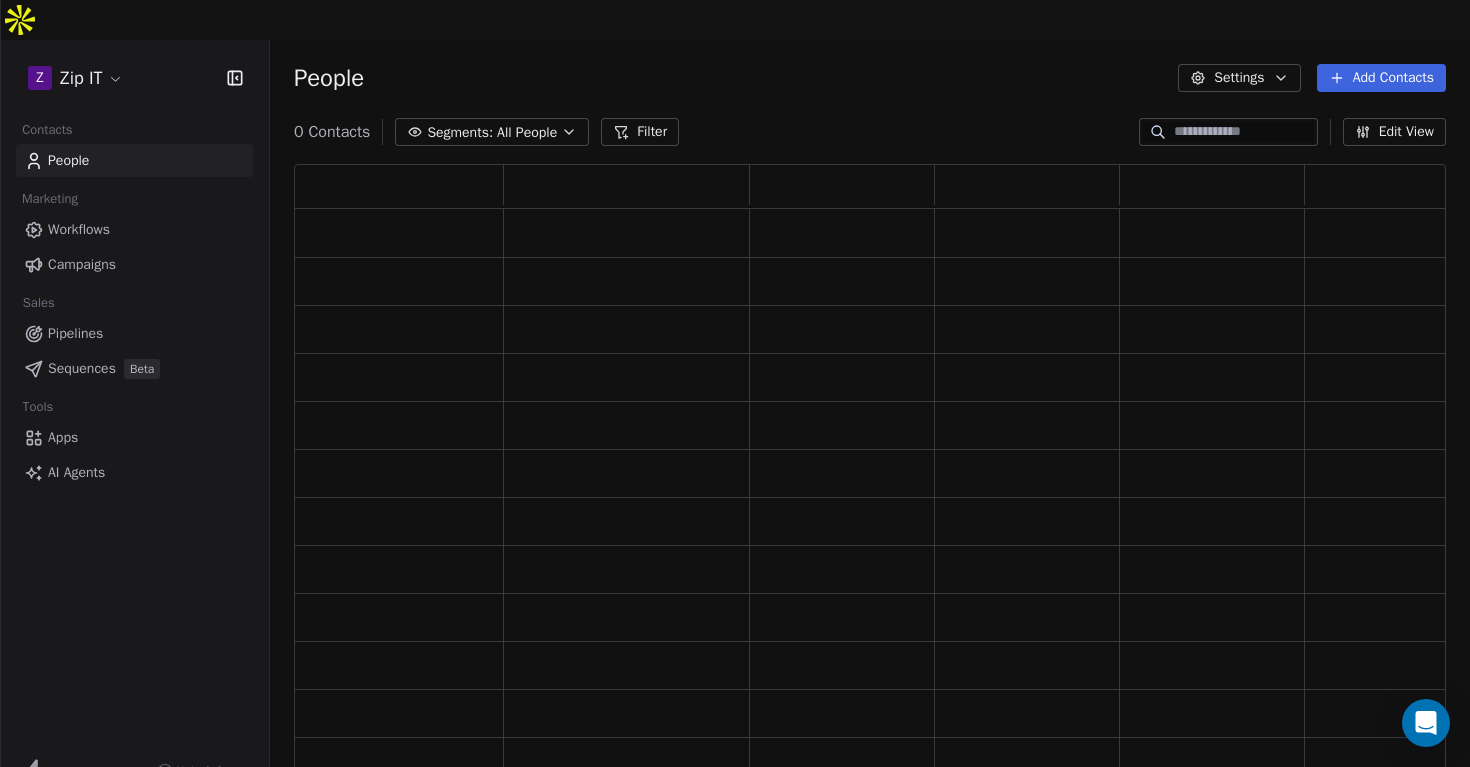 scroll, scrollTop: 1, scrollLeft: 1, axis: both 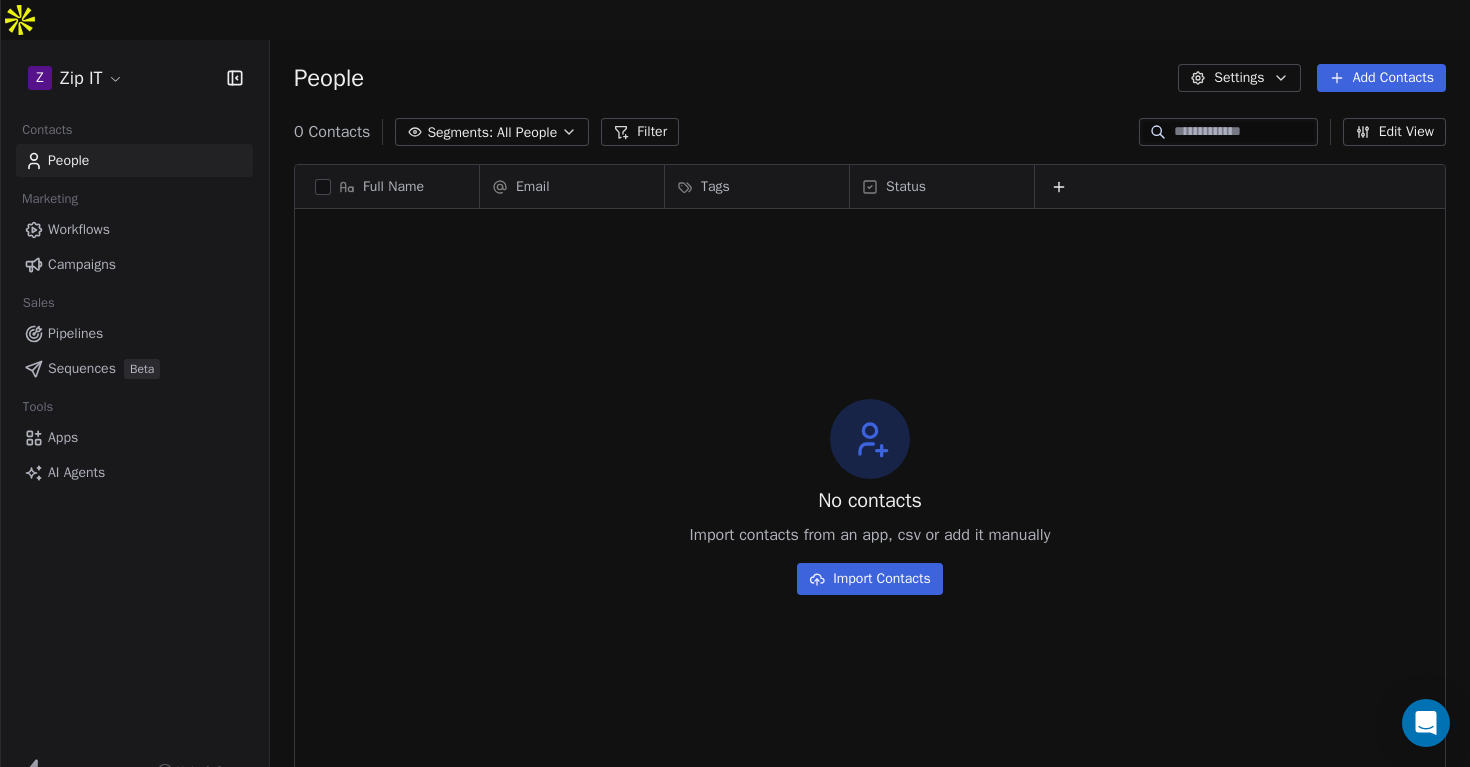 click on "AI Agents" at bounding box center [76, 472] 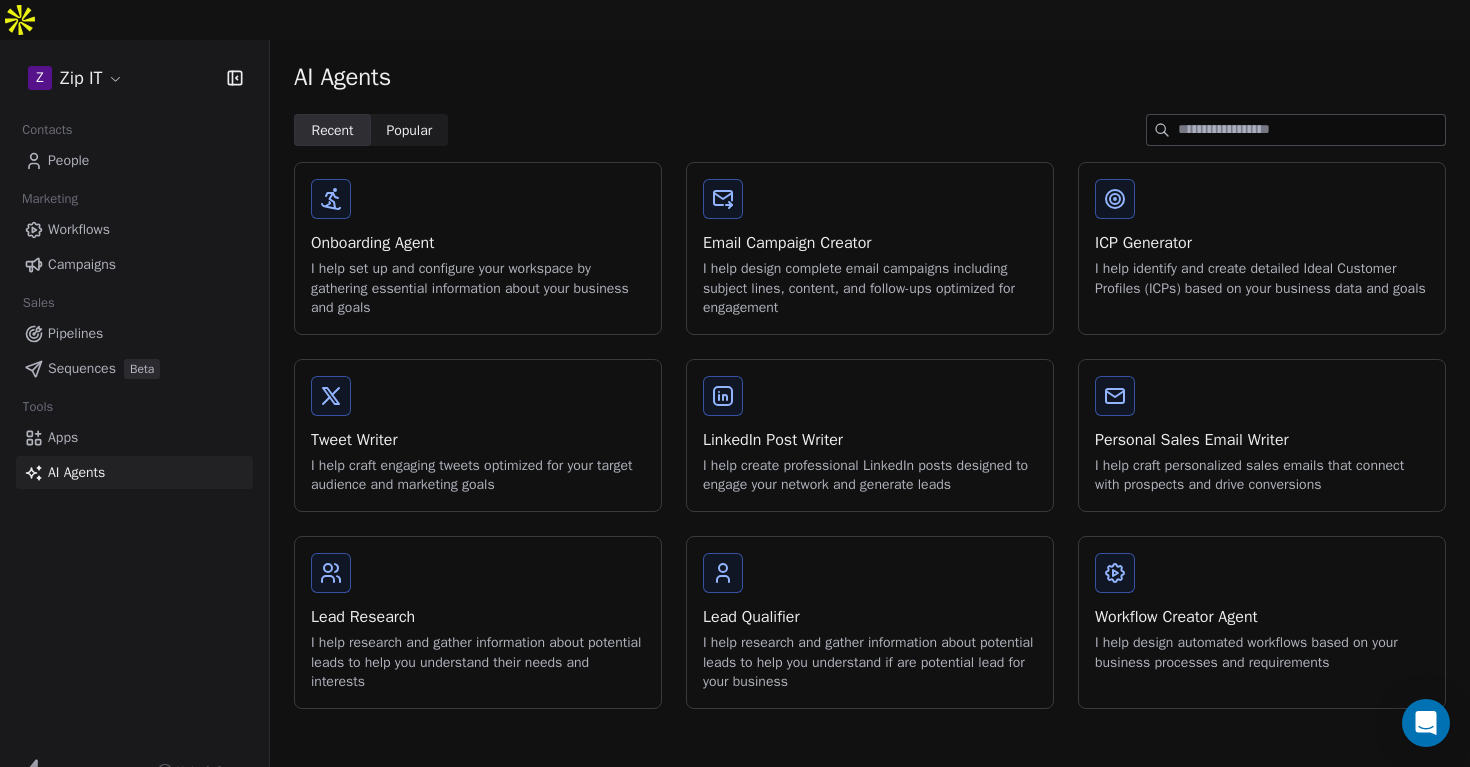 click on "I help identify and create detailed Ideal Customer Profiles (ICPs) based on your business data and goals" at bounding box center [1262, 278] 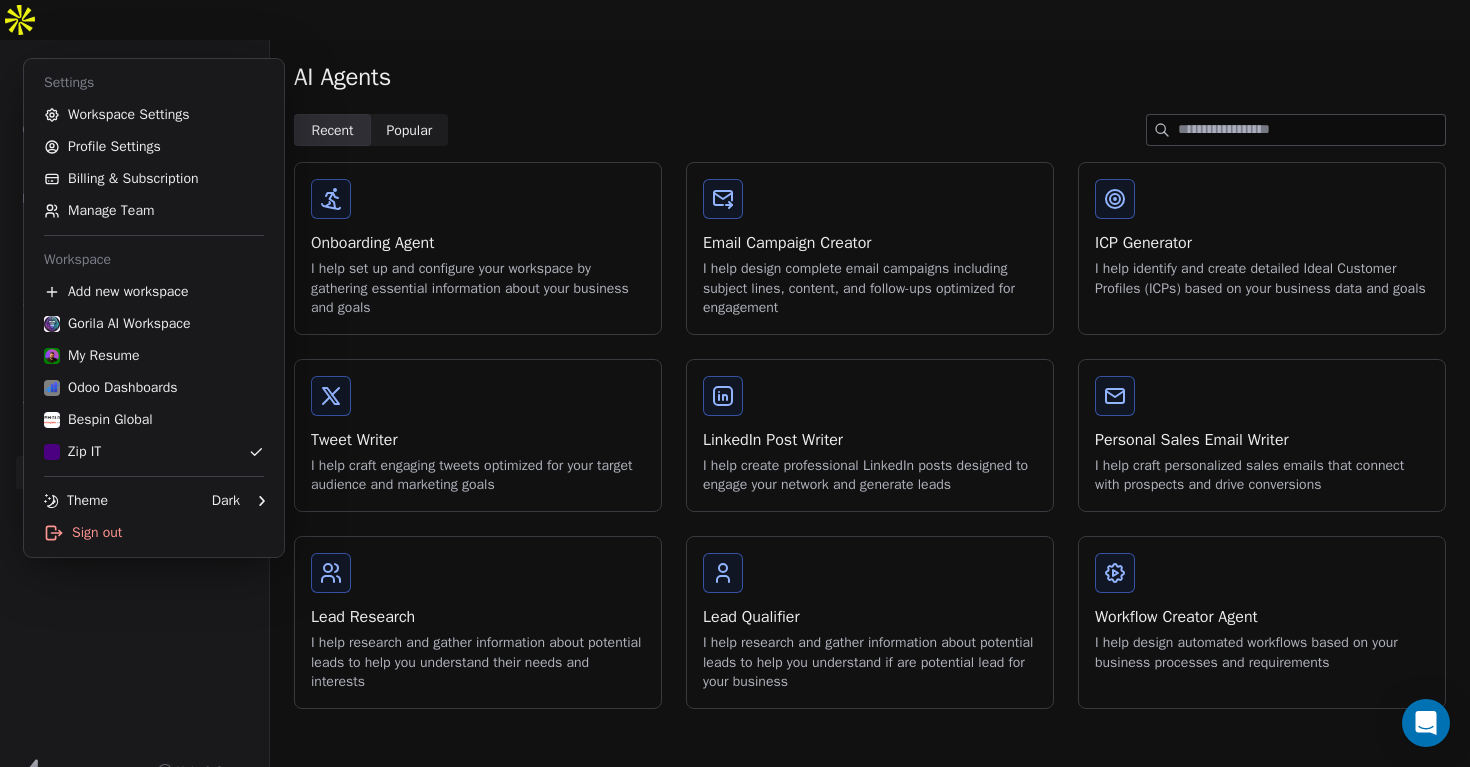 click on "Z Zip IT Contacts People Marketing Workflows Campaigns Sales Pipelines Sequences Beta Tools Apps AI Agents Help & Support AI Agents Recent Recent Popular Popular Onboarding Agent I help set up and configure your workspace by gathering essential information about your business and goals Email Campaign Creator I help design complete email campaigns including subject lines, content, and follow-ups optimized for engagement ICP Generator I help identify and create detailed Ideal Customer Profiles (ICPs) based on your business data and goals Tweet Writer I help craft engaging tweets optimized for your target audience and marketing goals LinkedIn Post Writer I help create professional LinkedIn posts designed to engage your network and generate leads Personal Sales Email Writer I help craft personalized sales emails that connect with prospects and drive conversions Lead Research I help research and gather information about potential leads to help you understand their needs and interests Lead Qualifier" at bounding box center [735, 403] 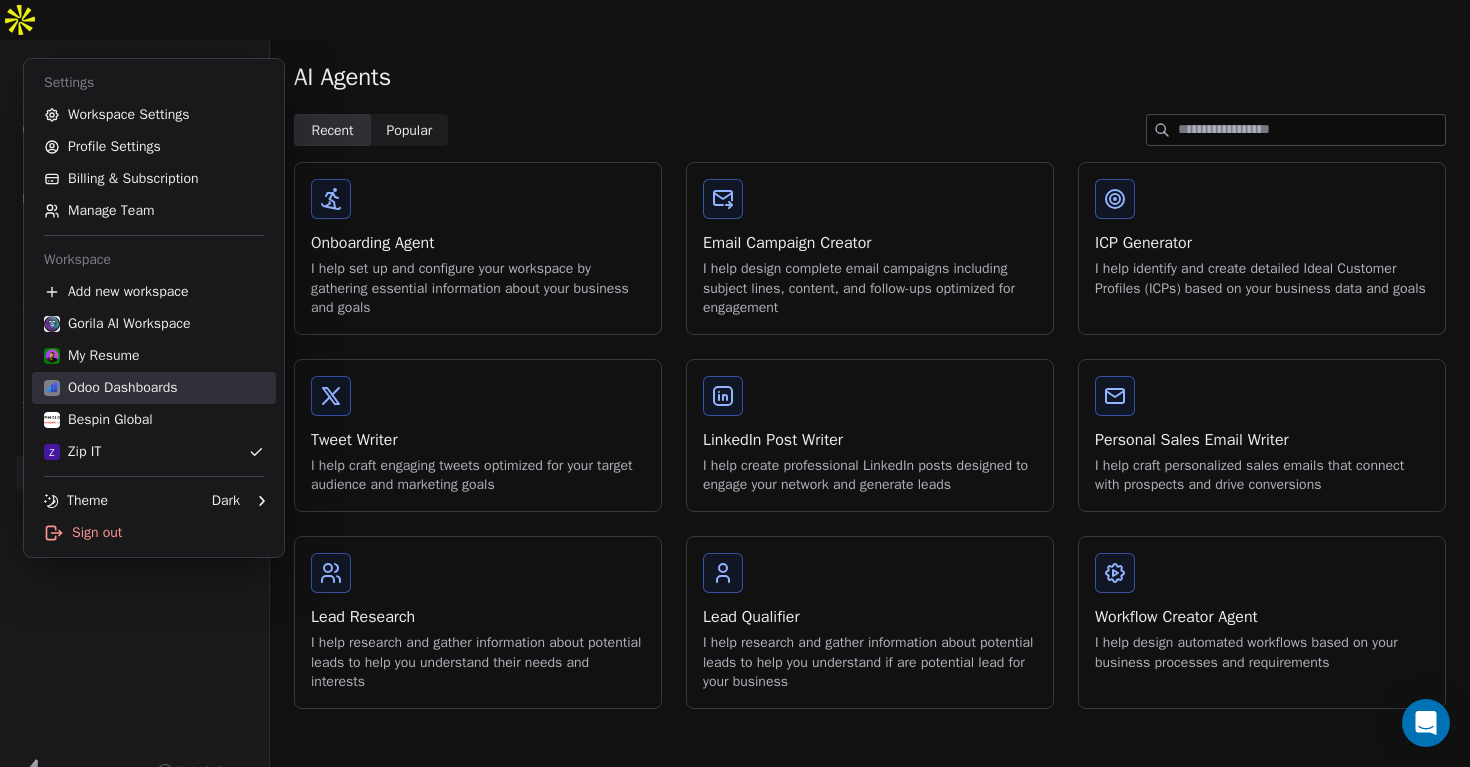 click on "Odoo Dashboards" at bounding box center (111, 388) 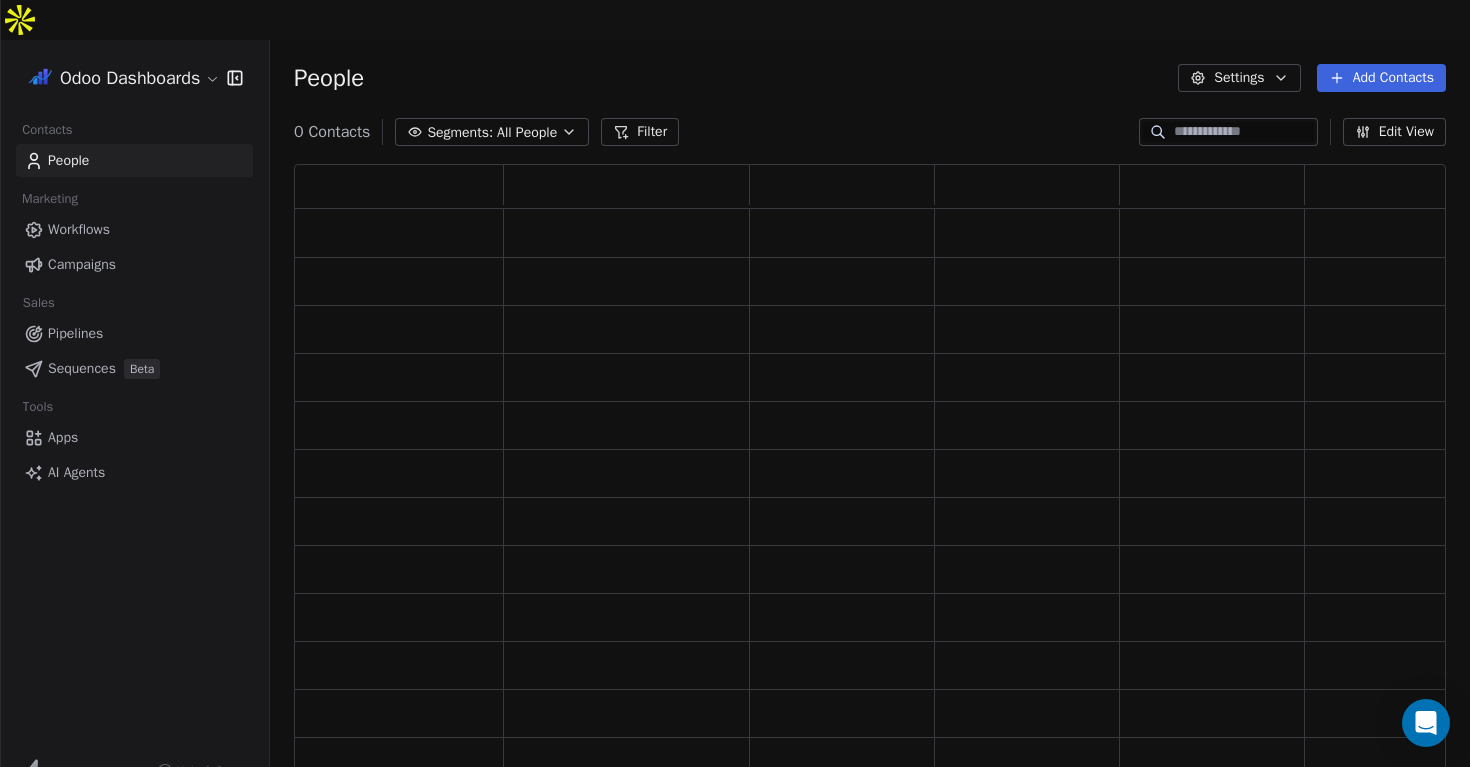 scroll, scrollTop: 1, scrollLeft: 1, axis: both 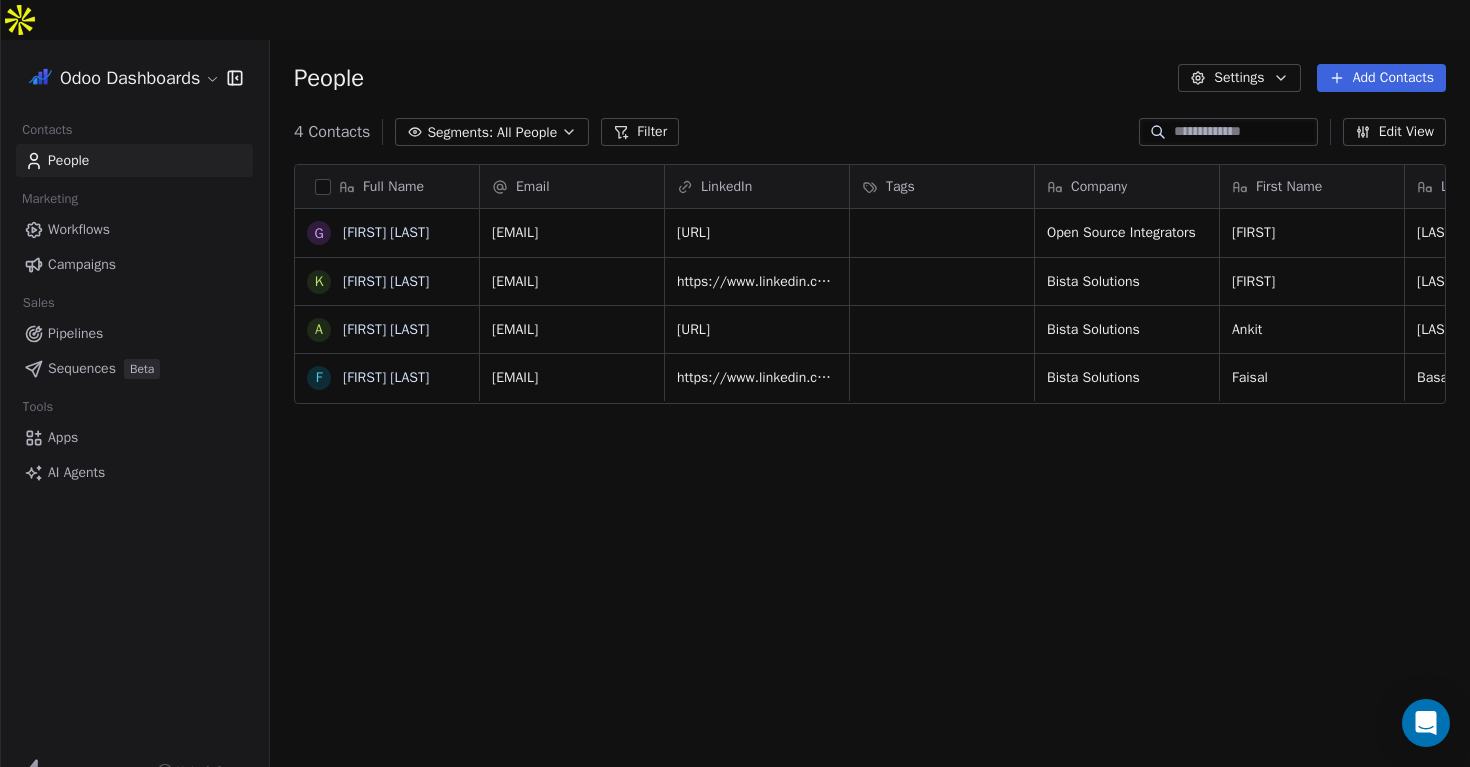 click on "Add Contacts" at bounding box center [1381, 78] 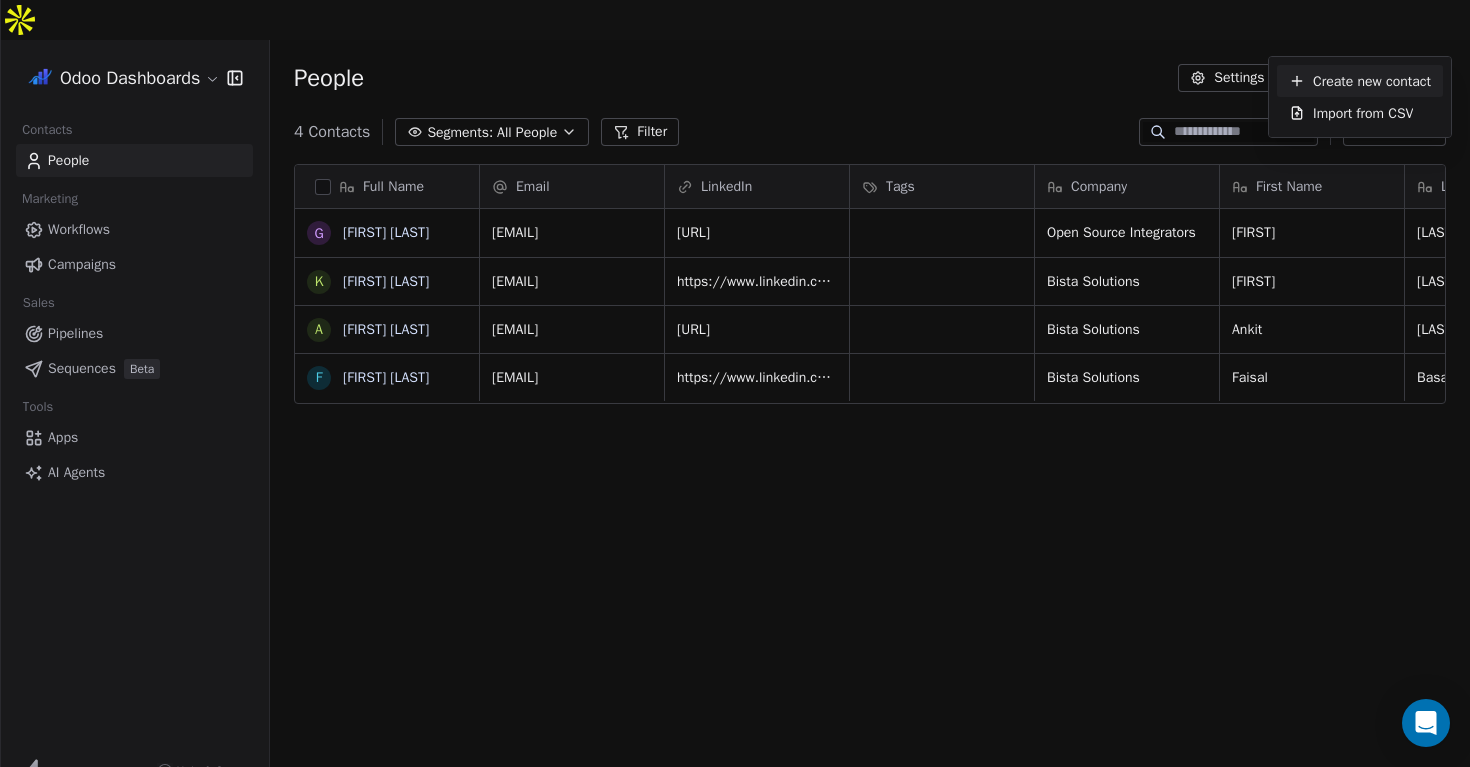 click on "Create new contact" at bounding box center [1372, 81] 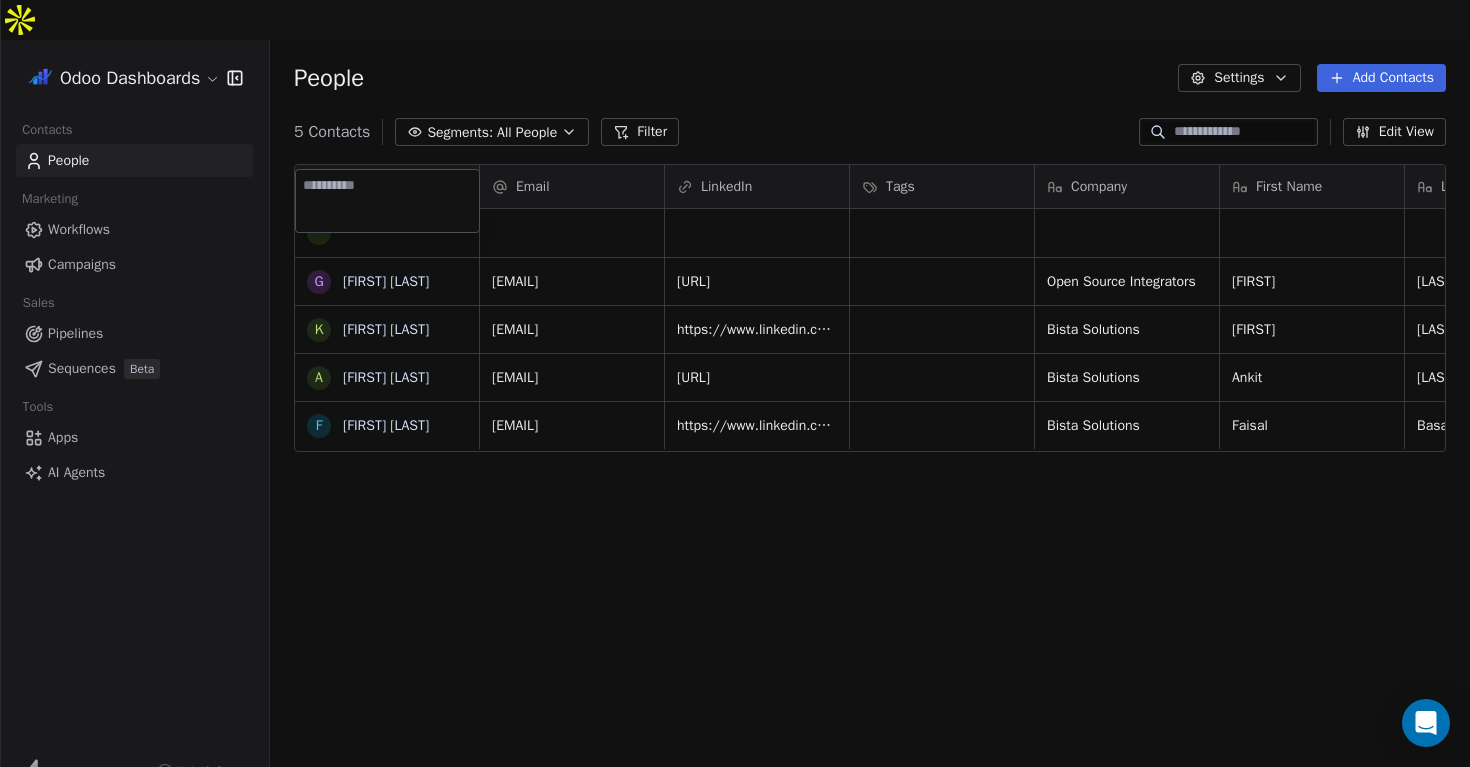 click on "Odoo Dashboards Contacts People Marketing Workflows Campaigns Sales Pipelines Sequences Beta Tools Apps AI Agents Help & Support People Settings  Add Contacts 5 Contacts Segments: All People Filter  Edit View Tag Add to Sequence Export Full Name G Greg Mader K Kedar Joshi A Ankit Bhati F Faisal Basar Email LinkedIn Tags Company First Name Last Name Phone Number Job Title Country gmader@opensourceintegrators.com https://www.linkedin.com/in/gregmader-open-source-harmony/ Open Source Integrators Greg Mader +14804626736 Founder United States kedar.joshi@bistasolutions.com https://www.linkedin.com/in/kedarsjoshi/ Bista Solutions Kedar Joshi Director of Implementation United States ankit.bhati@bistasolutions.com https://www.linkedin.com/in/ankit-bhati-949b4a177/ Bista Solutions Ankit Bhati +16467771254 Sales Manager United States faisal.basar@bistasolutions.com https://www.linkedin.com/in/faisal-basar/ Bista Solutions Faisal Basar +16787562665 CEO & Co Founder United States" at bounding box center (735, 403) 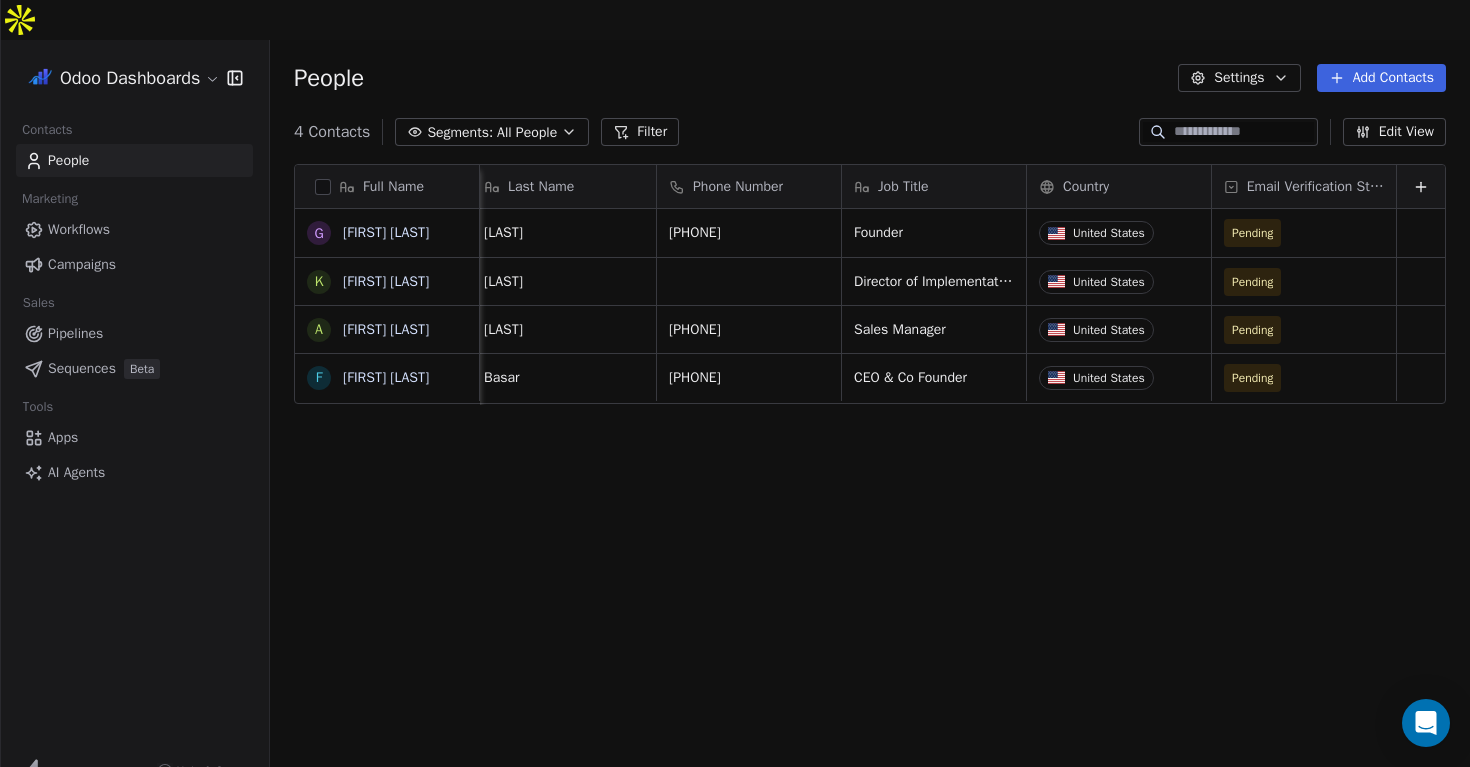scroll, scrollTop: 0, scrollLeft: 0, axis: both 